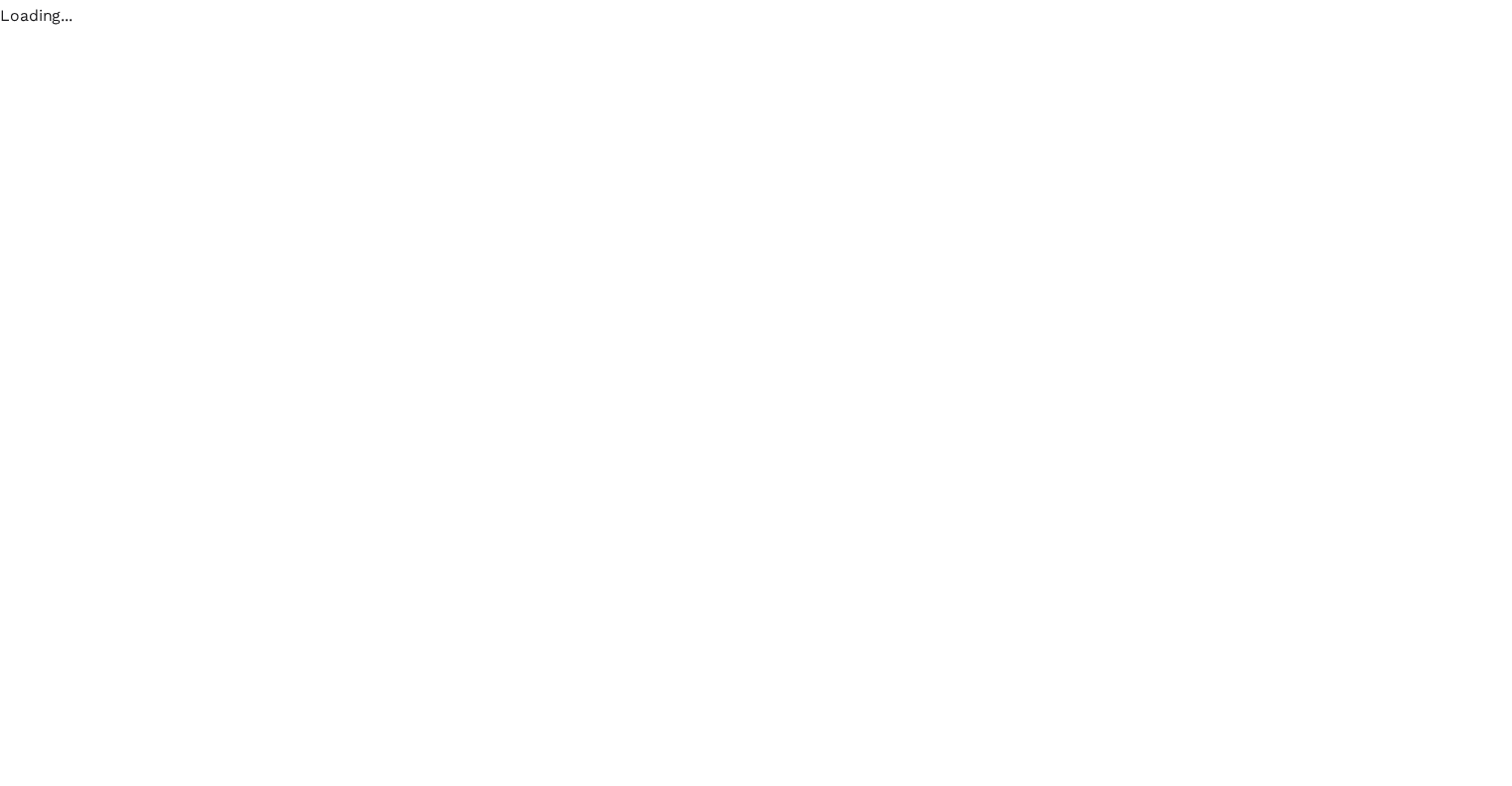 scroll, scrollTop: 0, scrollLeft: 0, axis: both 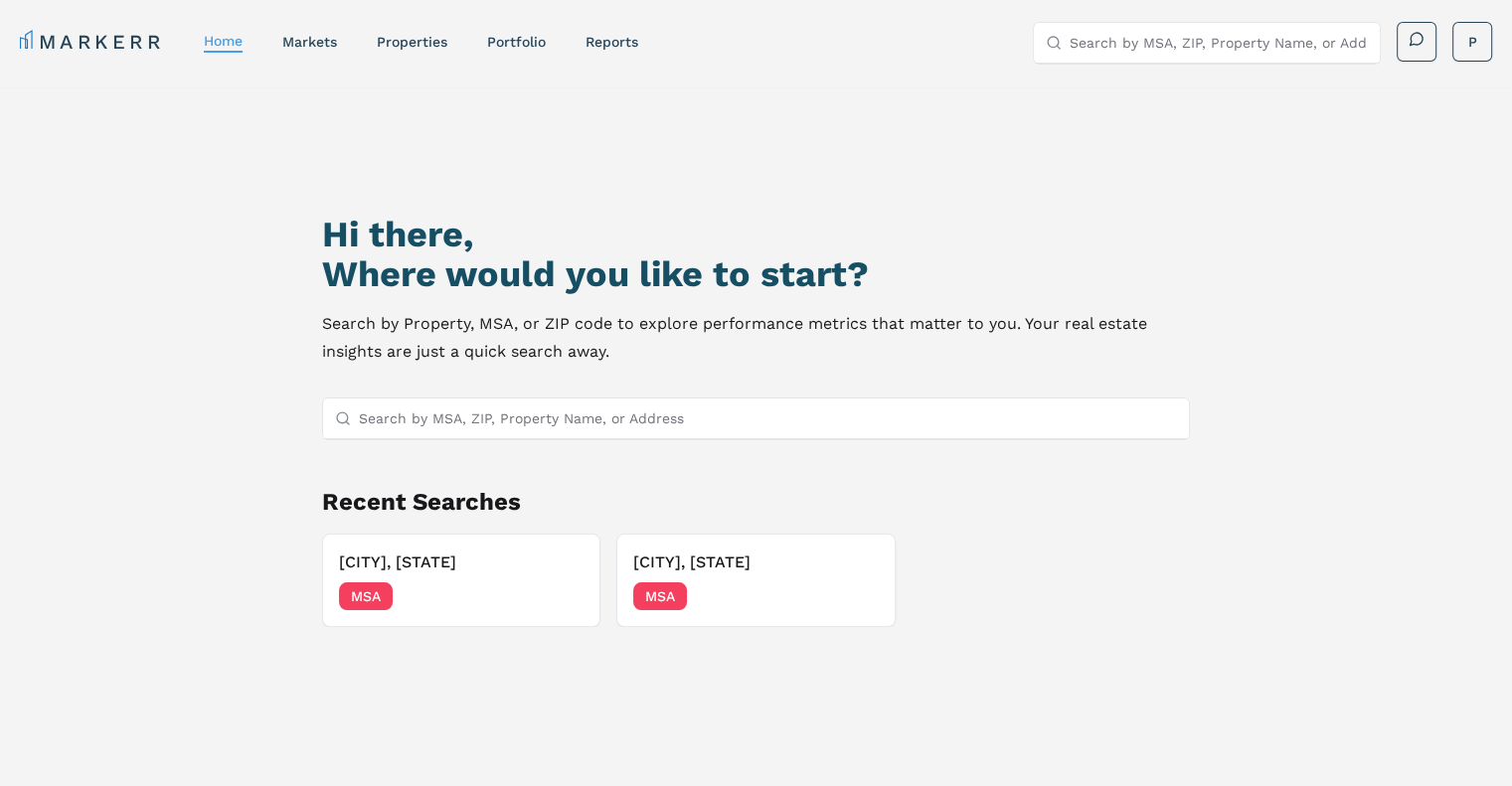 click on "Search by MSA, ZIP, Property Name, or Address" at bounding box center [767, 418] 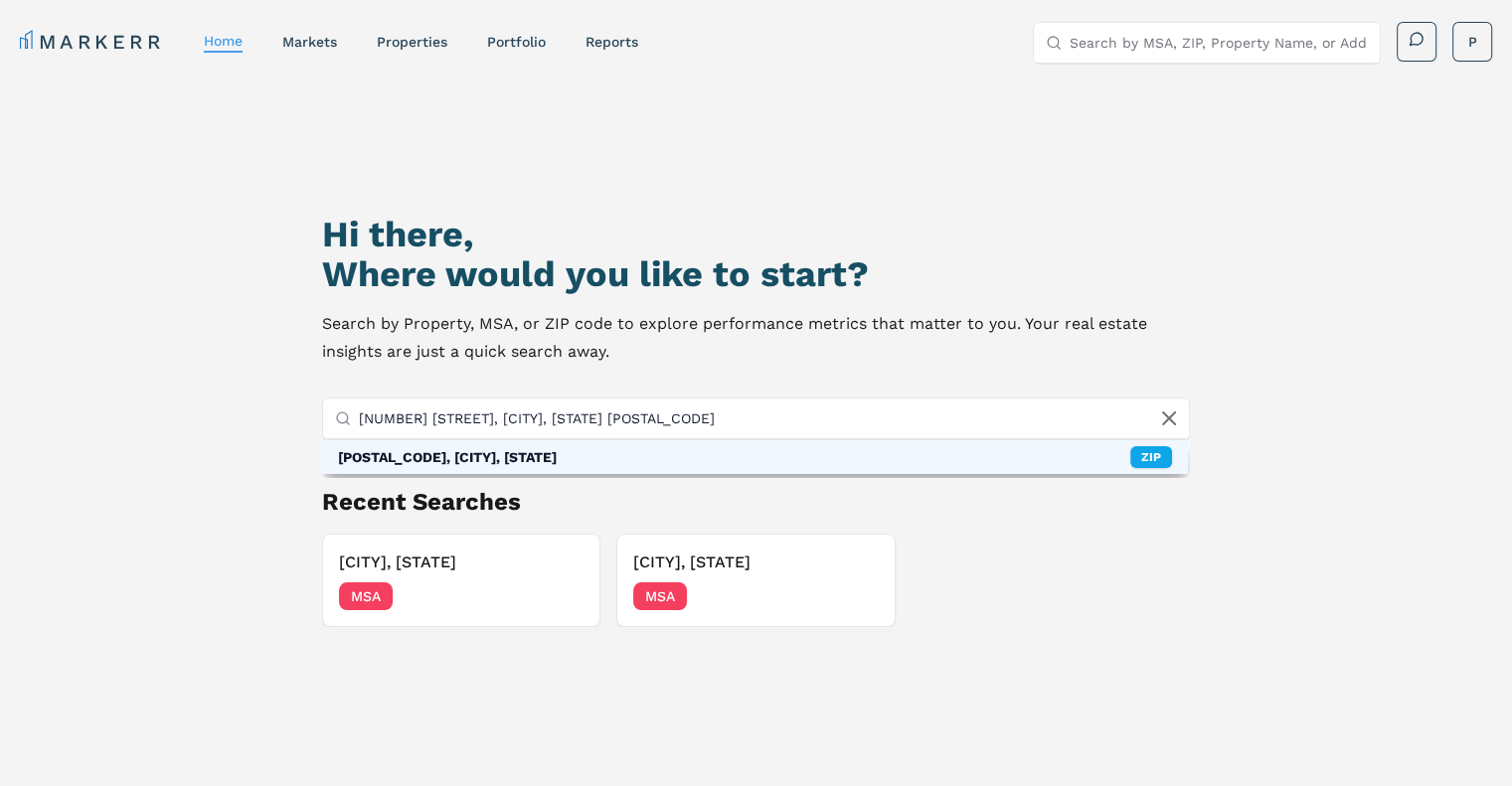 type on "[NUMBER] [STREET], [CITY], [STATE] [POSTAL_CODE]" 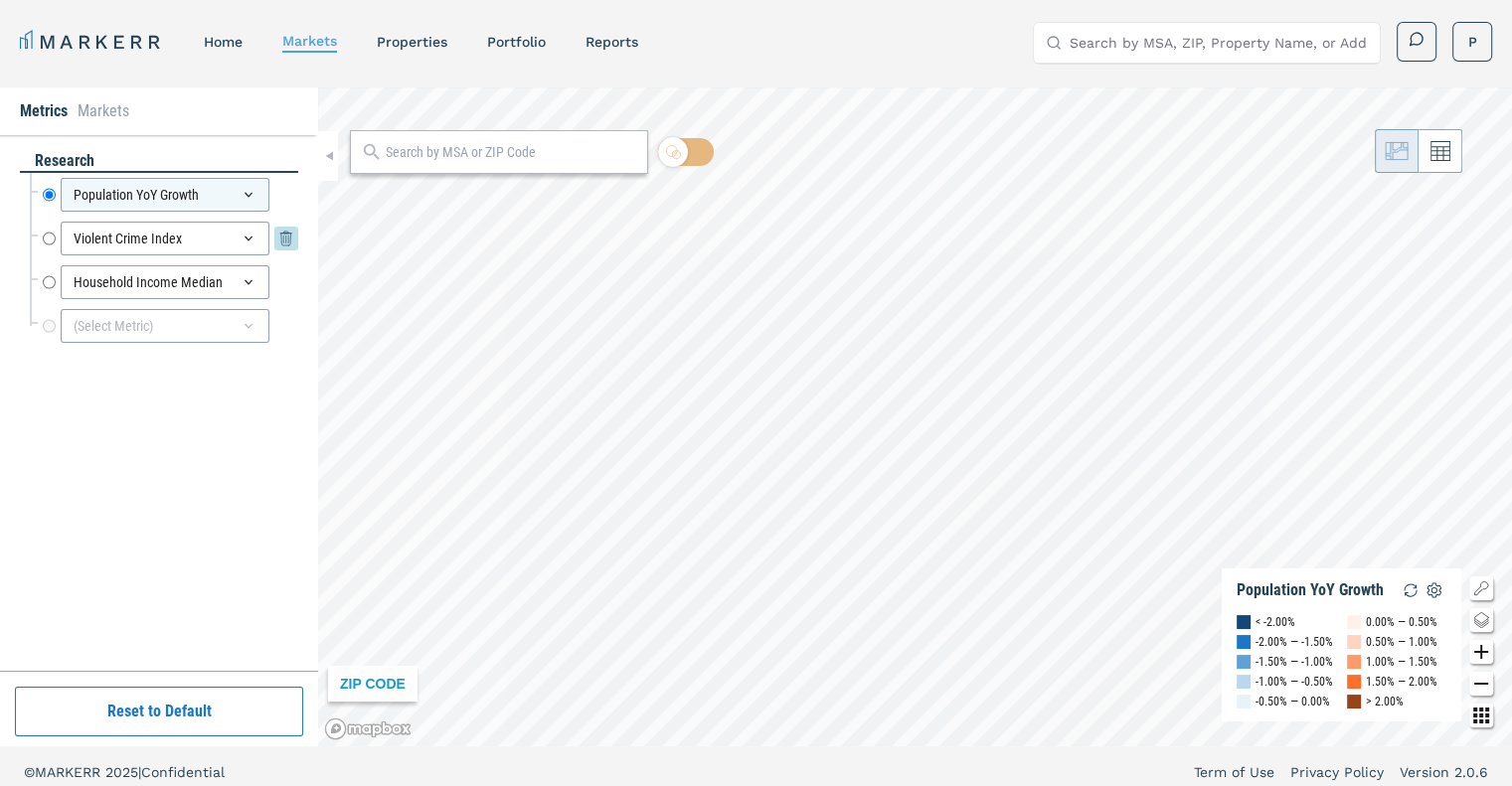 click on "Violent Crime Index" at bounding box center (49, 238) 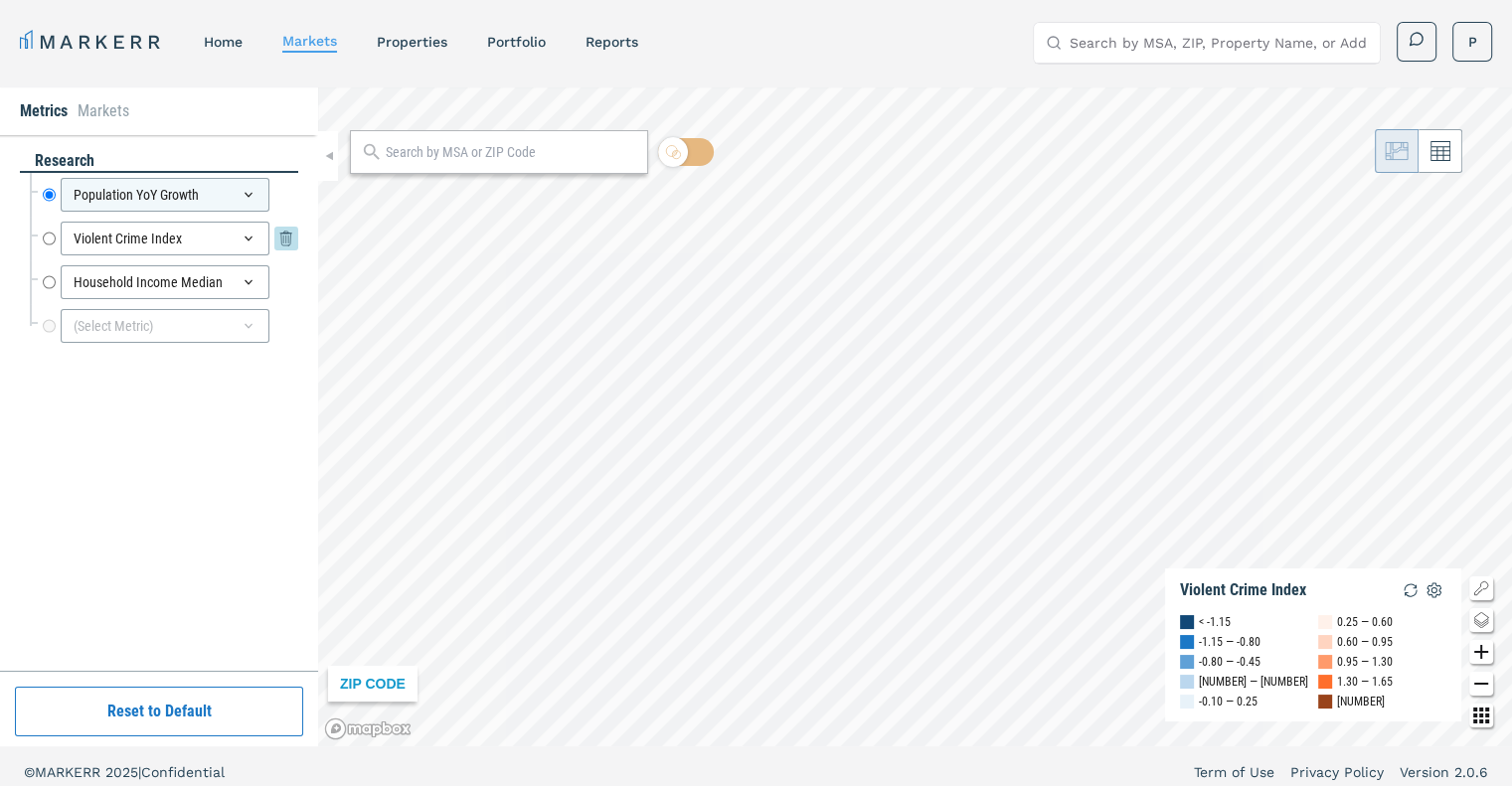 radio on "false" 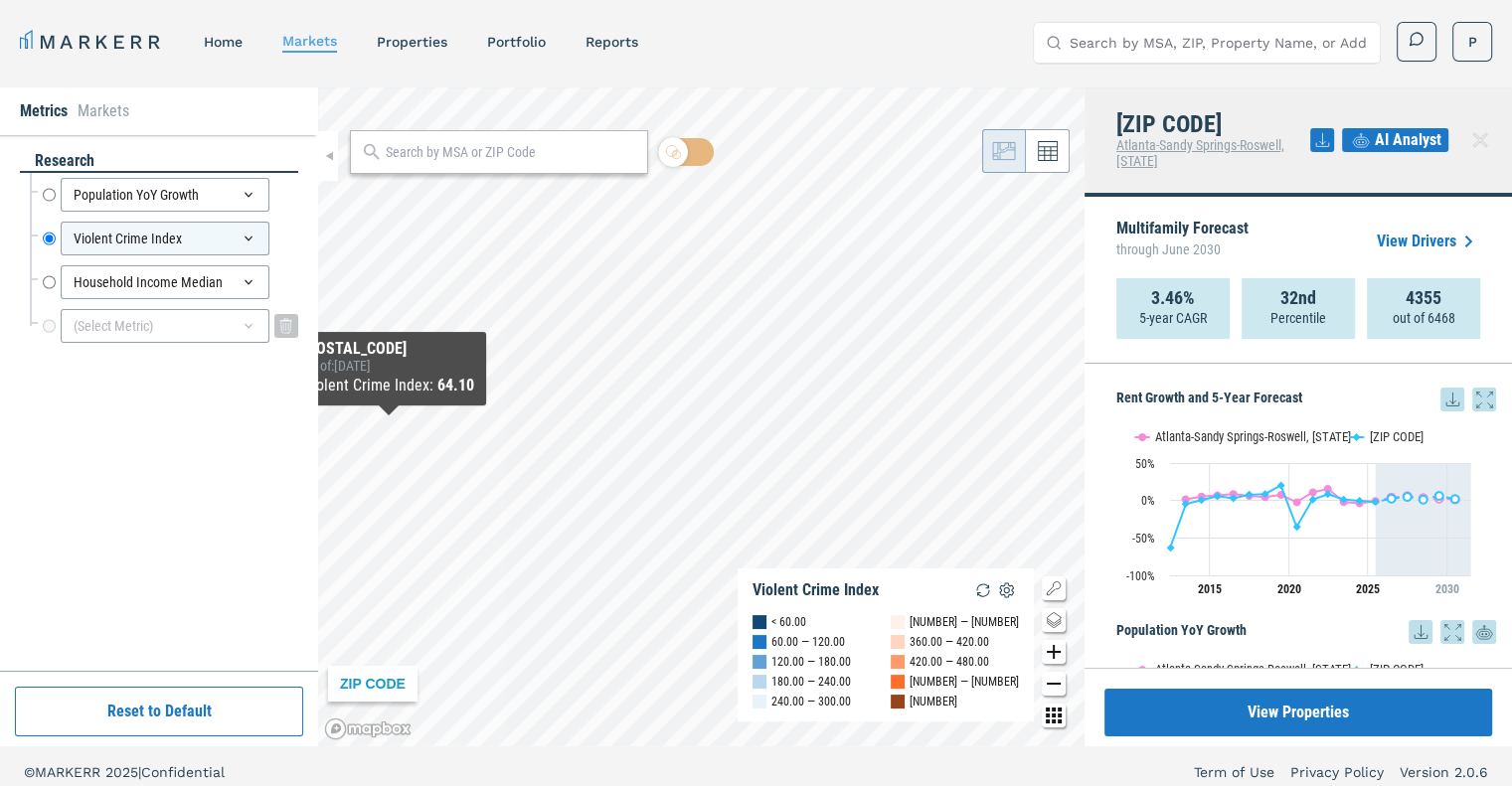 click on "(Select Metric)" at bounding box center [165, 326] 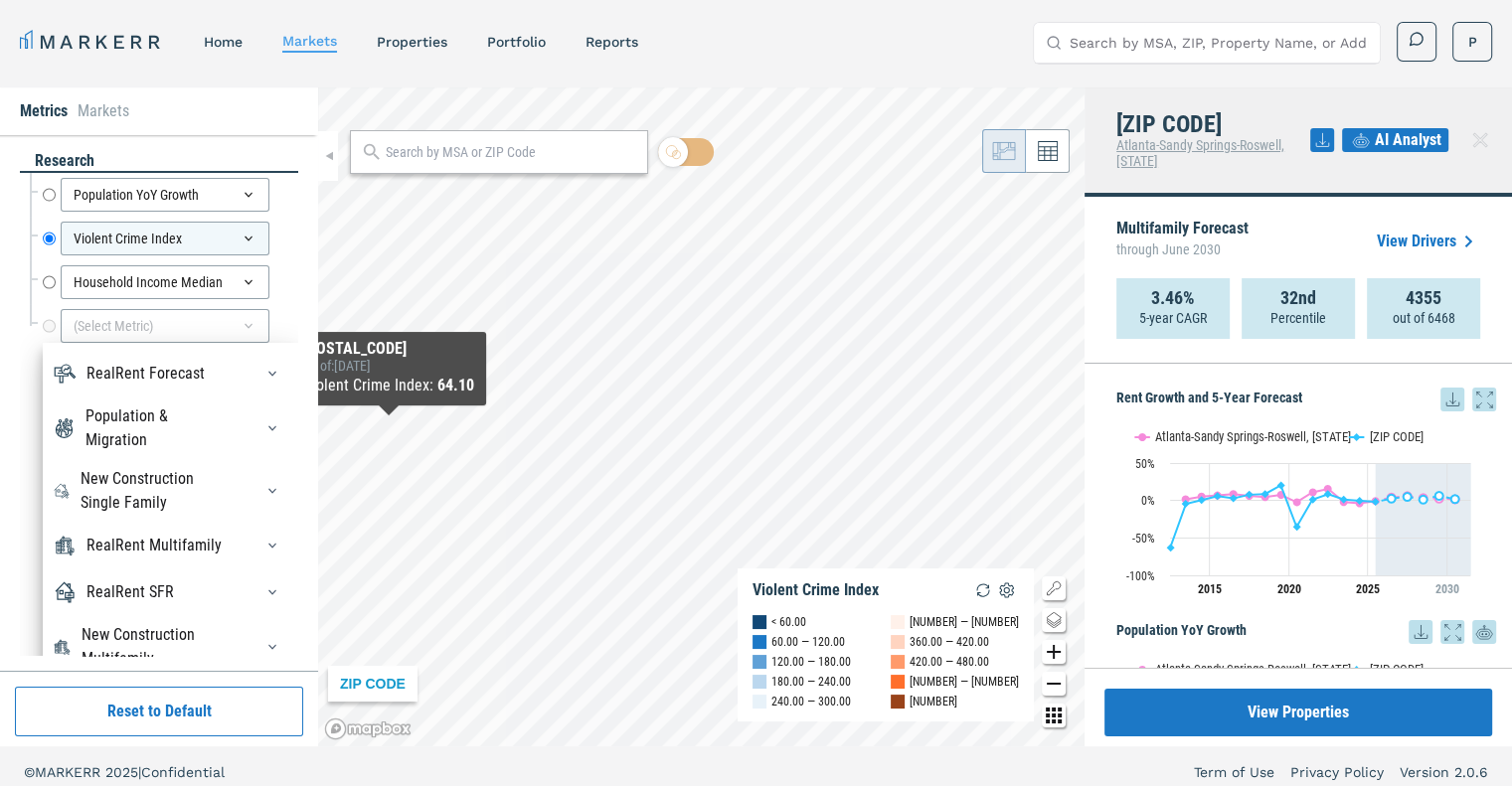 scroll, scrollTop: 67, scrollLeft: 0, axis: vertical 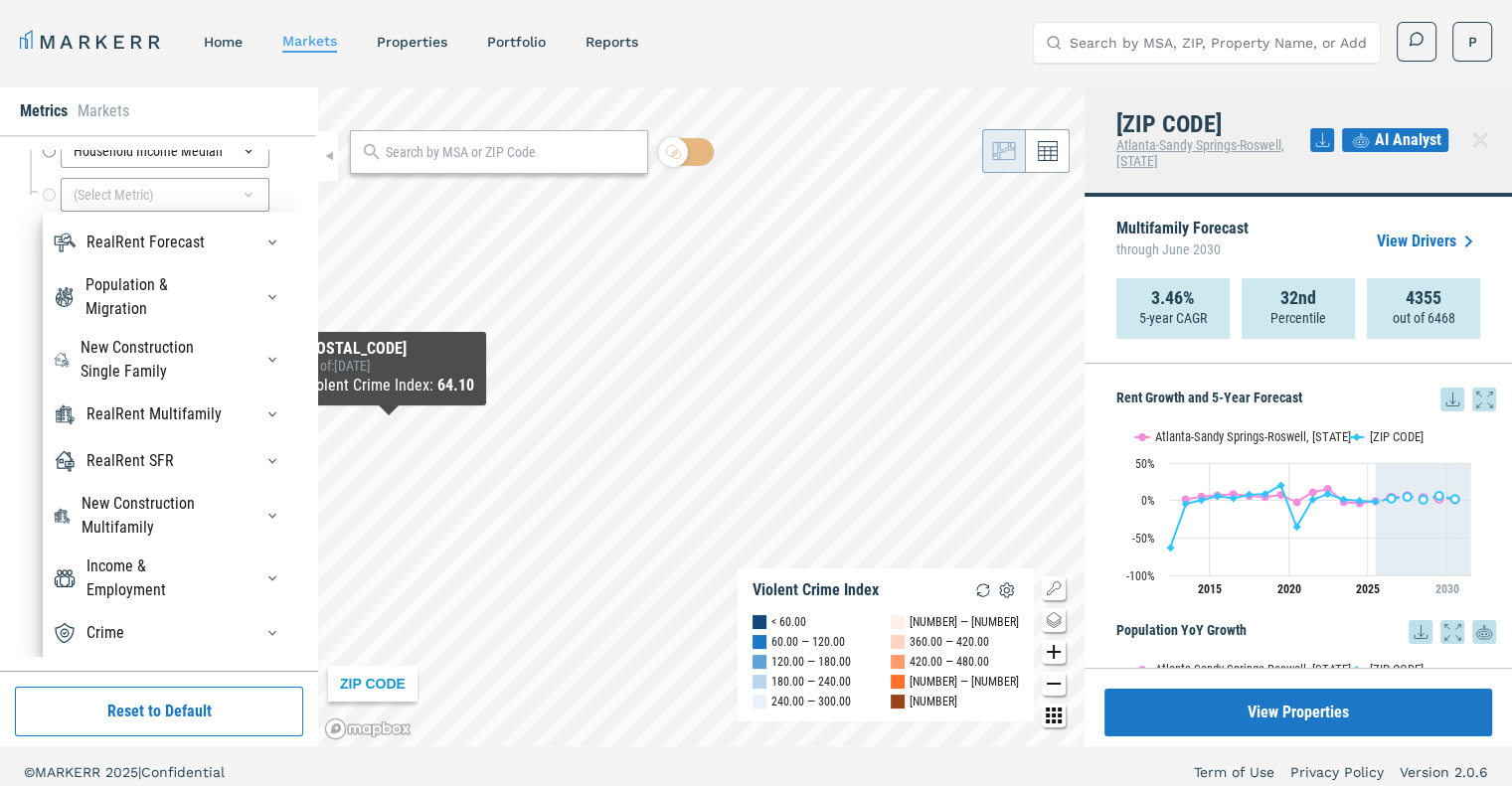 click on "Crime" at bounding box center [170, 633] 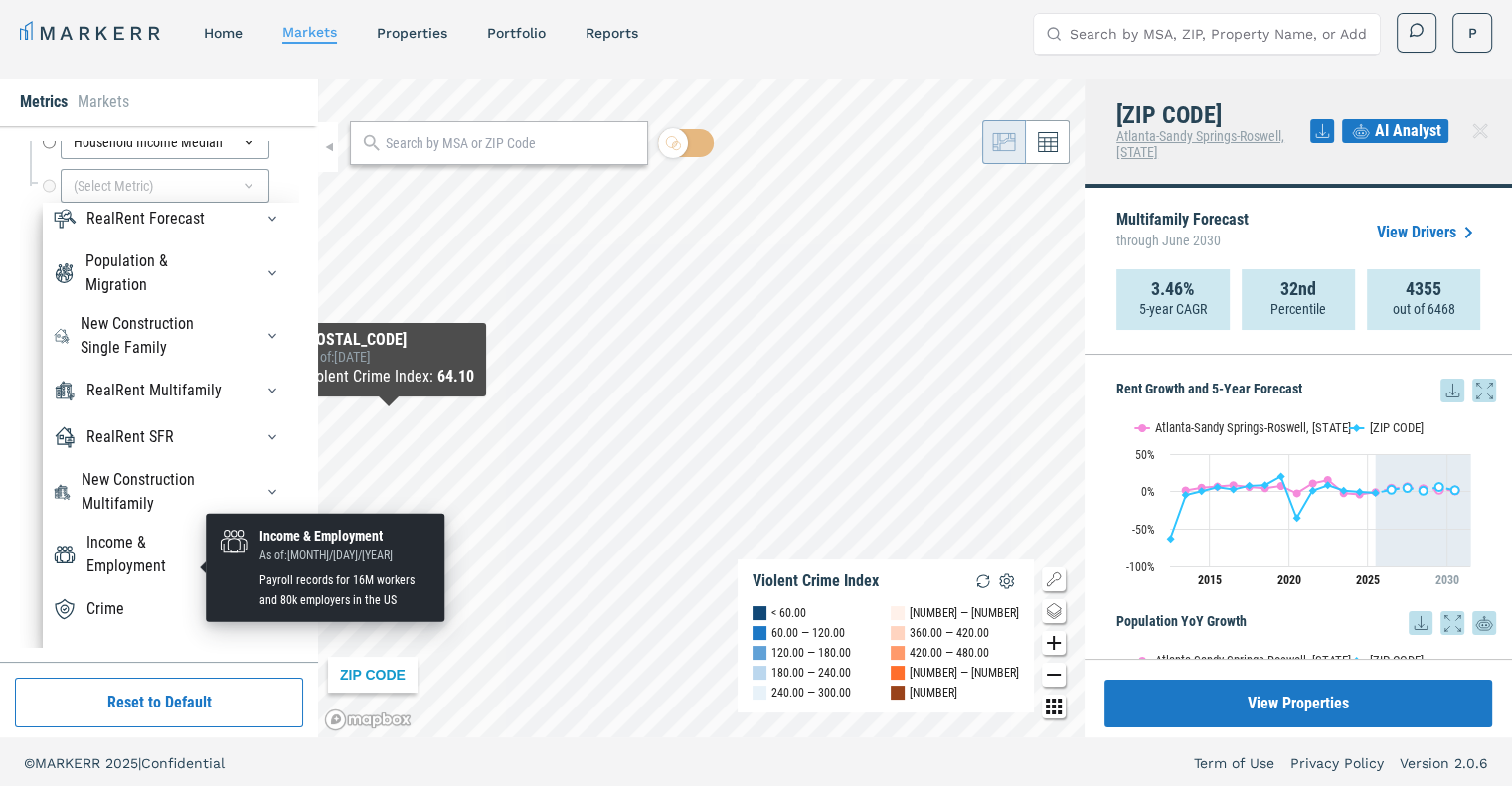 scroll, scrollTop: 12, scrollLeft: 0, axis: vertical 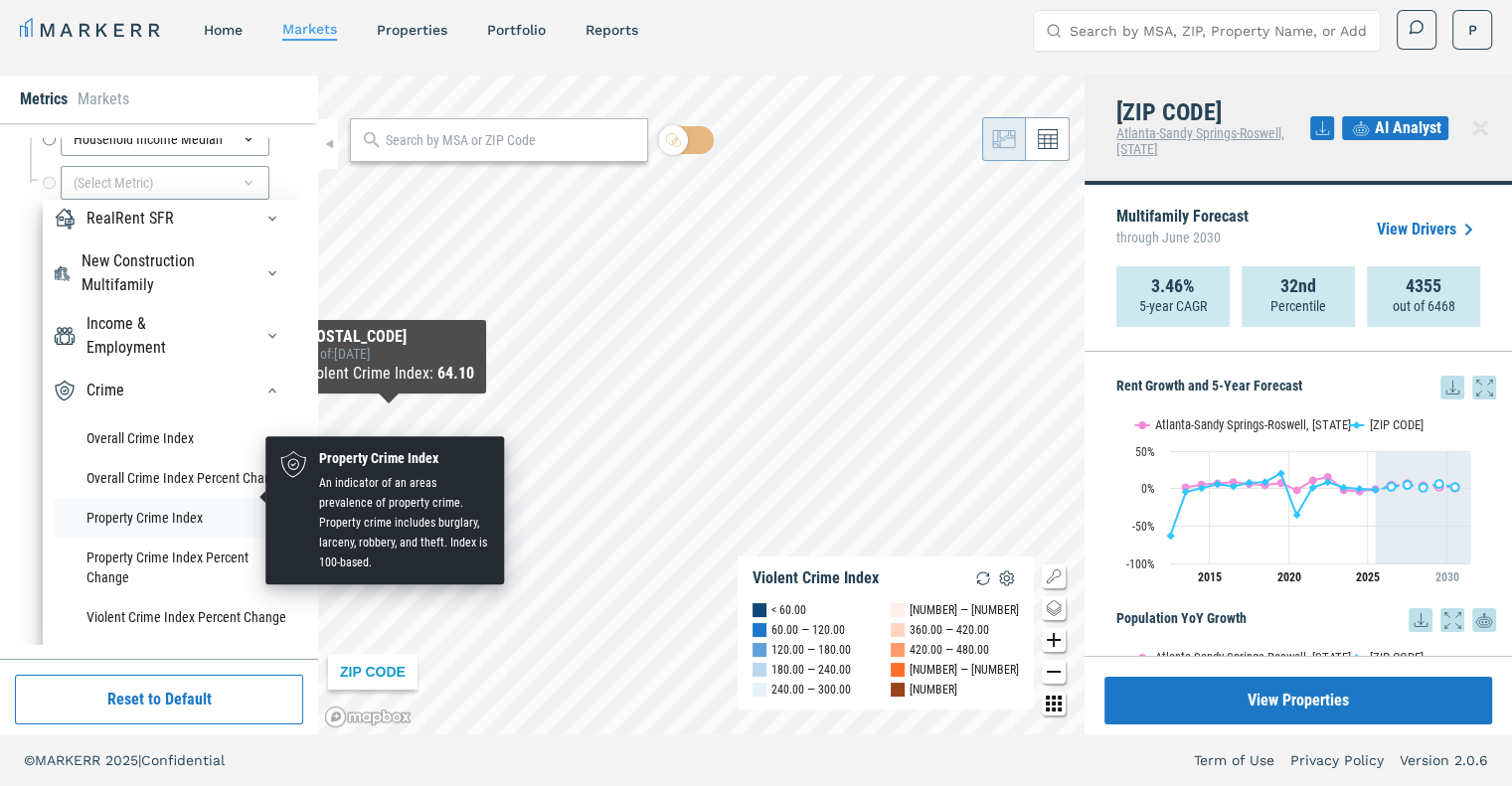 click on "Property Crime Index" at bounding box center [170, 518] 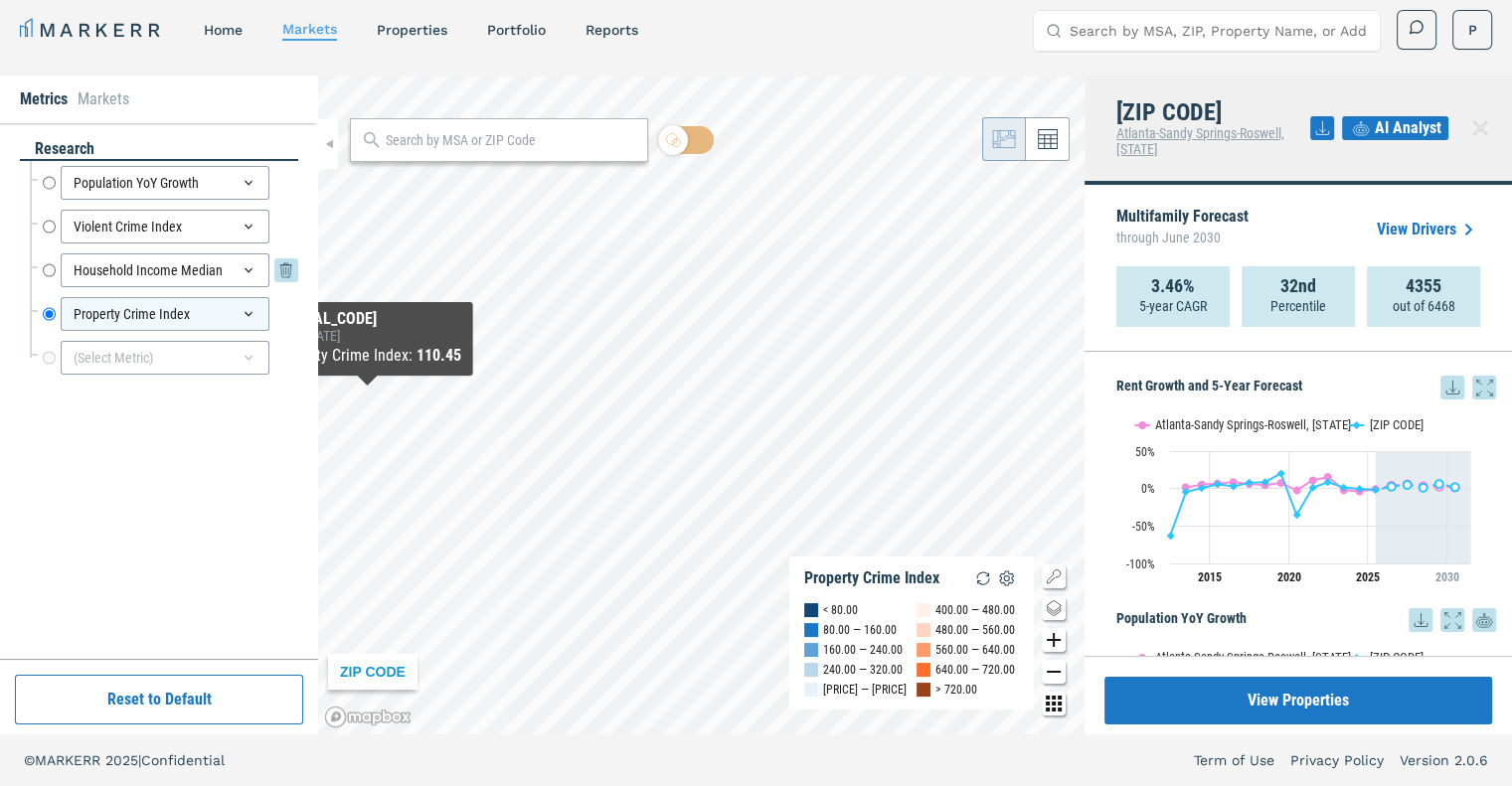 click on "Household Income Median" at bounding box center (49, 270) 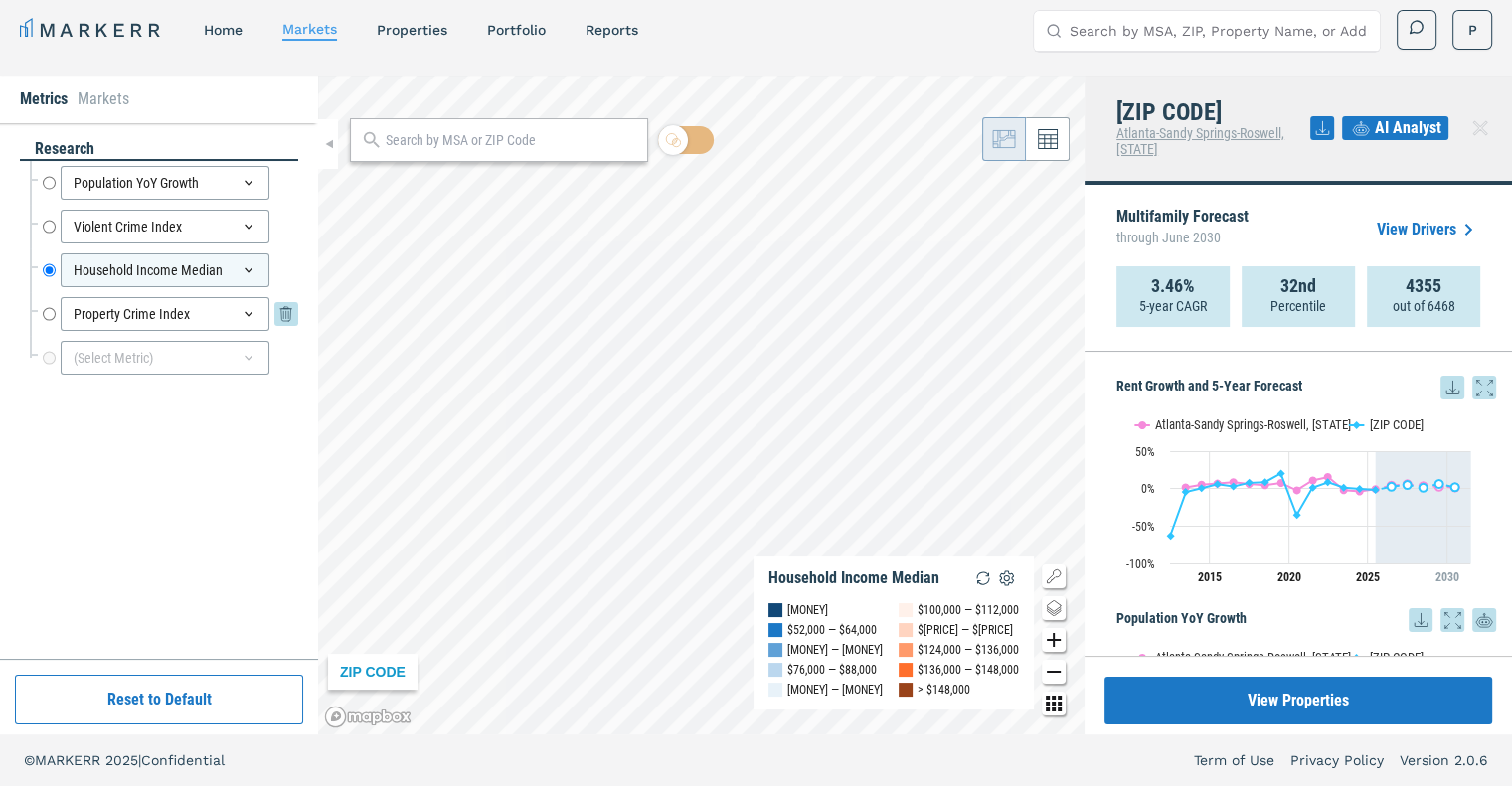 click on "Property Crime Index" at bounding box center (49, 314) 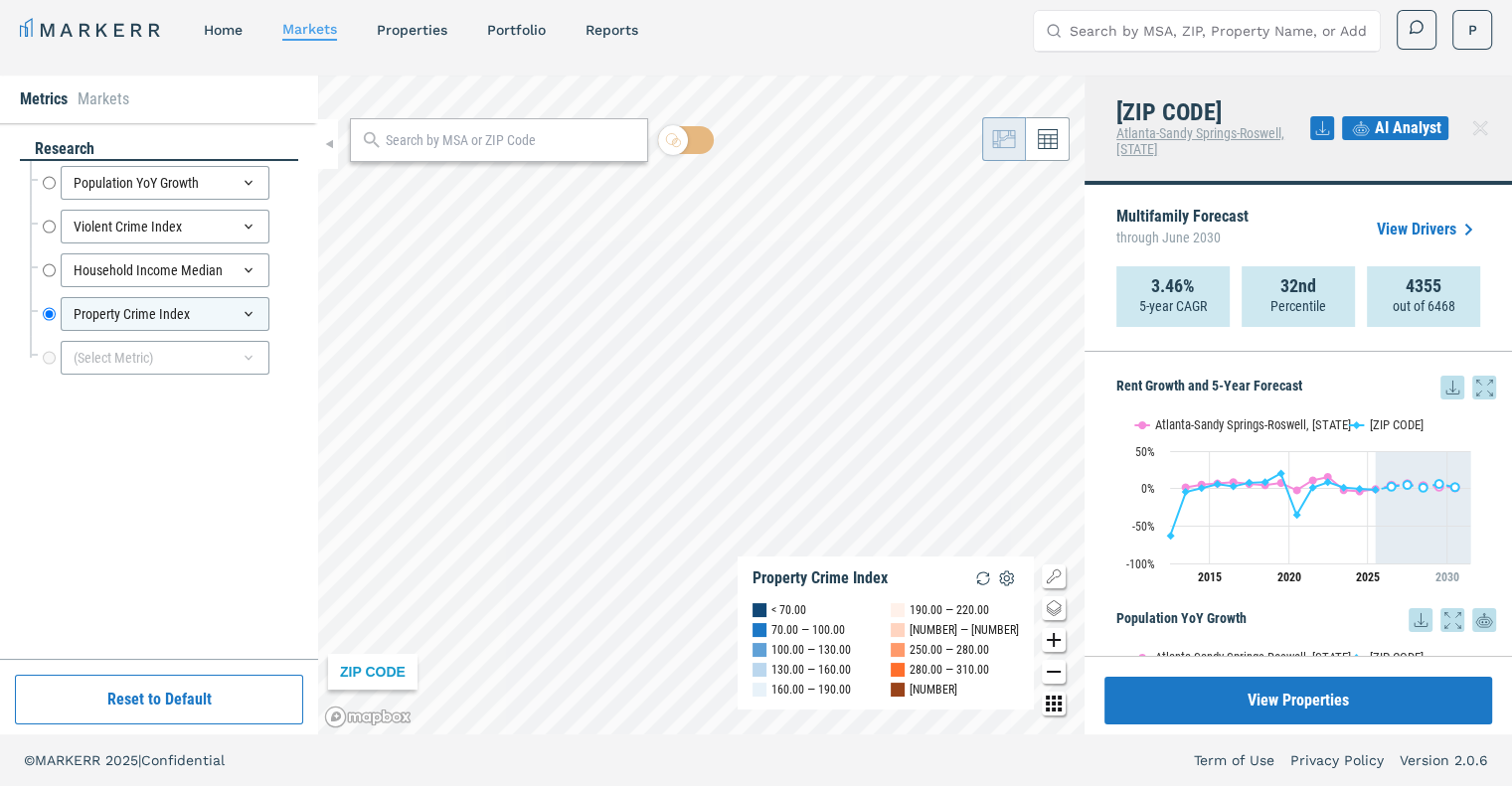 click on "san francisco ZIP CODE Violent Crime Index  < 100.00 100.00 — 200.00 200.00 — 300.00 300.00 — 400.00 400.00 — 500.00 500.00 — 600.00 600.00 — 700.00 700.00 — 800.00 800.00 — 900.00 > 900.00 [ZIP] Atlanta-Sandy Springs-Roswell, [STATE] AI Analyst Multifamily Forecast through June 2030 View Drivers  3.46% 5-year CAGR 32nd Percentile 4355 out of 6468 Rent Growth and 5-Year Forecast Rent Growth and 5-Year Forecast Line chart with 4 lines. View as data table, Rent Growth and 5-Year Forecast The chart has 1 Y axis displaying values. Data ranges from -63.06 to 20.25. [ZIP] 2015" at bounding box center [756, 387] 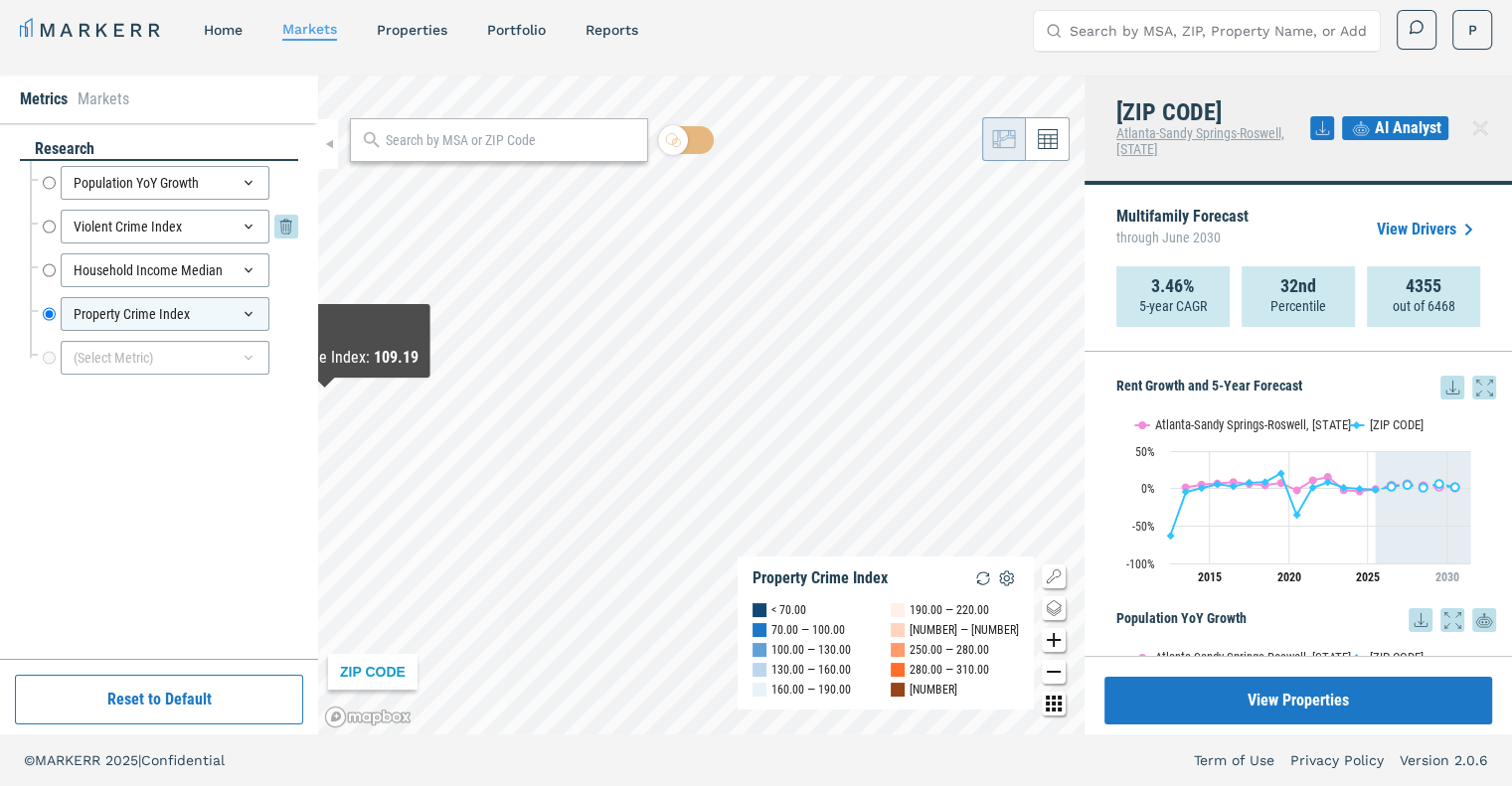 click on "Violent Crime Index" at bounding box center (49, 227) 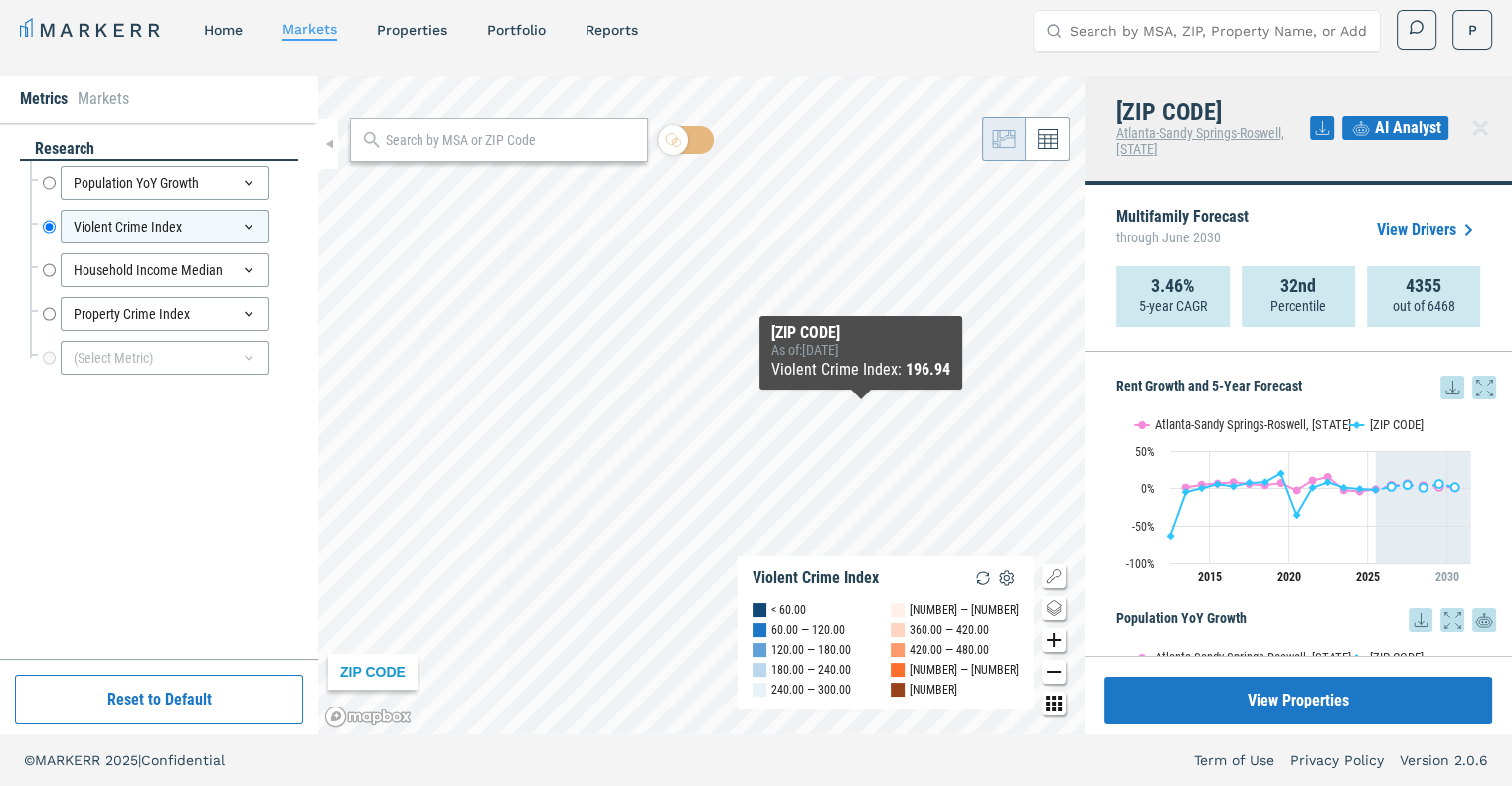 click on "Metrics Markets research Population YoY Growth Population YoY Growth Violent Crime Index Violent Crime Index Household Income Median Household Income Median Property Crime Index Property Crime Index (Select Metric) Reset to Default [ZIP CODE] [CATEGORY]  < 60.00 60.00 — 120.00 120.00 — 180.00 180.00 — 240.00 240.00 — 300.00 300.00 — 360.00 360.00 — 420.00 420.00 — 480.00 480.00 — 540.00 > 540.00 [ZIP CODE] Atlanta-Sandy Springs-Roswell, GA AI Analyst Multifamily Forecast through June 2030 View Drivers  3.46% 5-year CAGR 32nd Percentile 4355 out of 6468 Rent Growth and 5-Year Forecast Rent Growth and 5-Year Forecast Line chart with 4 lines. View as data table, Rent Growth and 5-Year Forecast The chart has 1 X axis displaying Time. Data ranges from 2012-06-28 18:00:00 to 2030-06-28 18:00:00. The chart has 1 Y axis displaying values. Data ranges from -63.06 to 20.25. Created with Highcharts 11.4.8 Rent Growth and 5-Year Forecast [ZIP CODE] 0%" at bounding box center [756, 404] 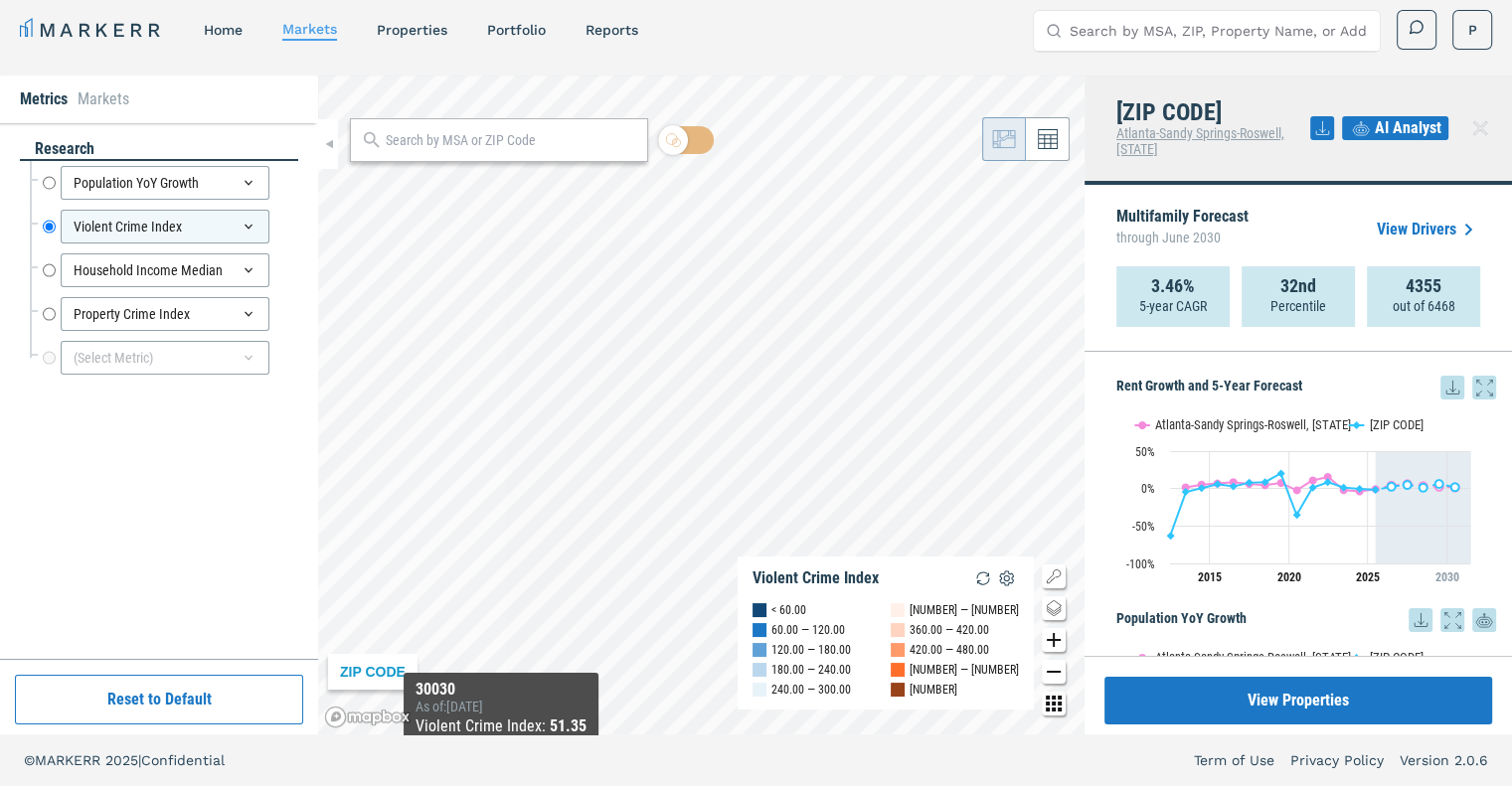 drag, startPoint x: 1147, startPoint y: 426, endPoint x: 768, endPoint y: 495, distance: 385.2298 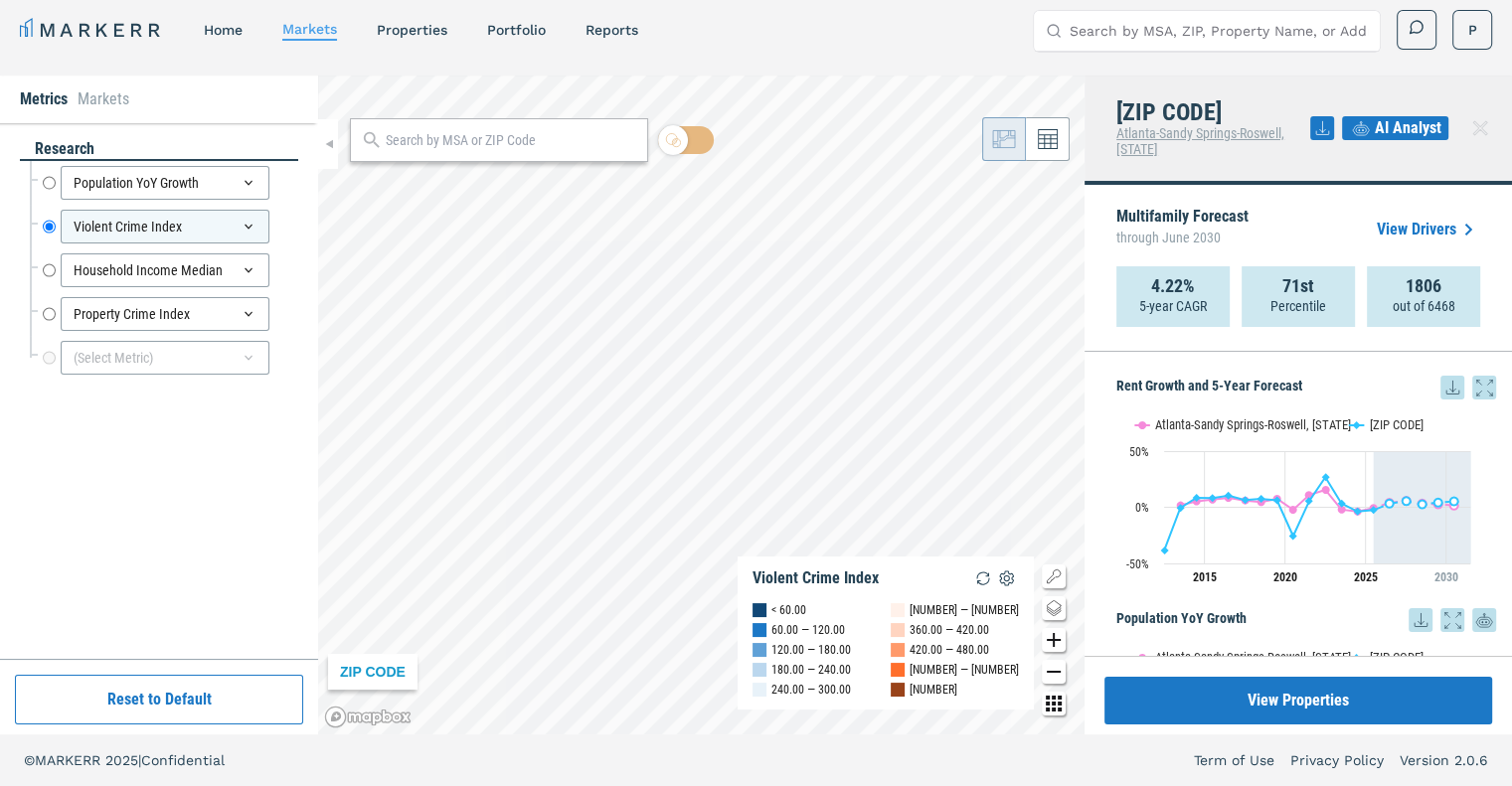 click on "ZIP CODE Violent Crime Index  < 60.00 60.00 — 120.00 120.00 — 180.00 180.00 — 240.00 240.00 — 300.00 300.00 — 360.00 360.00 — 420.00 420.00 — 480.00 480.00 — 540.00 > 540.00" at bounding box center [701, 404] 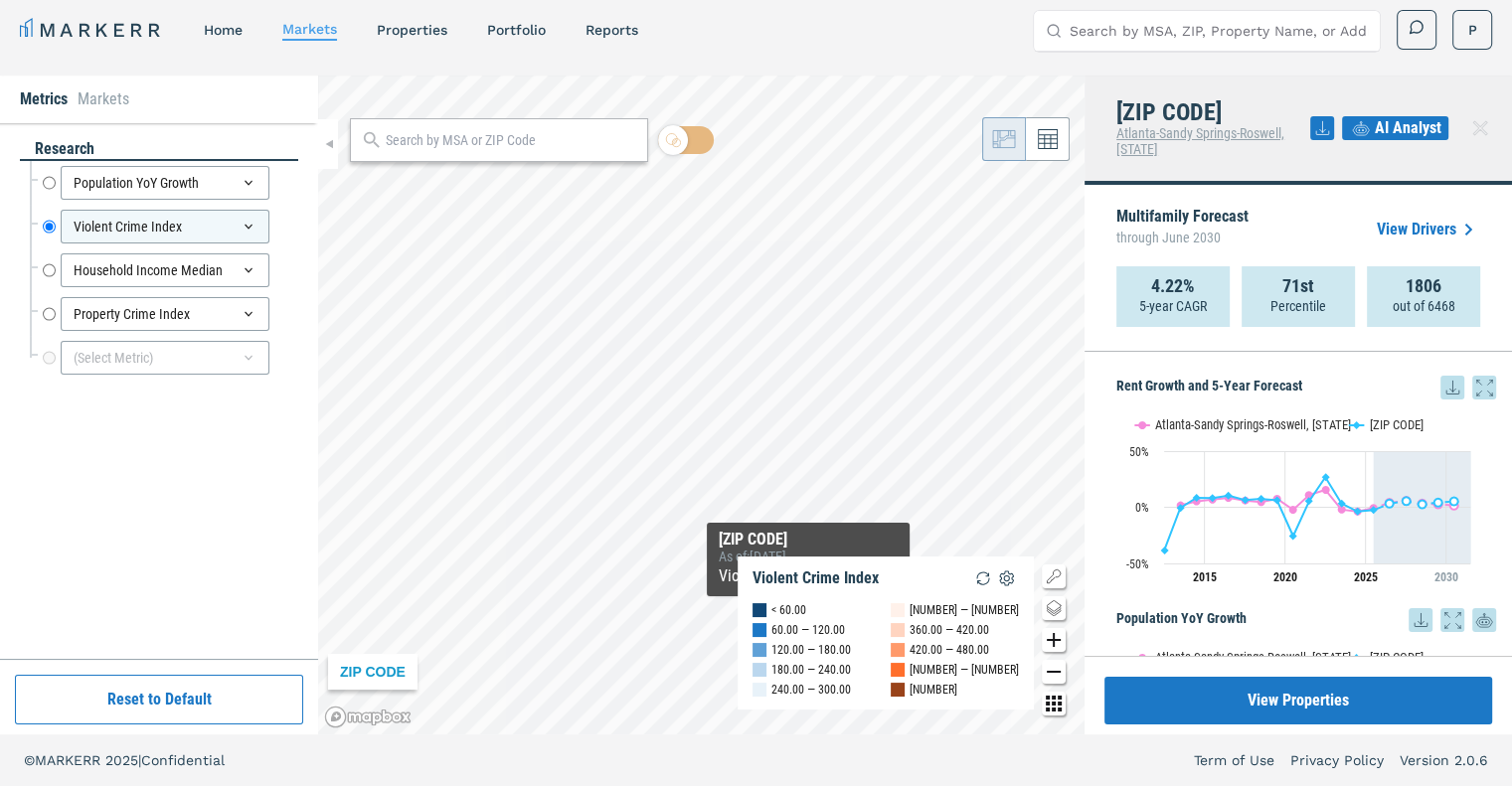 click on "ZIP CODE Violent Crime Index  < 60.00 60.00 — 120.00 120.00 — 180.00 180.00 — 240.00 240.00 — 300.00 300.00 — 360.00 360.00 — 420.00 420.00 — 480.00 480.00 — 540.00 > 540.00 30084 As of :  12/31/2023 Violent Crime Index :   118.86" at bounding box center (701, 404) 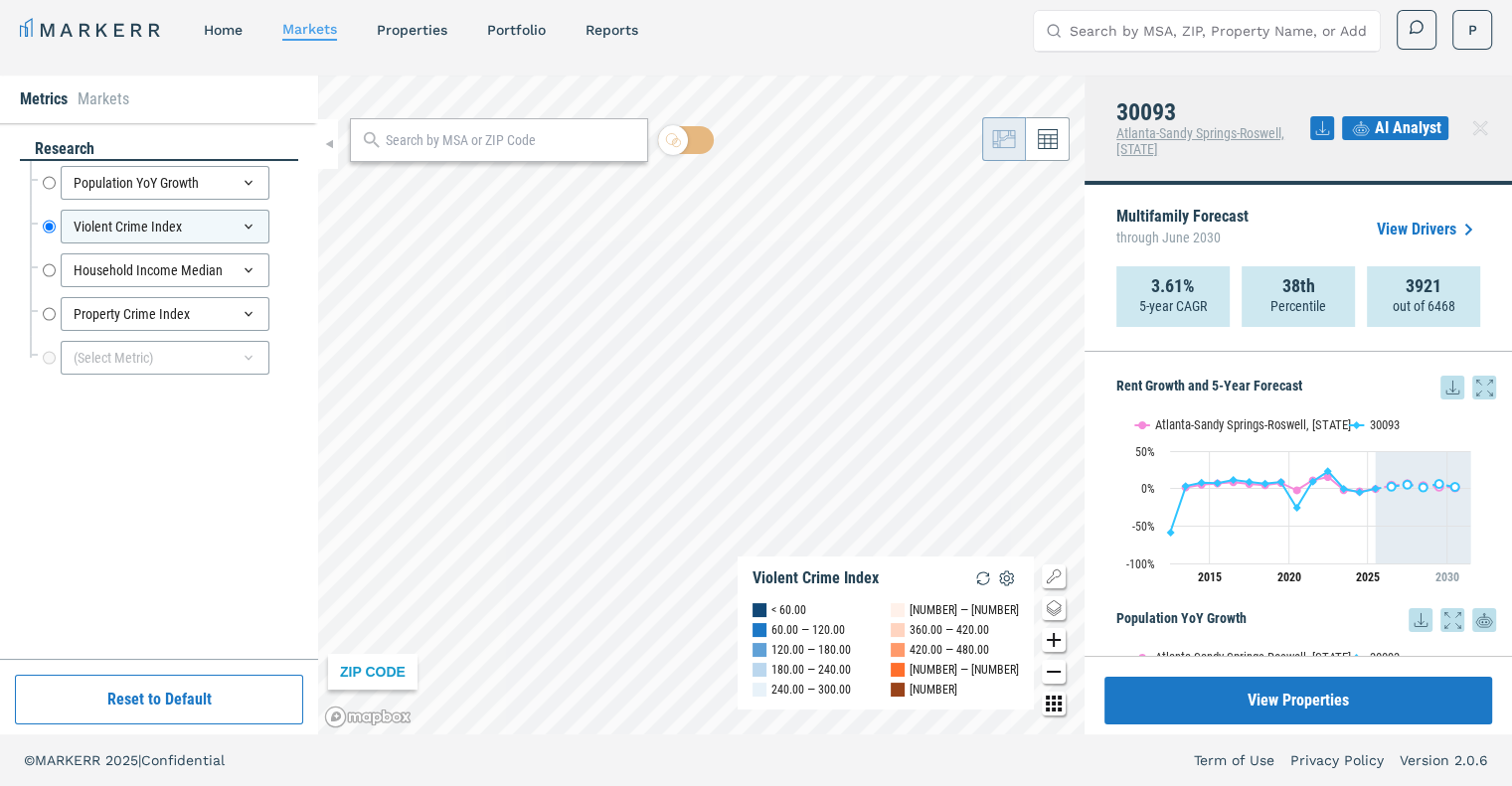 click on "Metrics Markets research Population YoY Growth Population YoY Growth Violent Crime Index Violent Crime Index Household Income Median Household Income Median Property Crime Index Property Crime Index (Select Metric) Reset to Default ZIP CODE Violent Crime Index  < 60.00 60.00 — 120.00 120.00 — 180.00 180.00 — 240.00 240.00 — 300.00 300.00 — 360.00 360.00 — 420.00 420.00 — 480.00 480.00 — 540.00 > 540.00 [POSTAL_CODE] [CITY]-[CITY]-[CITY], [STATE] AI Analyst Multifamily Forecast through June 2030 View Drivers  3.61% 5-year CAGR 38th Percentile 3921 out of 6468 Rent Growth and 5-Year Forecast Rent Growth and 5-Year Forecast Line chart with 4 lines. View as data table, Rent Growth and 5-Year Forecast The chart has 1 X axis displaying Time. Data ranges from [DATE] [TIME] to [DATE] [TIME]. The chart has 1 Y axis displaying values. Data ranges from -58.63 to 23.05. Created with Highcharts 11.4.8 Rent Growth and 5-Year Forecast [CITY]-[CITY]-[CITY], [STATE] [POSTAL_CODE] [YEAR] -100%" at bounding box center (756, 404) 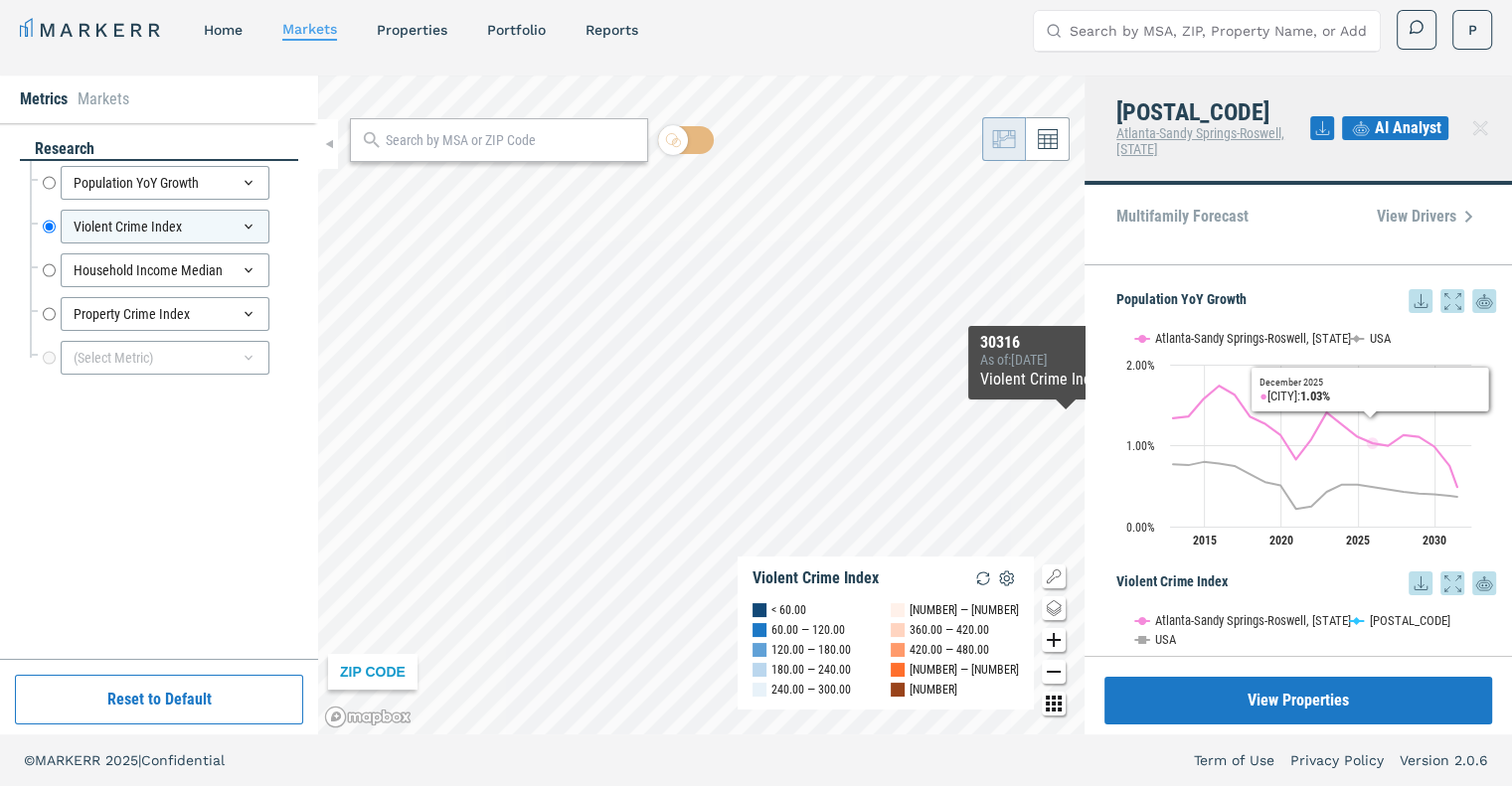 scroll, scrollTop: 0, scrollLeft: 0, axis: both 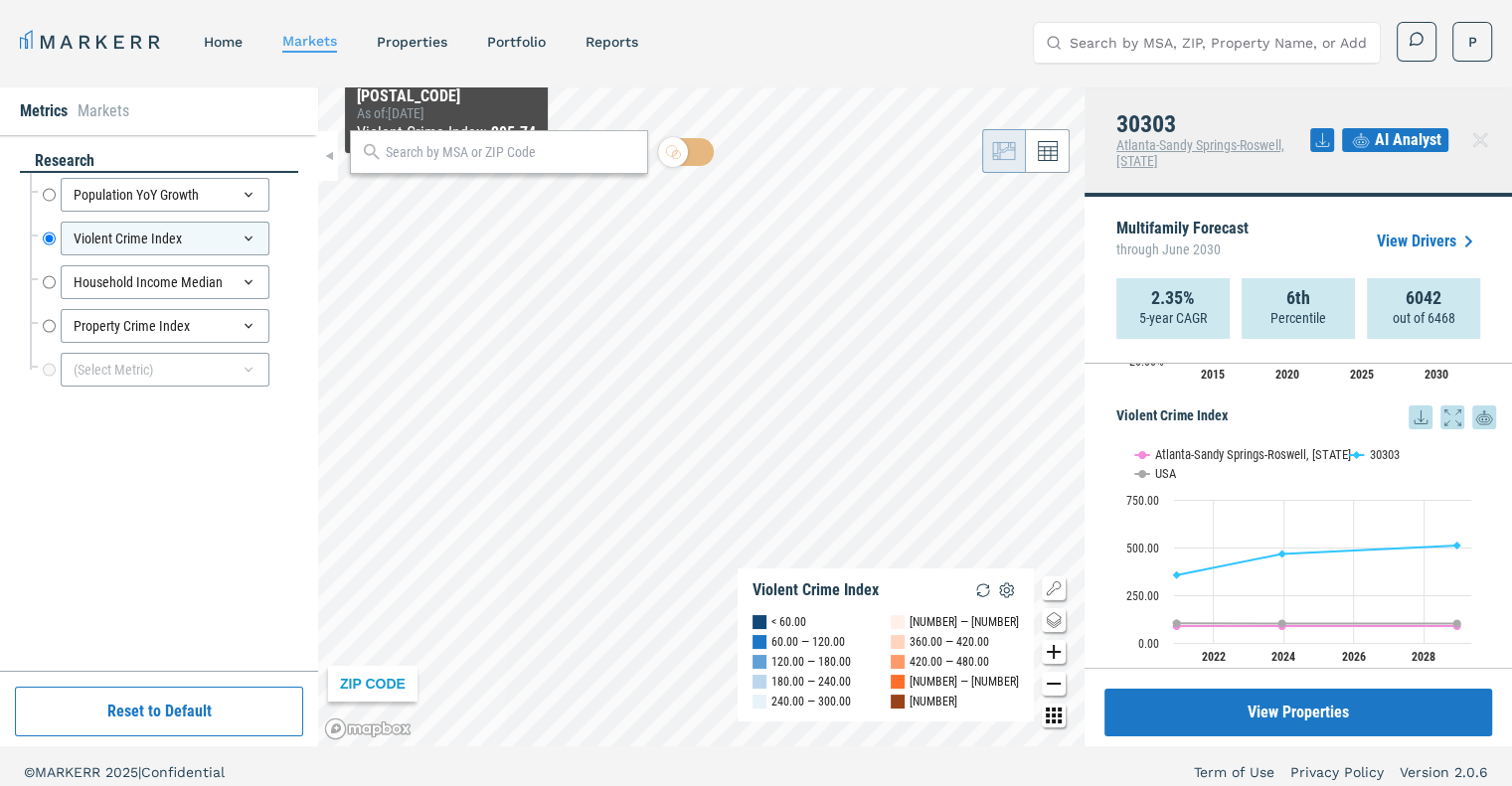 click at bounding box center [511, 152] 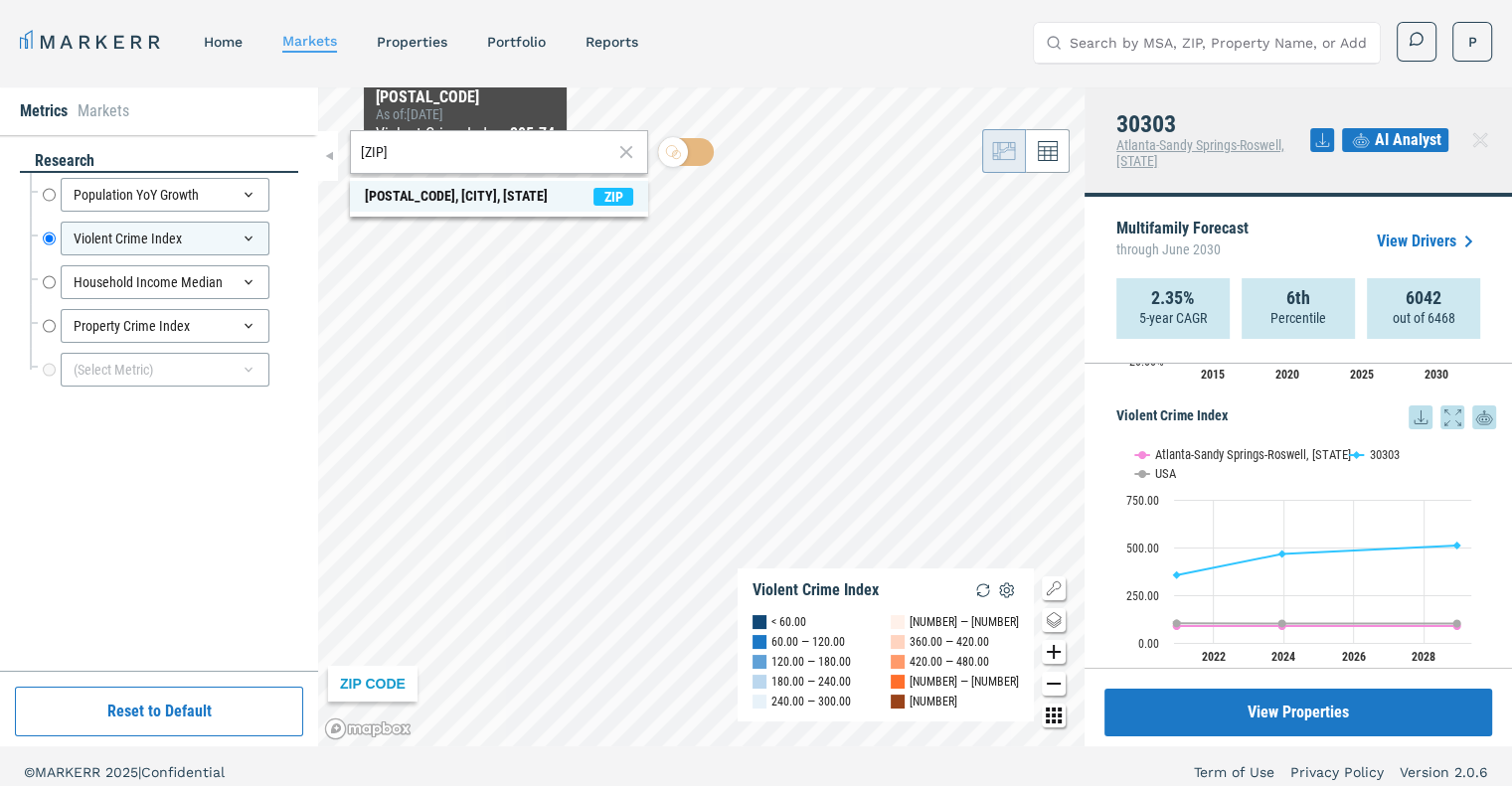 type on "[ZIP]" 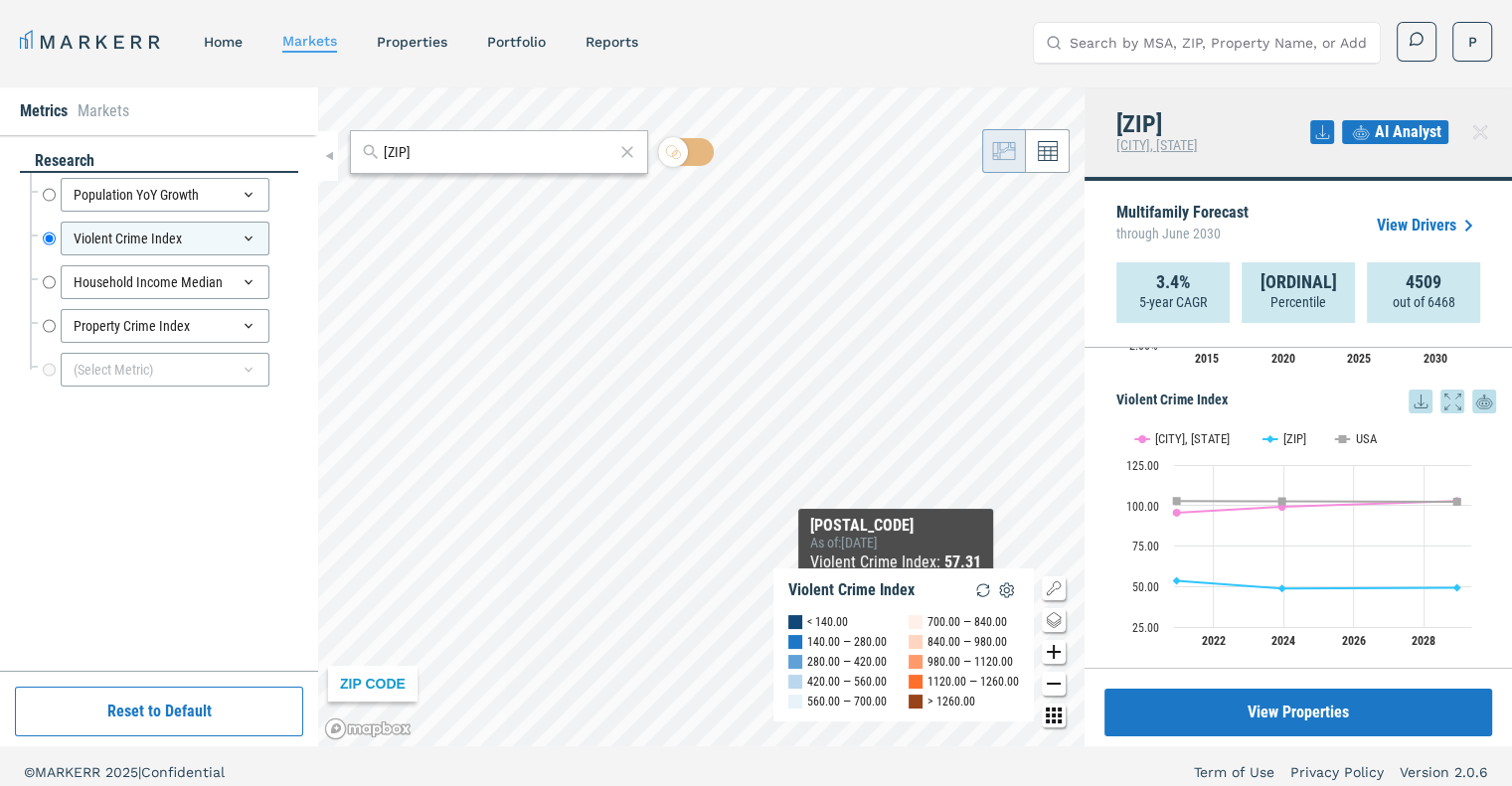 click on "ZIP CODE Violent Crime Index  < 140.00 140.00 — 280.00 280.00 — 420.00 420.00 — 560.00 560.00 — 700.00 700.00 — 840.00 840.00 — 980.00 980.00 — 1120.00 1120.00 — 1260.00 > 1260.00 84117 As of :  12/31/2023 Violent Crime Index :   57.31" at bounding box center (701, 416) 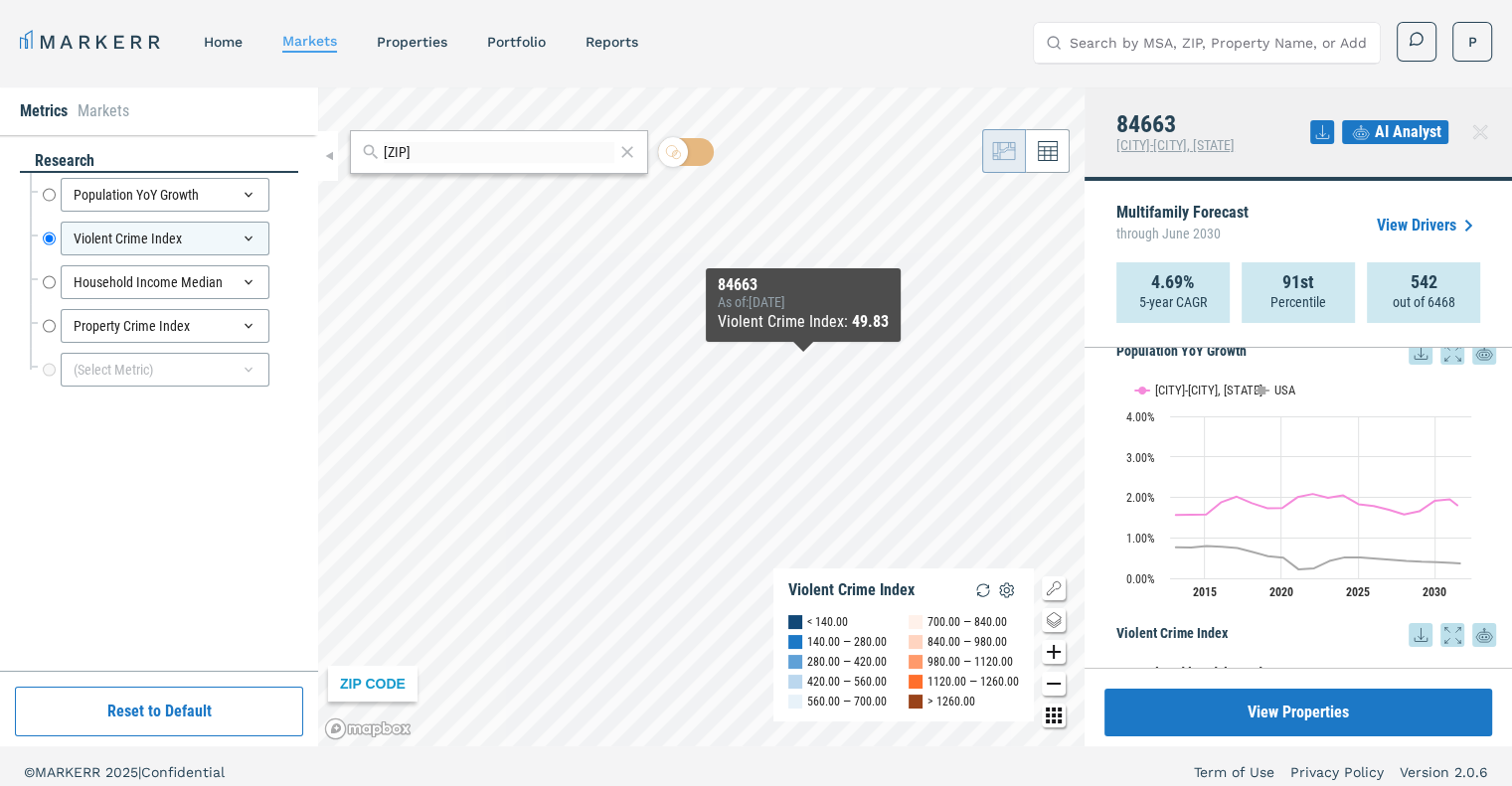 scroll, scrollTop: 497, scrollLeft: 0, axis: vertical 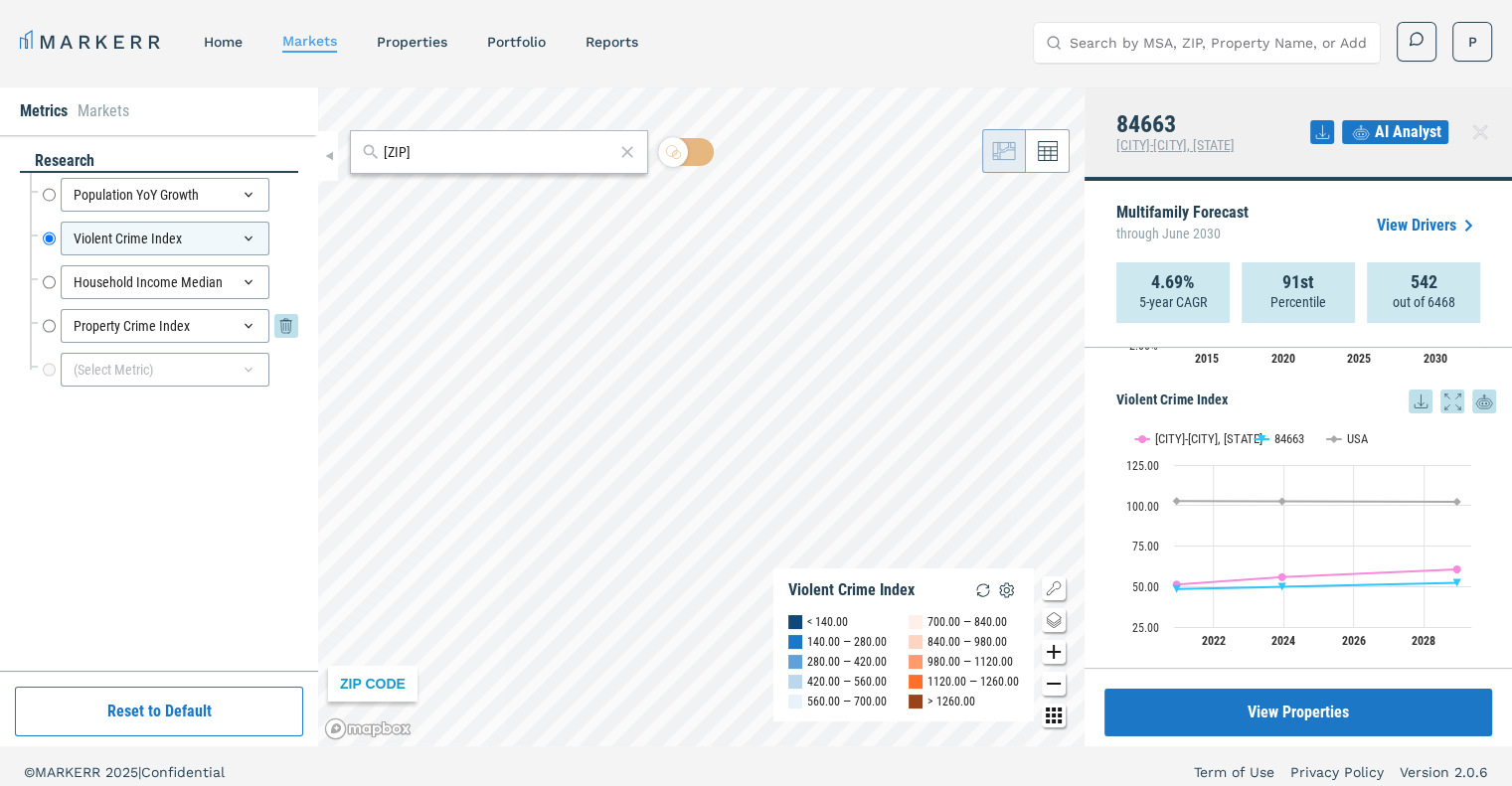 click on "Property Crime Index" at bounding box center [49, 326] 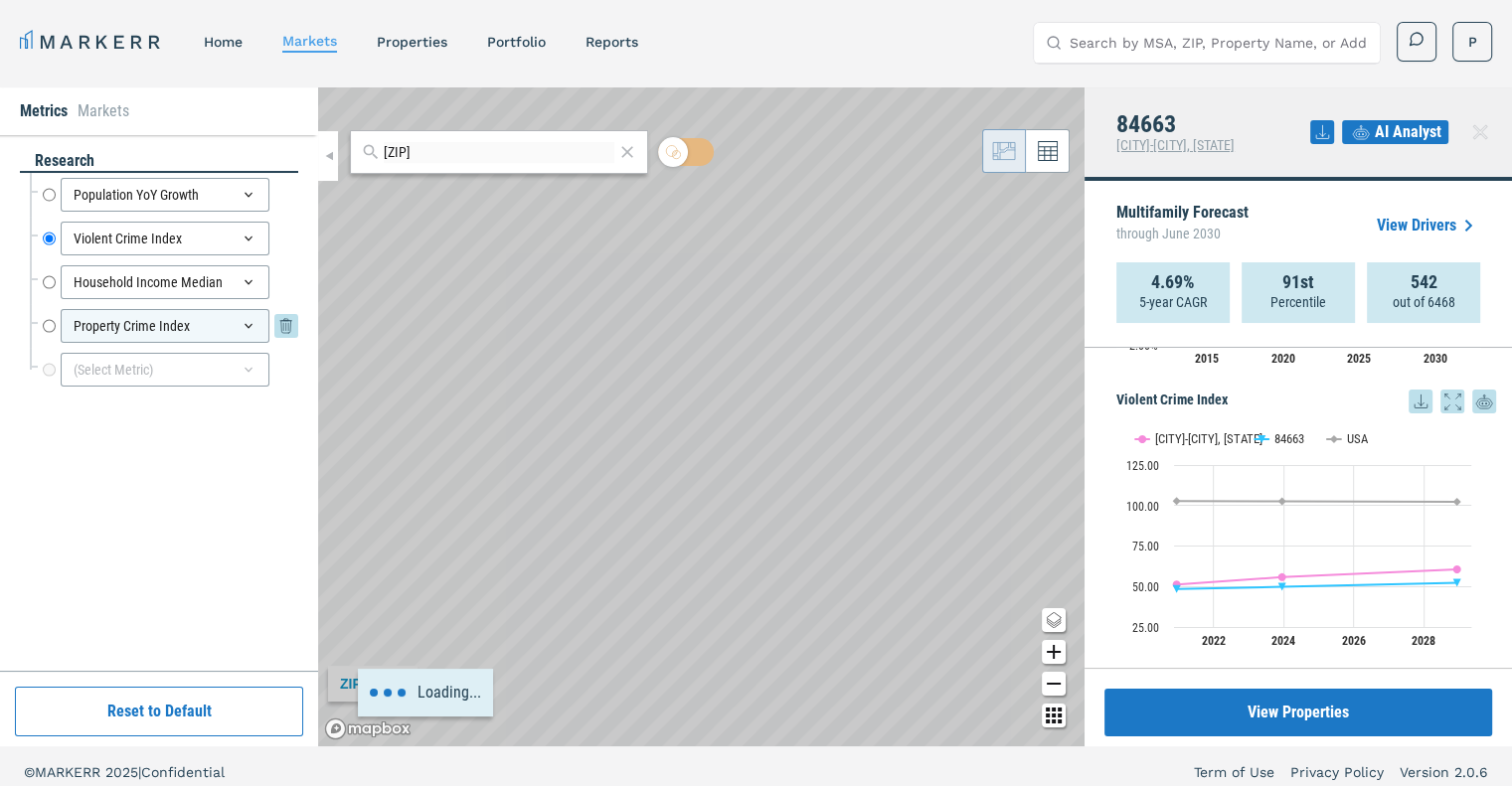 radio on "false" 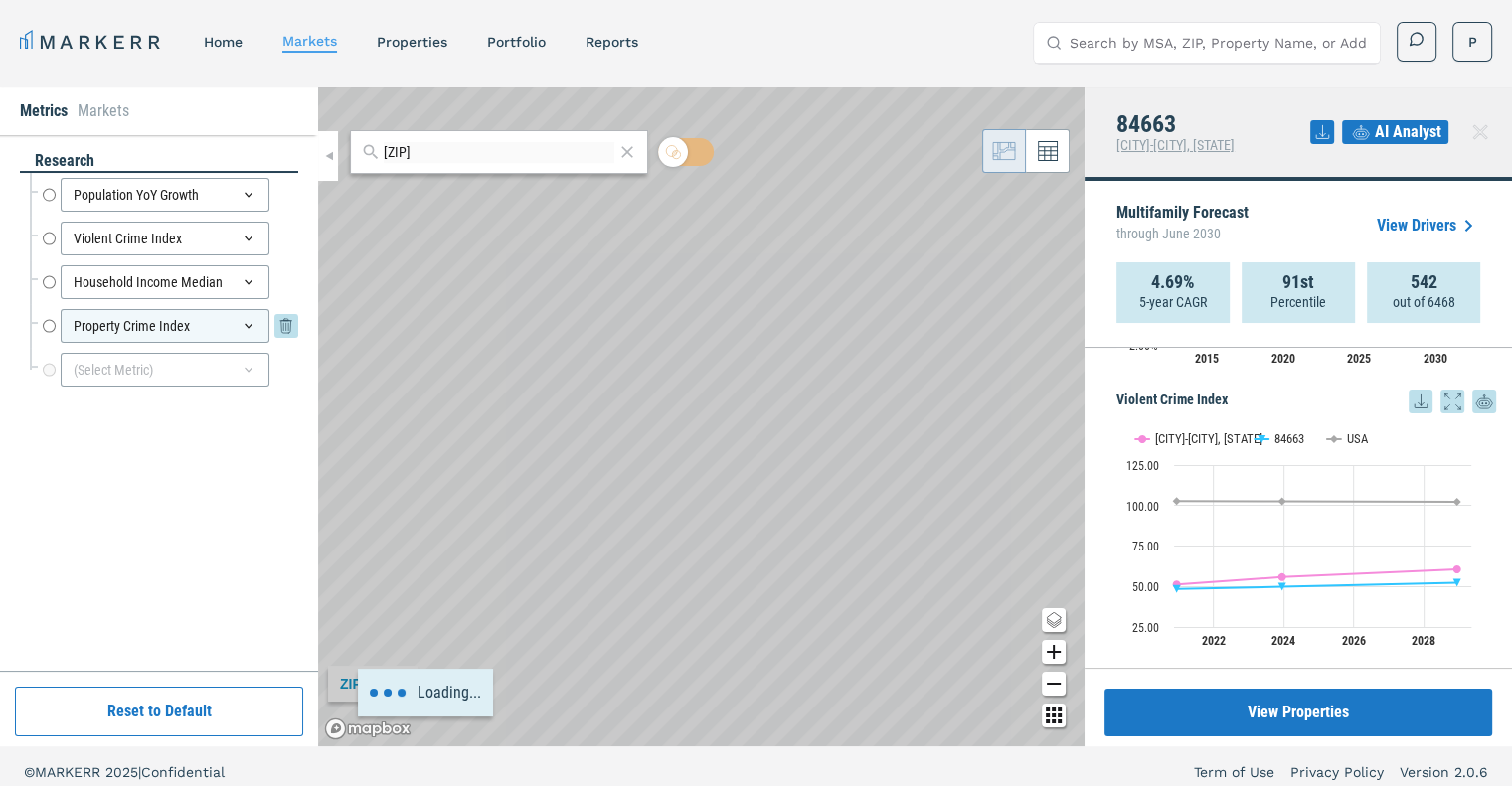 radio on "true" 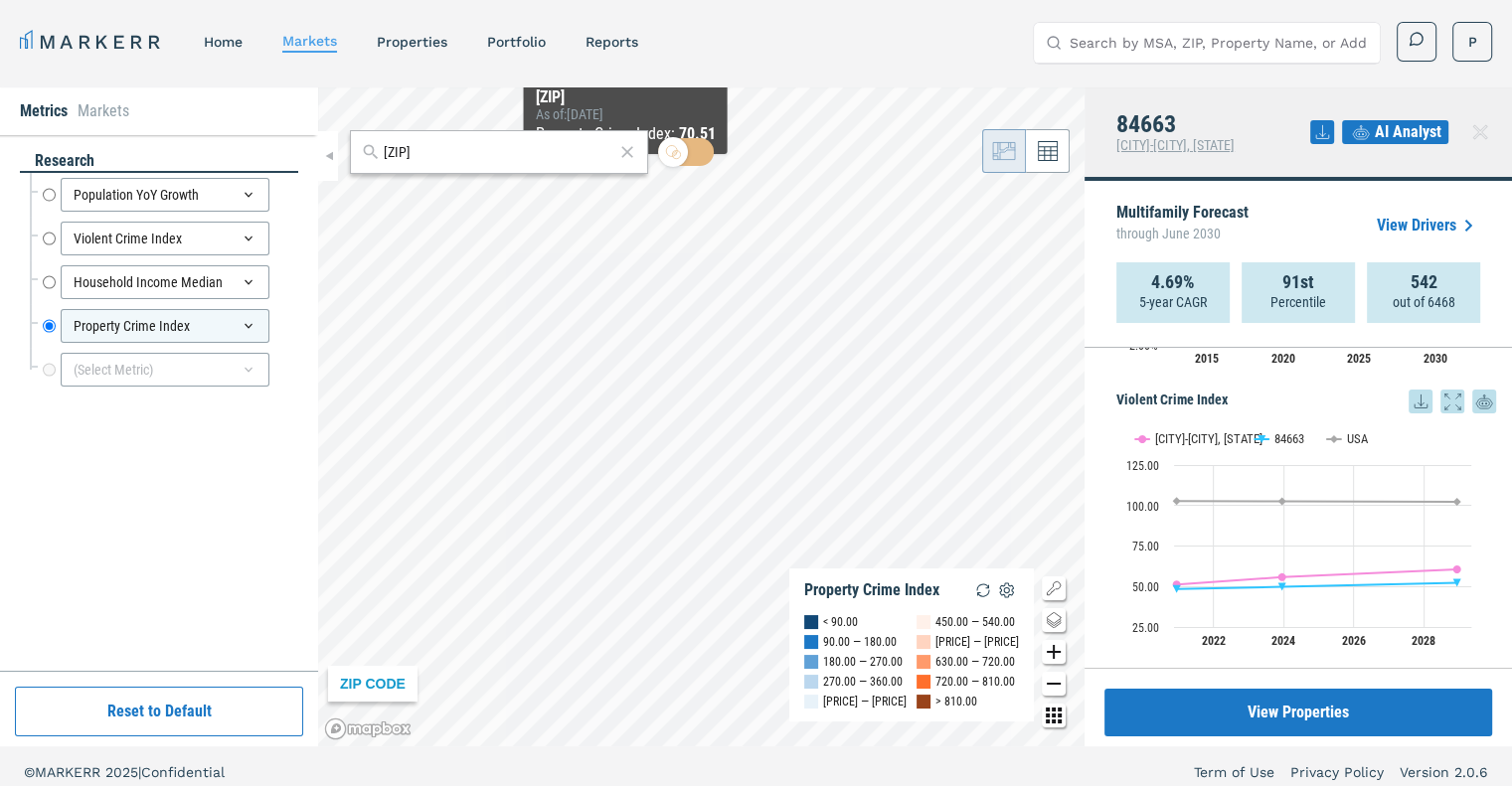 click 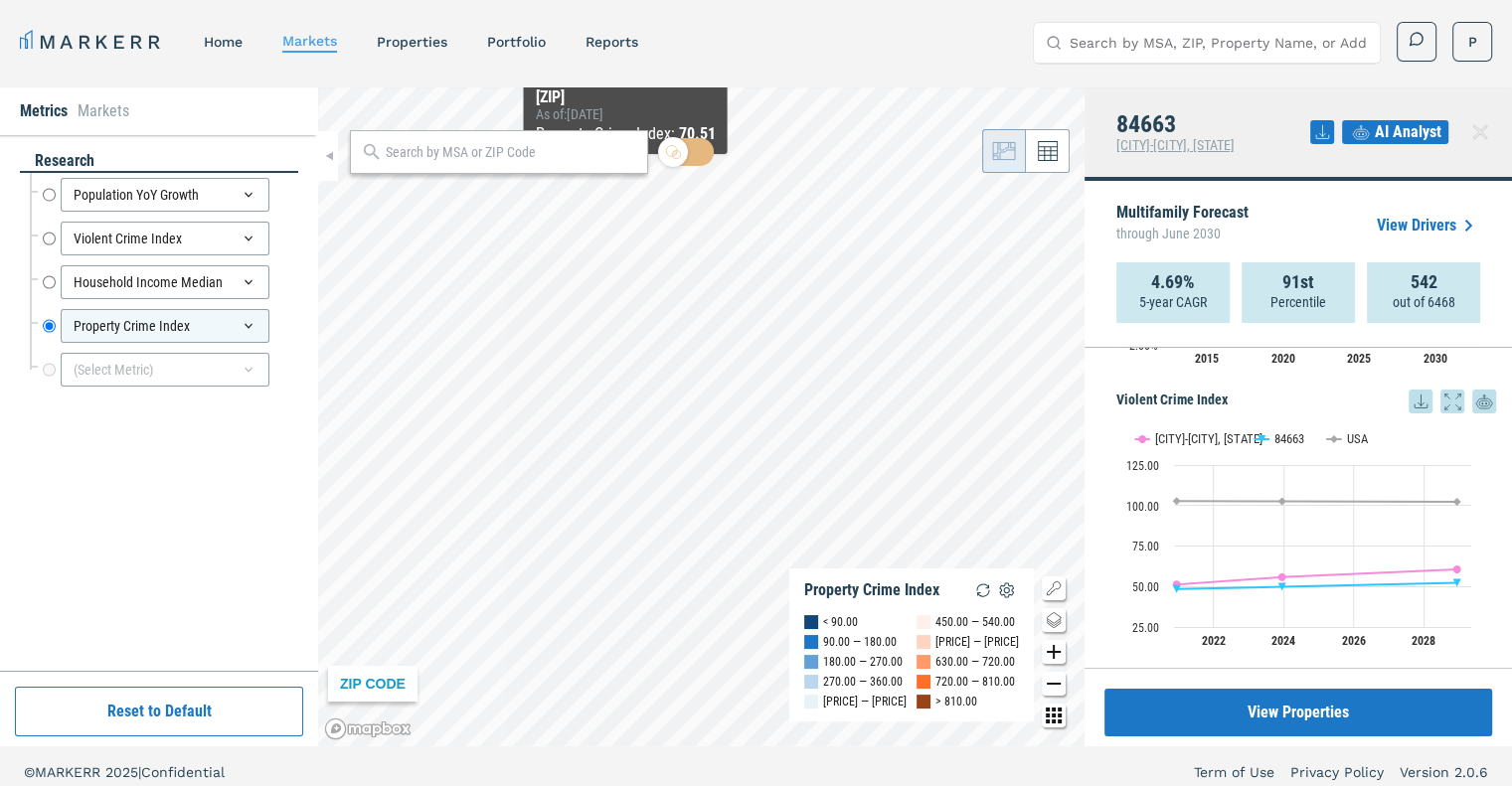 click at bounding box center [511, 152] 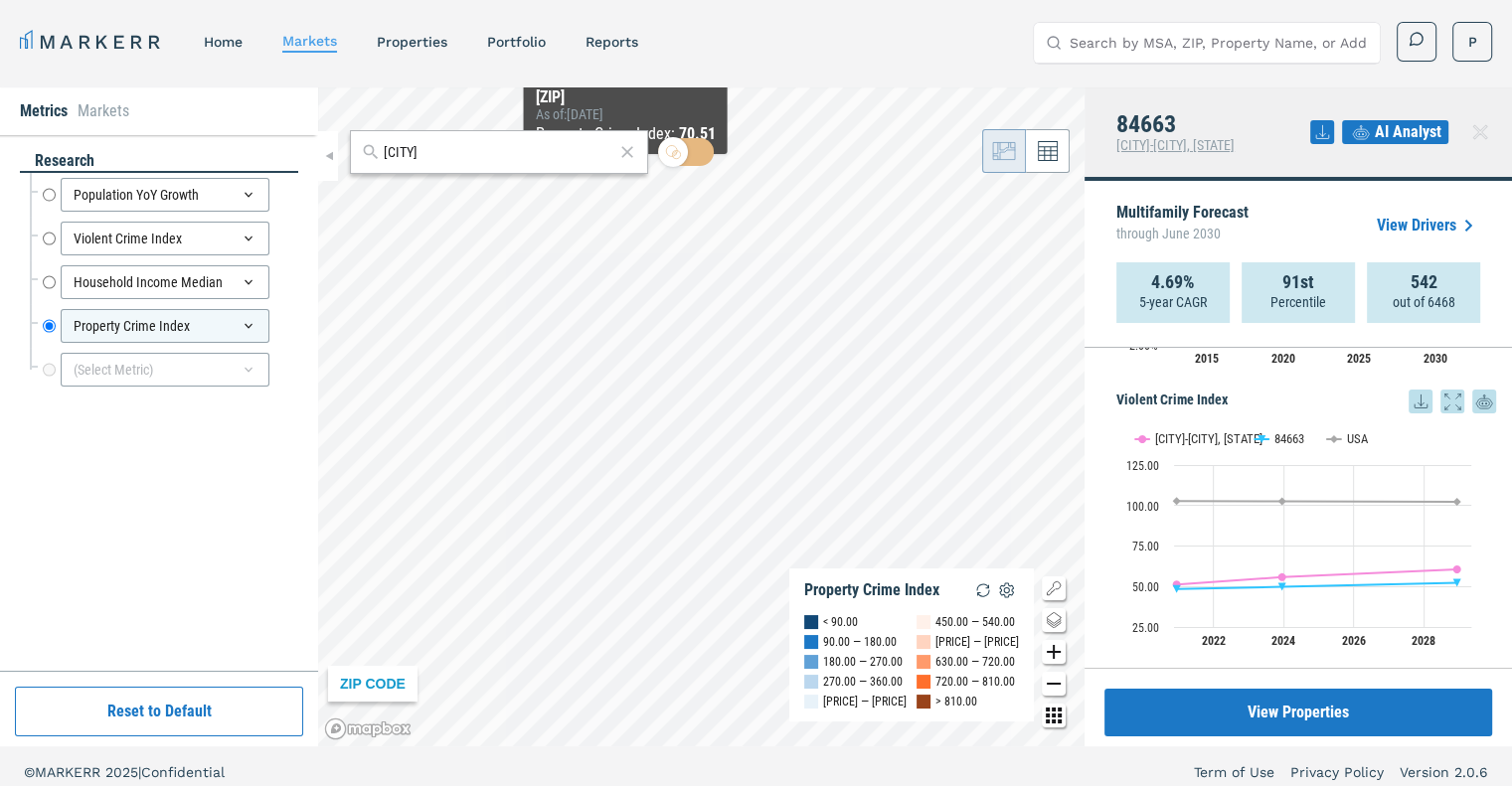 type on "[CITY]" 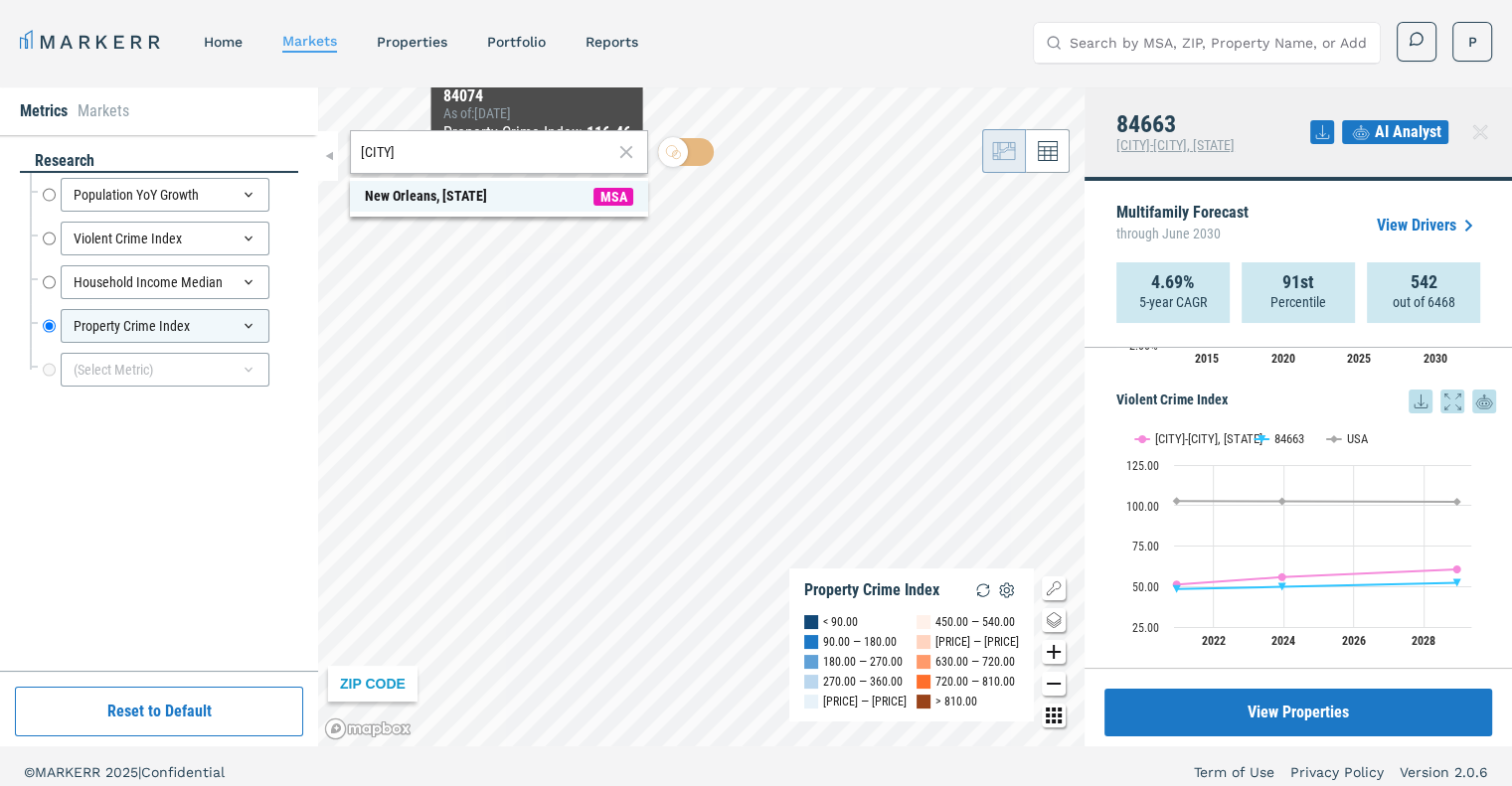click on "[CITY], [STATE] MSA" at bounding box center (499, 196) 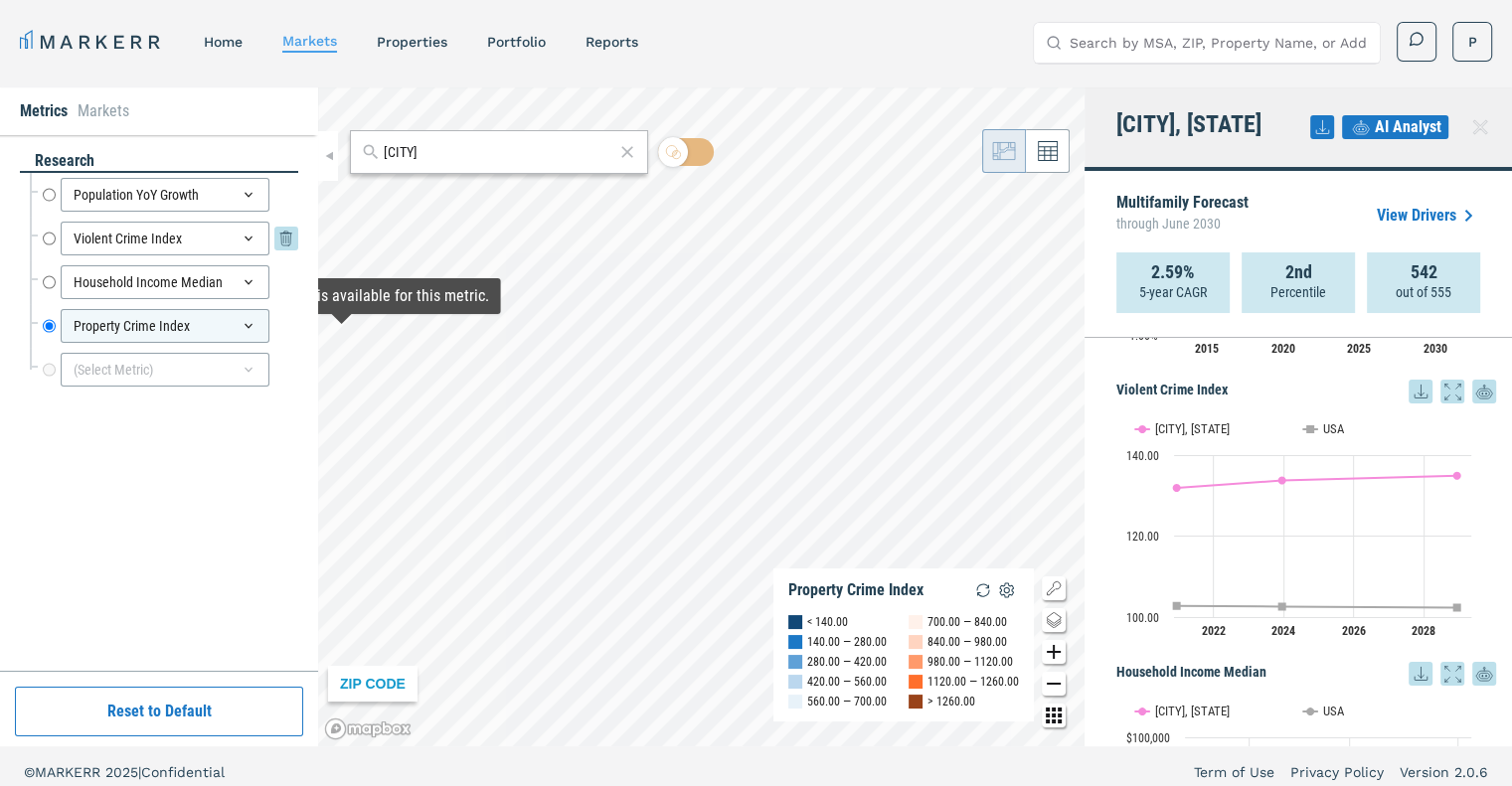 click on "Violent Crime Index" at bounding box center (49, 238) 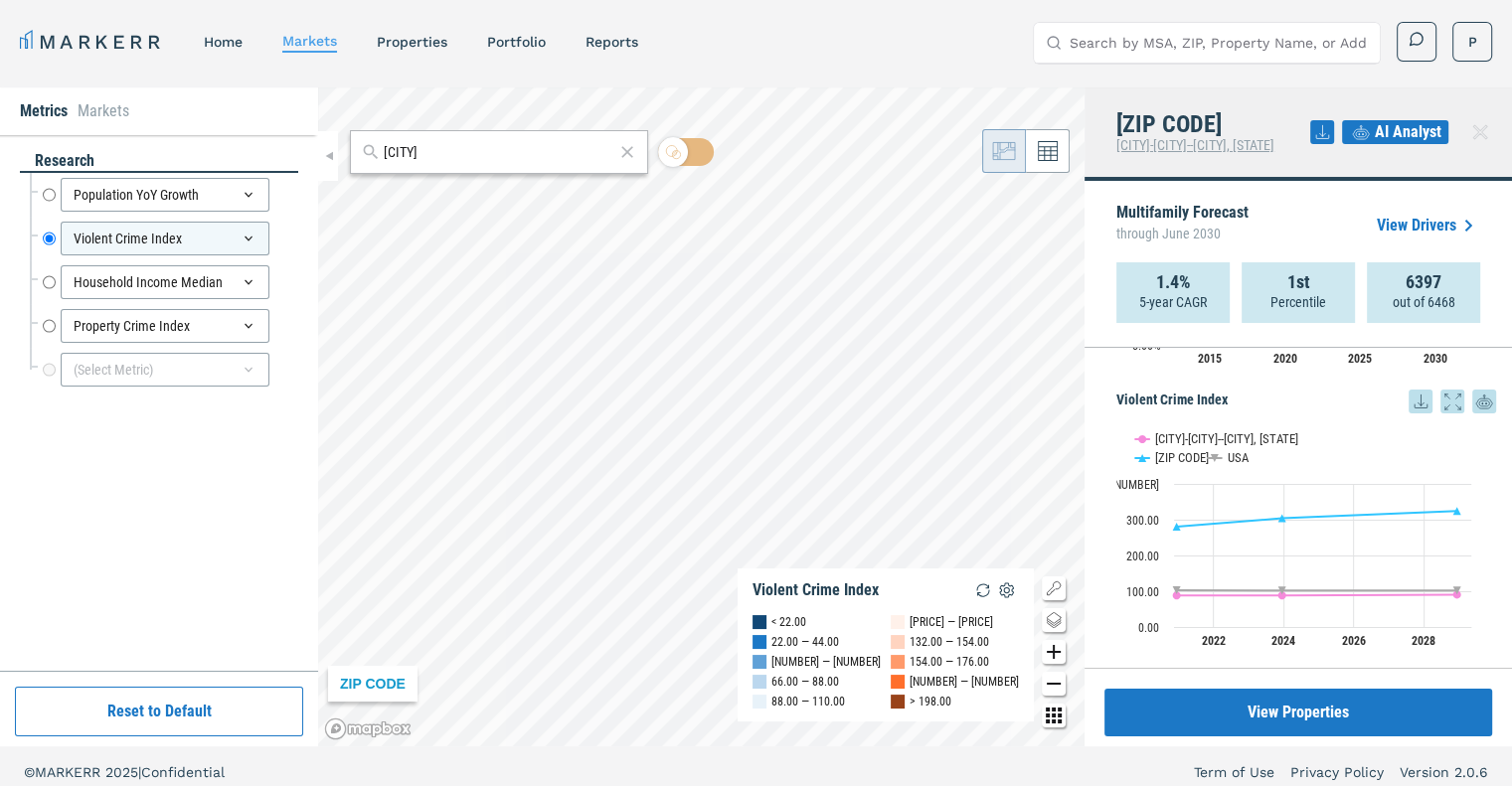 click on "MARKERR home markets properties Portfolio reports Search by MSA, ZIP, Property Name, or Address P MARKERR Toggle menu Search by MSA, ZIP, Property Name, or Address home markets properties Portfolio reports P Metrics Markets research Population YoY Growth Population YoY Growth Violent Crime Index Violent Crime Index Household Income Median Household Income Median Property Crime Index Property Crime Index (Select Metric) Reset to Default new orleans ZIP CODE Violent Crime Index  < 22.00 22.00 — 44.00 44.00 — 66.00 66.00 — 88.00 88.00 — 110.00 110.00 — 132.00 132.00 — 154.00 154.00 — 176.00 176.00 — 198.00 > 198.00 37210 Nashville-Davidson--Murfreesboro--Franklin, TN AI Analyst Multifamily Forecast through June 2030 View Drivers  1.4% 5-year CAGR 1st Percentile 6397 out of 6468 Rent Growth and 5-Year Forecast Rent Growth and 5-Year Forecast Line chart with 4 lines. View as data table, Rent Growth and 5-Year Forecast The chart has 1 Y axis displaying values. Data ranges from -41.99 to 19.84. 37210" at bounding box center [756, 398] 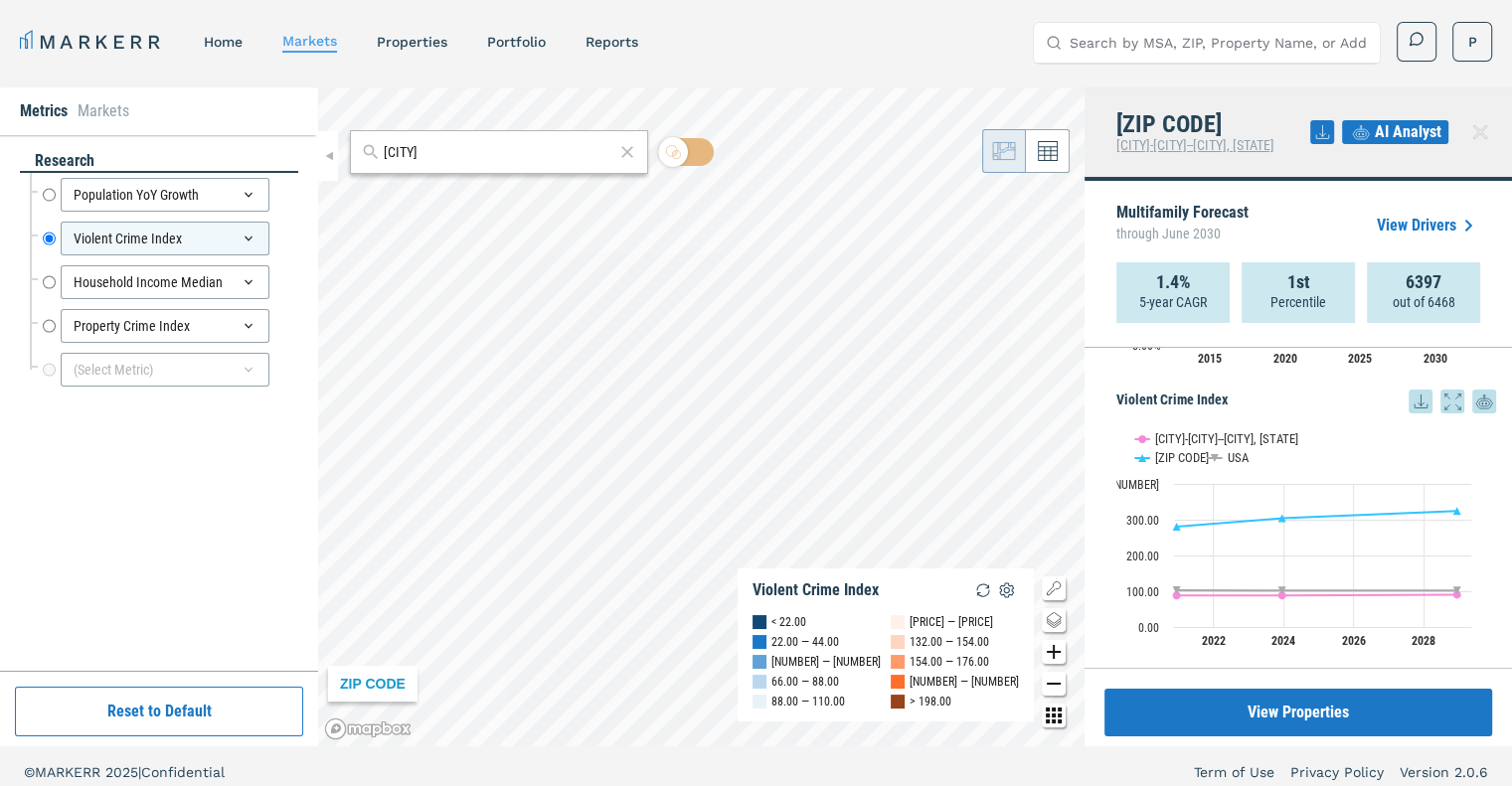 click on "ZIP CODE Violent Crime Index  < 22.00 22.00 — 44.00 44.00 — 66.00 66.00 — 88.00 88.00 — 110.00 110.00 — 132.00 132.00 — 154.00 154.00 — 176.00 176.00 — 198.00 > 198.00 37013 As of :  12/31/2023 Violent Crime Index :   134.23" at bounding box center (701, 416) 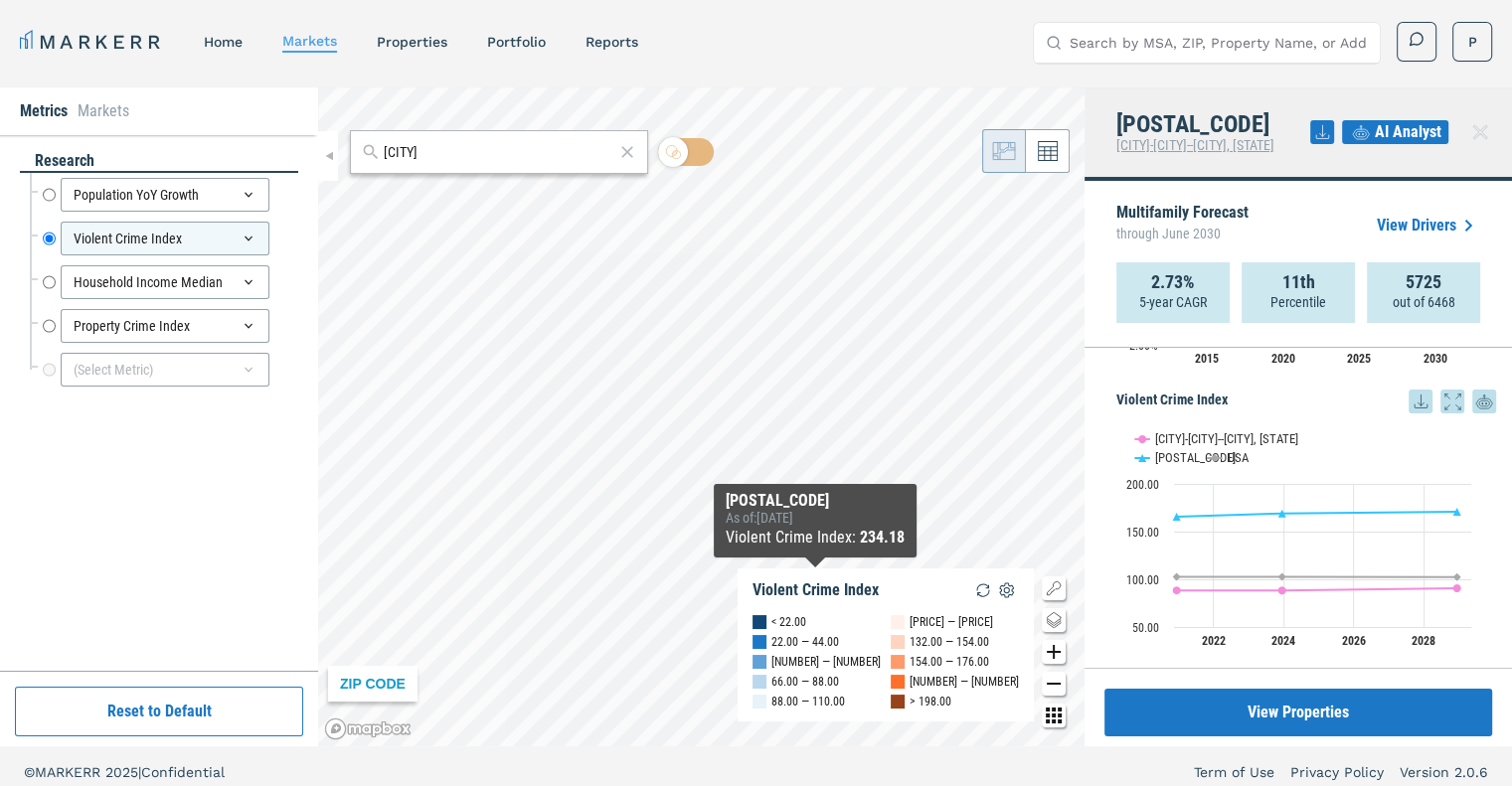 click on "[ZIP CODE] [CATEGORY]  < 22.00 22.00 — 44.00 44.00 — 66.00 66.00 — 88.00 88.00 — 110.00 110.00 — 132.00 132.00 — 154.00 154.00 — 176.00 176.00 — 198.00 > 198.00 [ZIP CODE] As of :  12/31/2023 [CATEGORY] :   234.18" at bounding box center [701, 416] 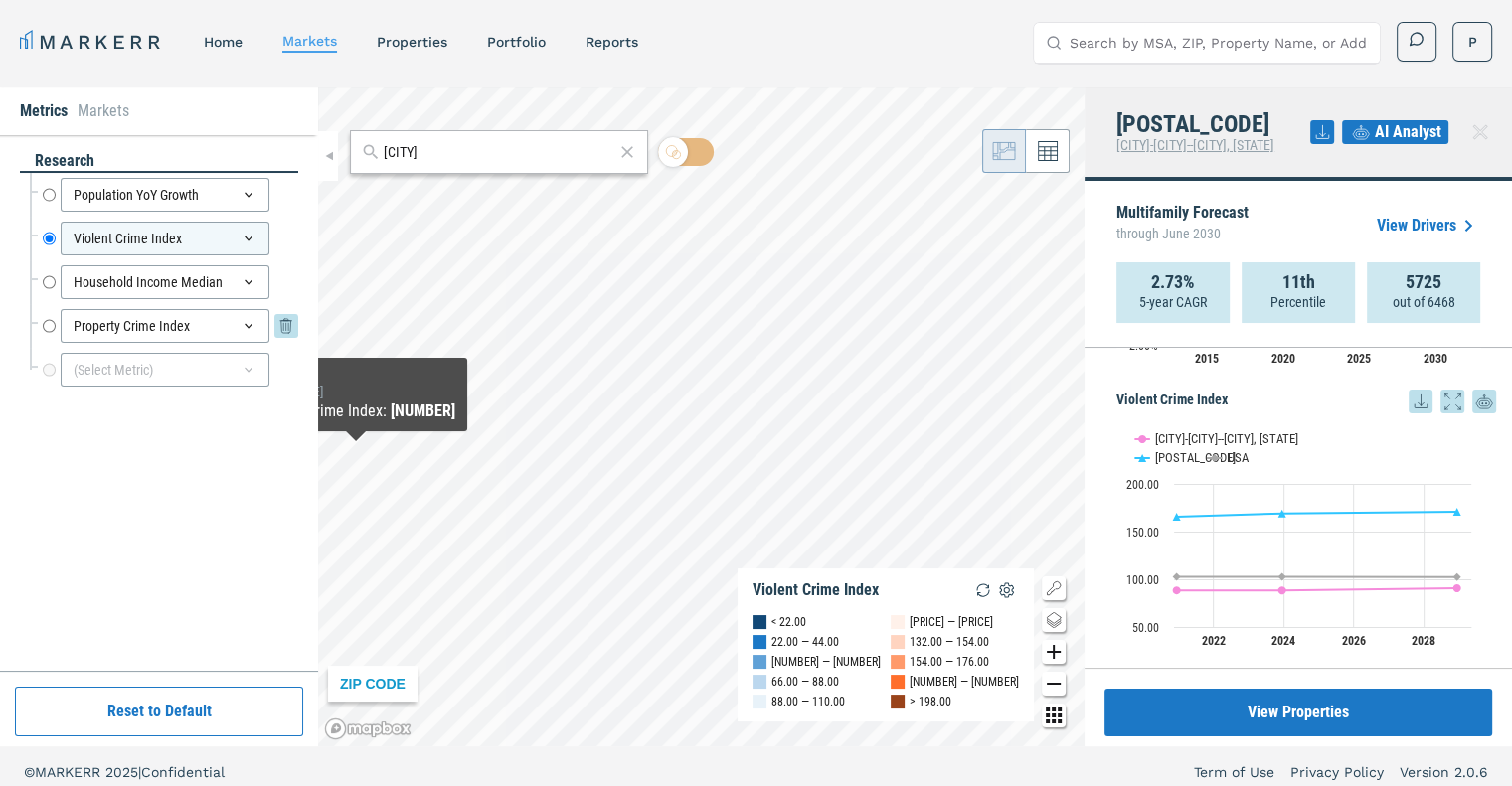 click on "Property Crime Index" at bounding box center [49, 326] 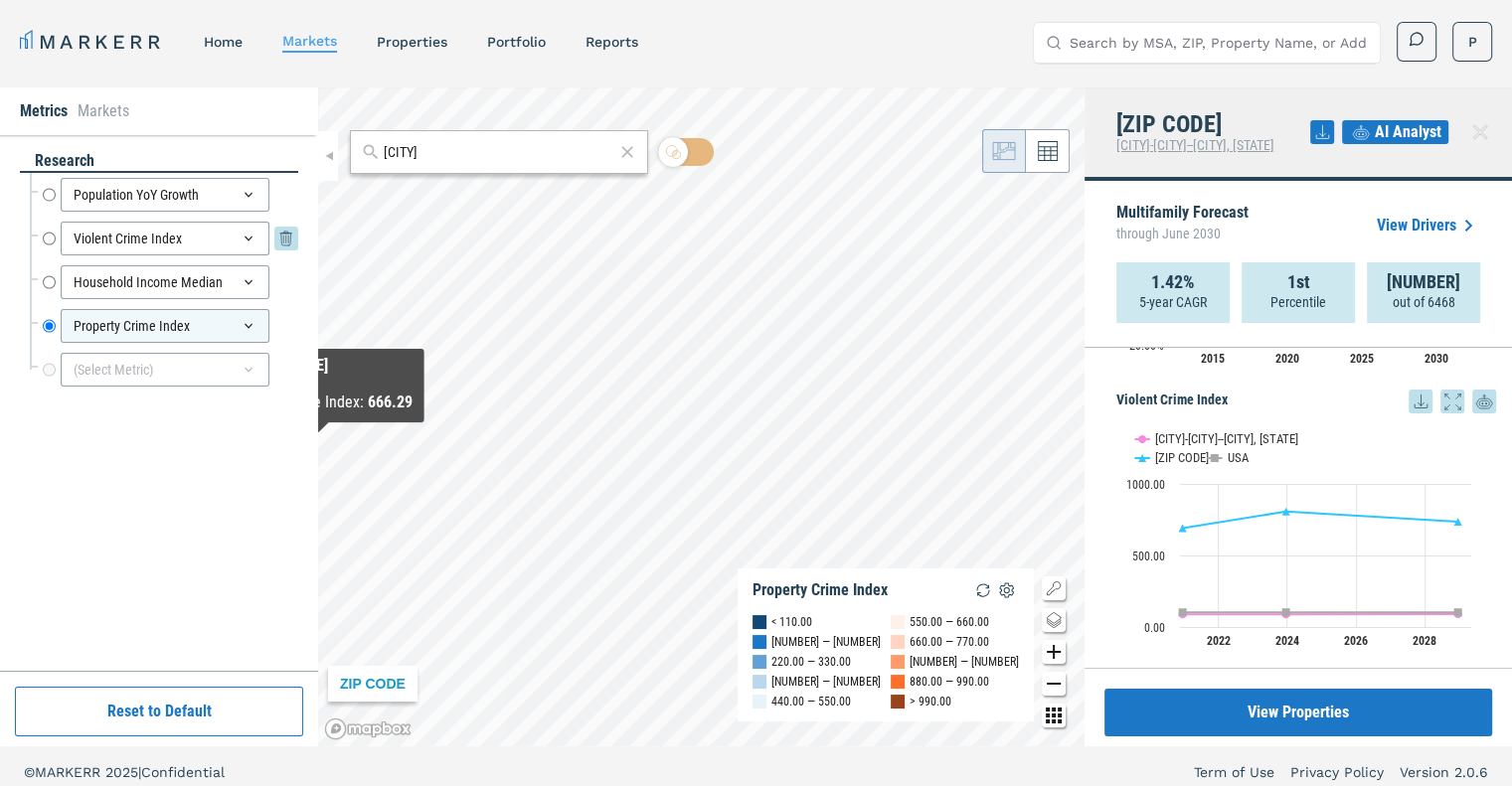 click on "Violent Crime Index" at bounding box center (49, 238) 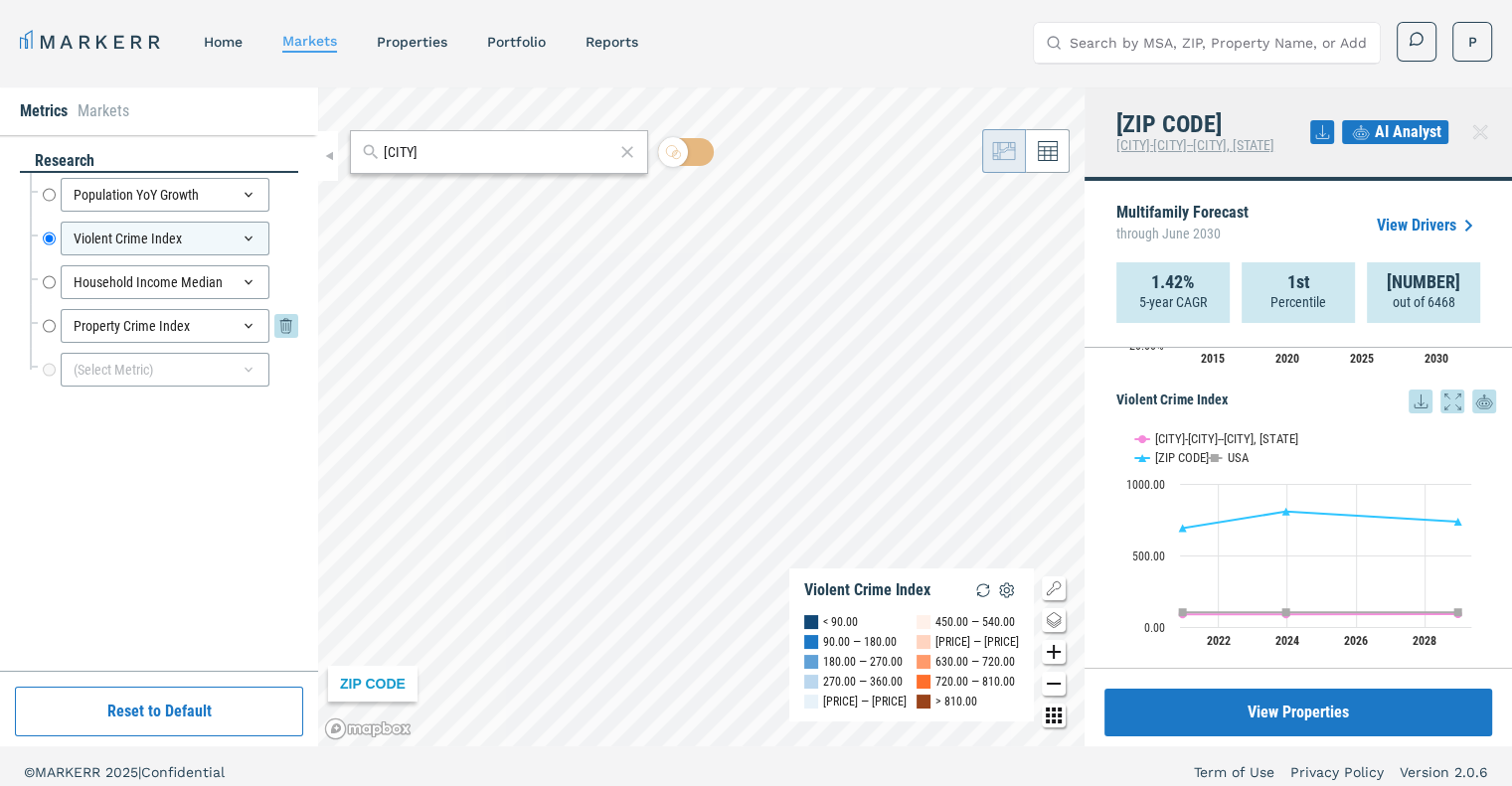 click on "Property Crime Index" at bounding box center [49, 326] 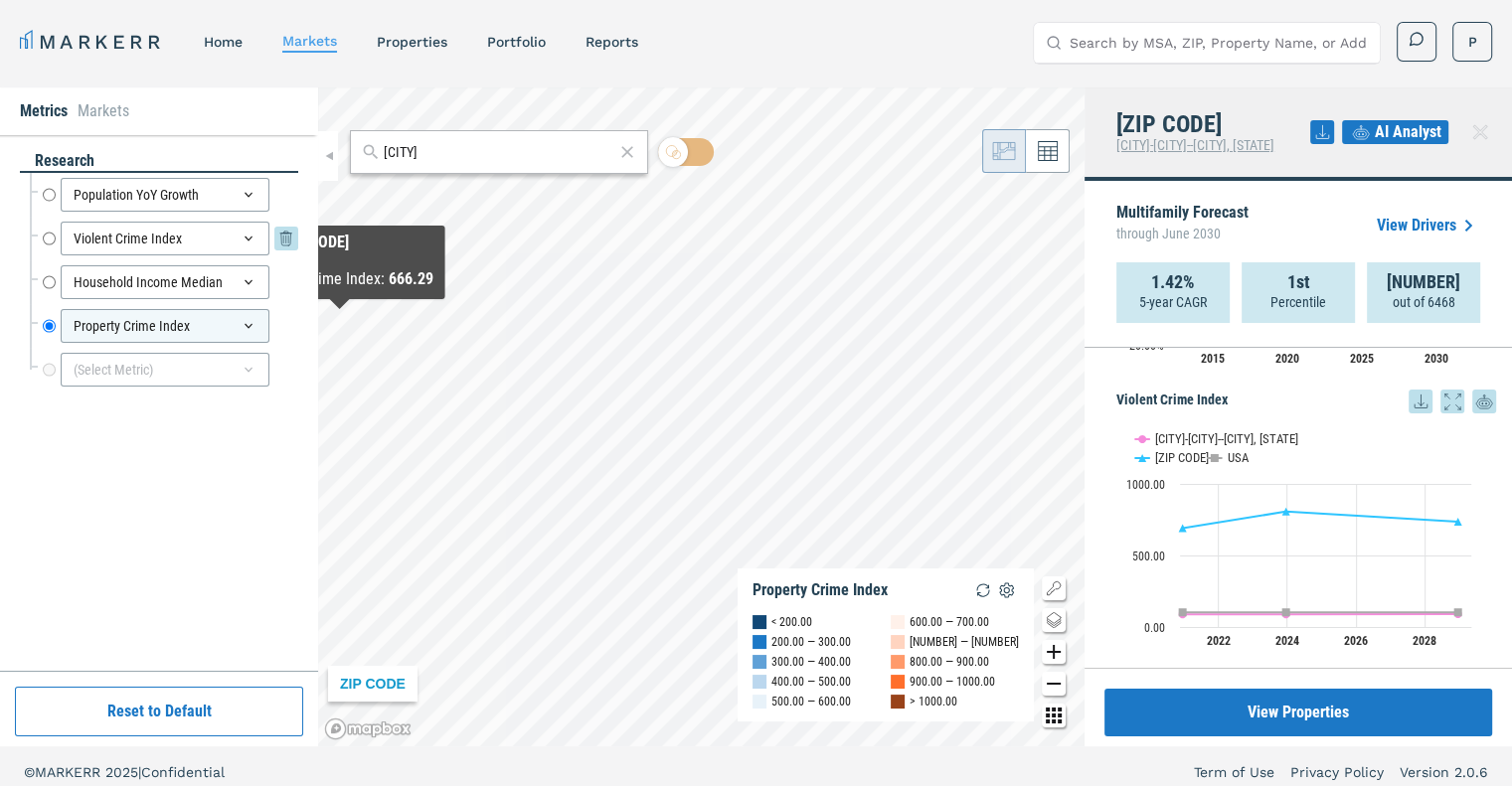 click on "Violent Crime Index" at bounding box center [49, 238] 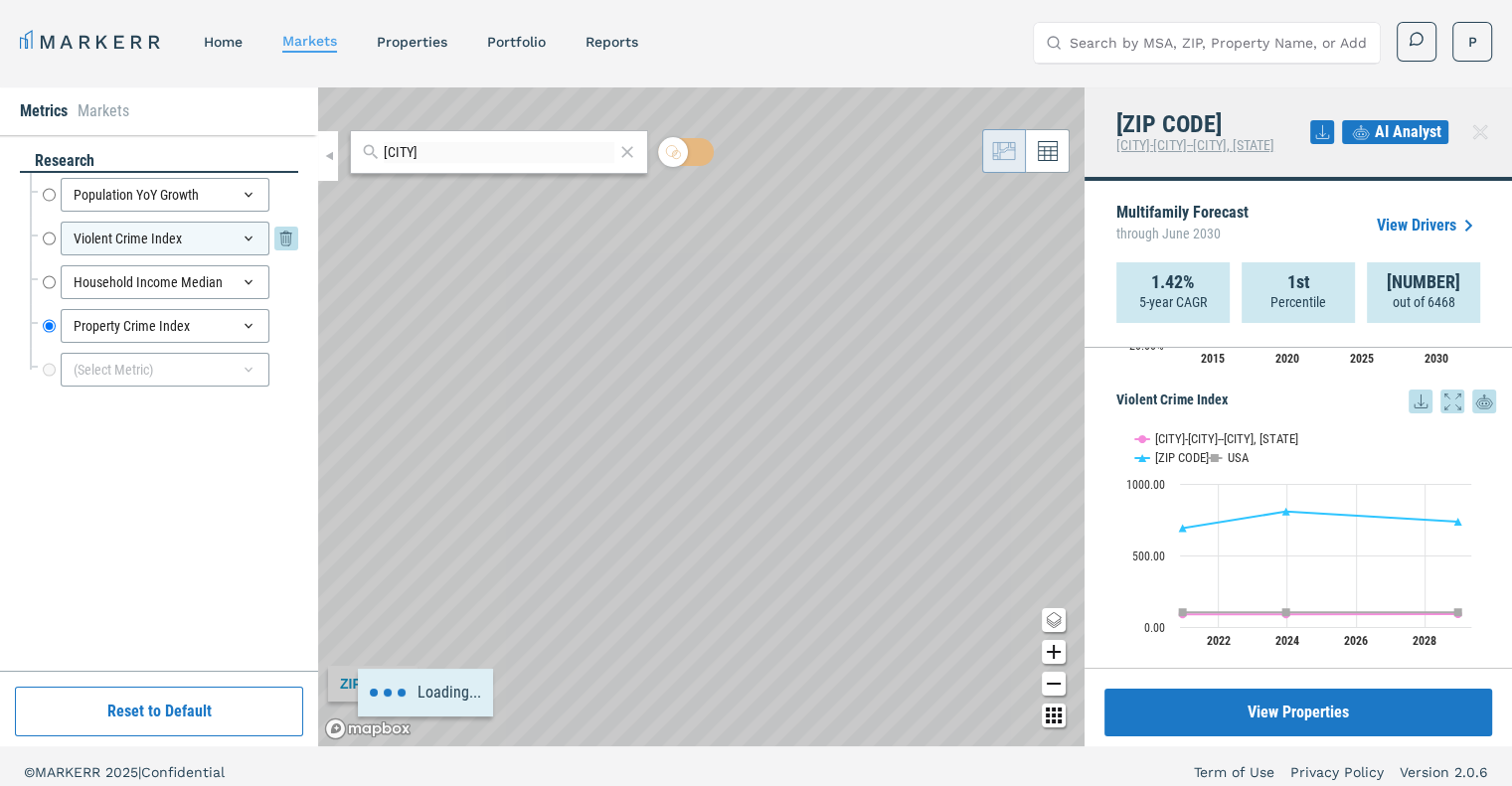 radio on "true" 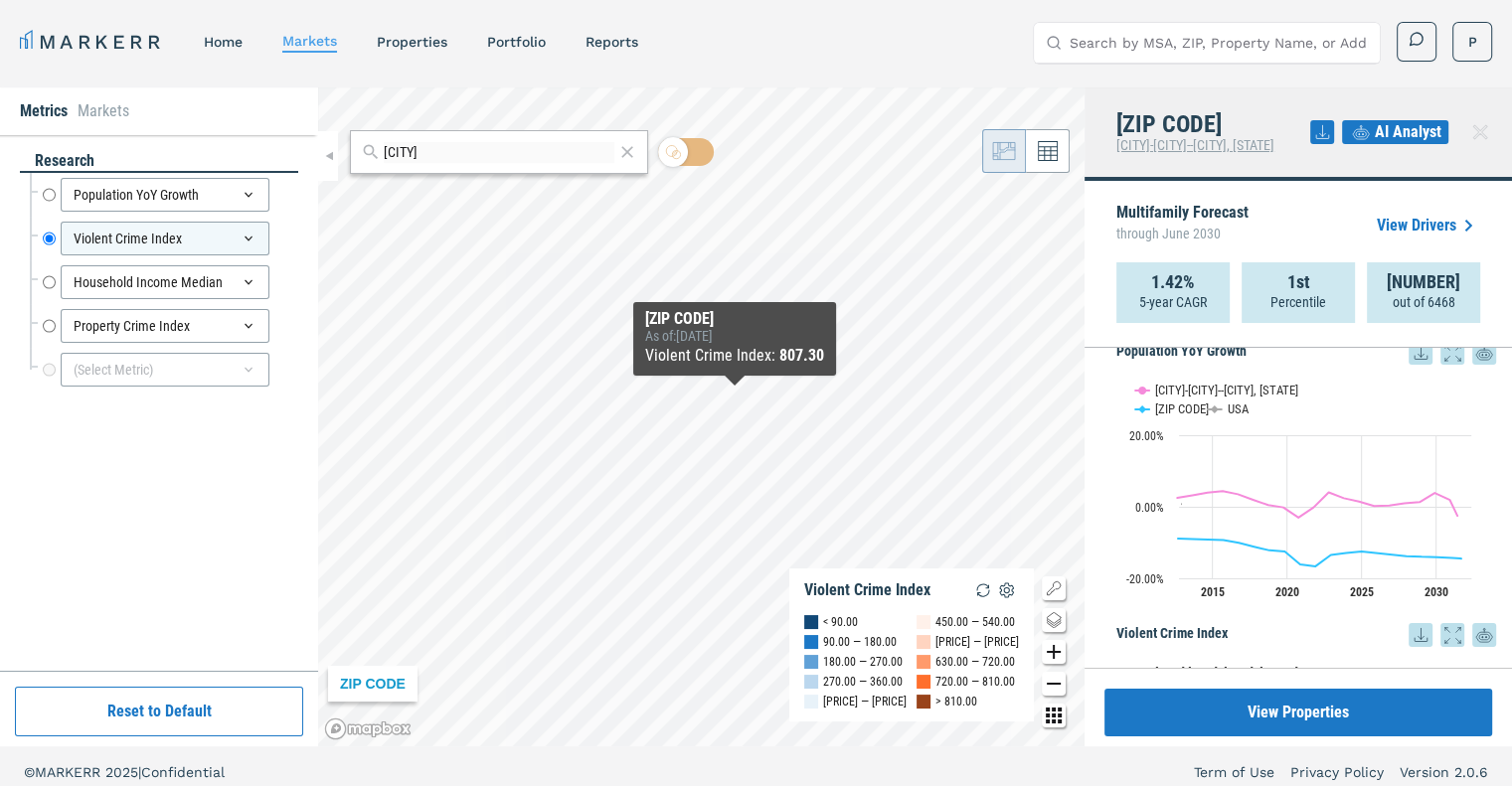 scroll, scrollTop: 497, scrollLeft: 0, axis: vertical 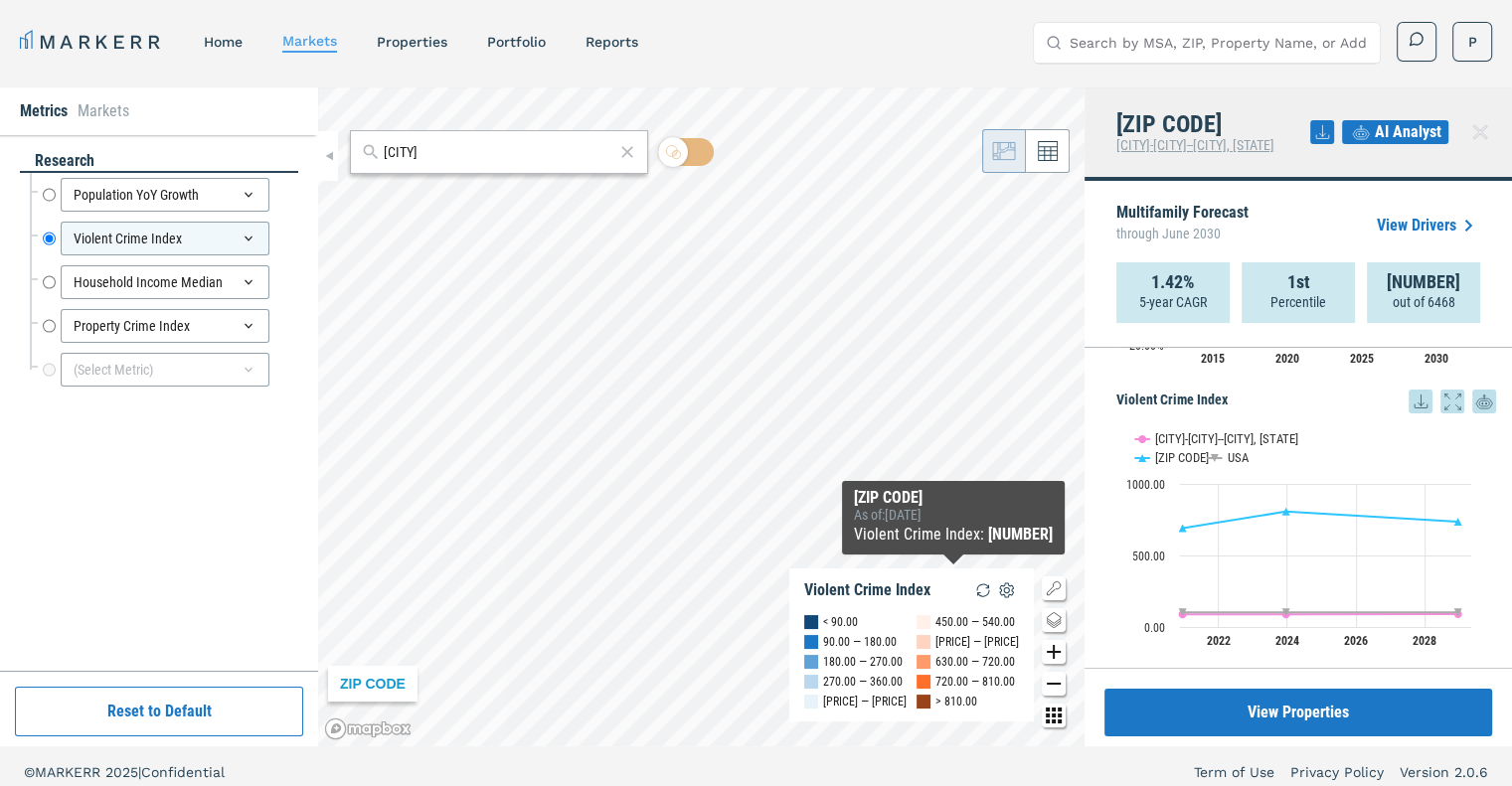 click on "[POSTAL_CODE] [NUMBER] [NUMBER] — [NUMBER] [NUMBER] — [NUMBER] [NUMBER] — [NUMBER] [NUMBER] — [NUMBER] [NUMBER] — [NUMBER] [NUMBER] — [NUMBER] [NUMBER] — [NUMBER] [NUMBER] — [NUMBER] [POSTAL_CODE] [DATE] [NUMBER]" at bounding box center [701, 416] 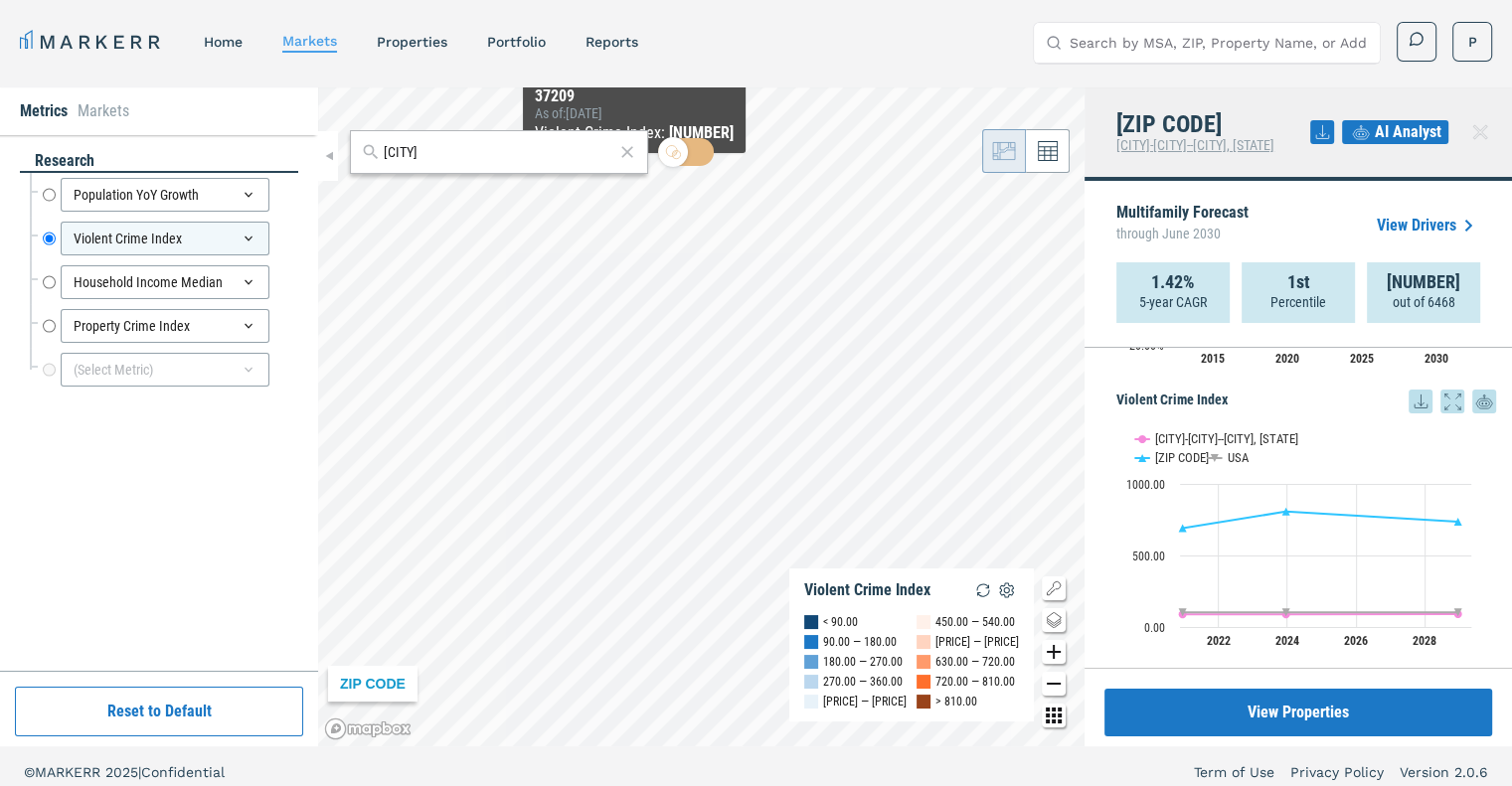 click 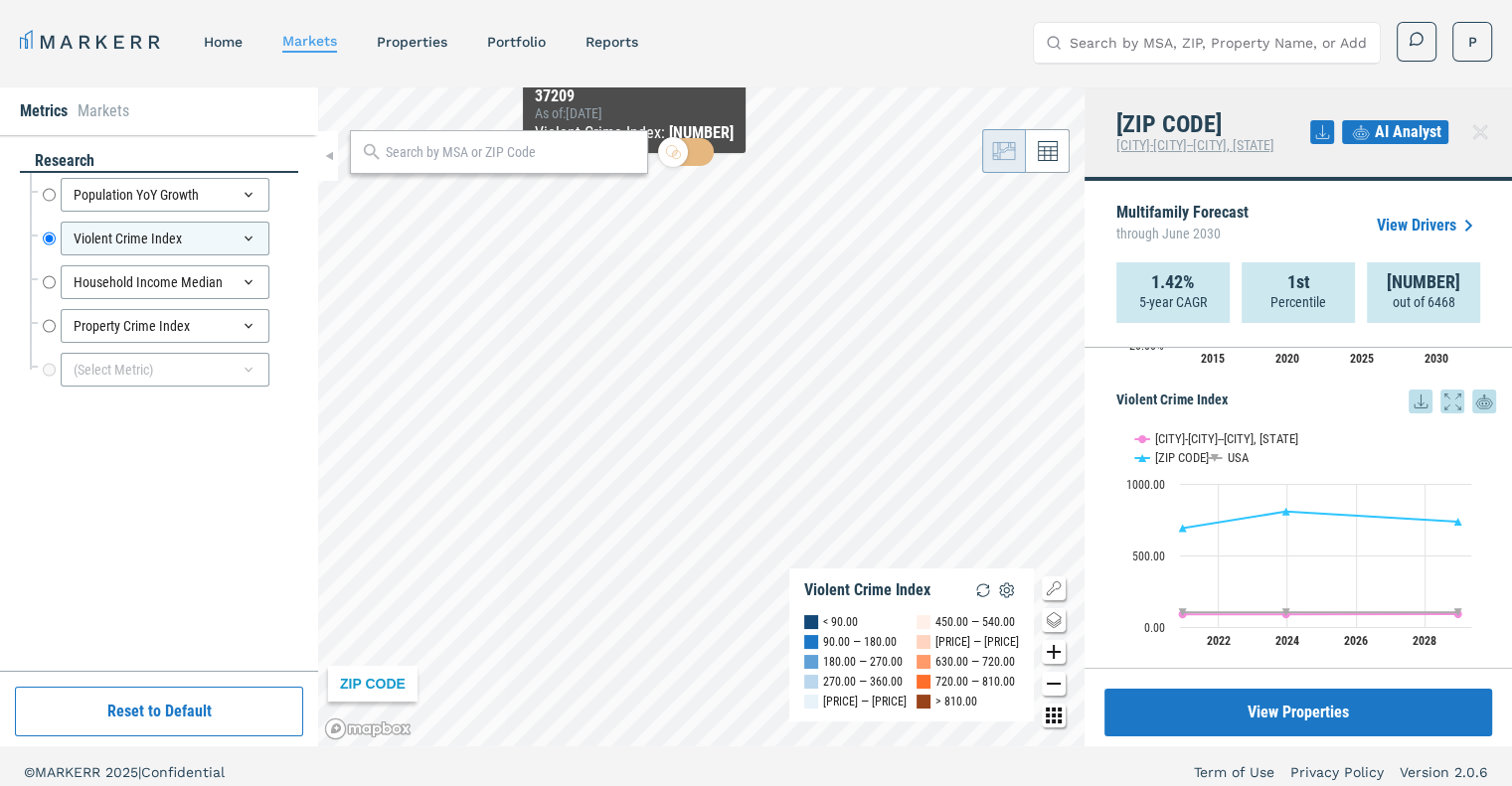 click at bounding box center [511, 152] 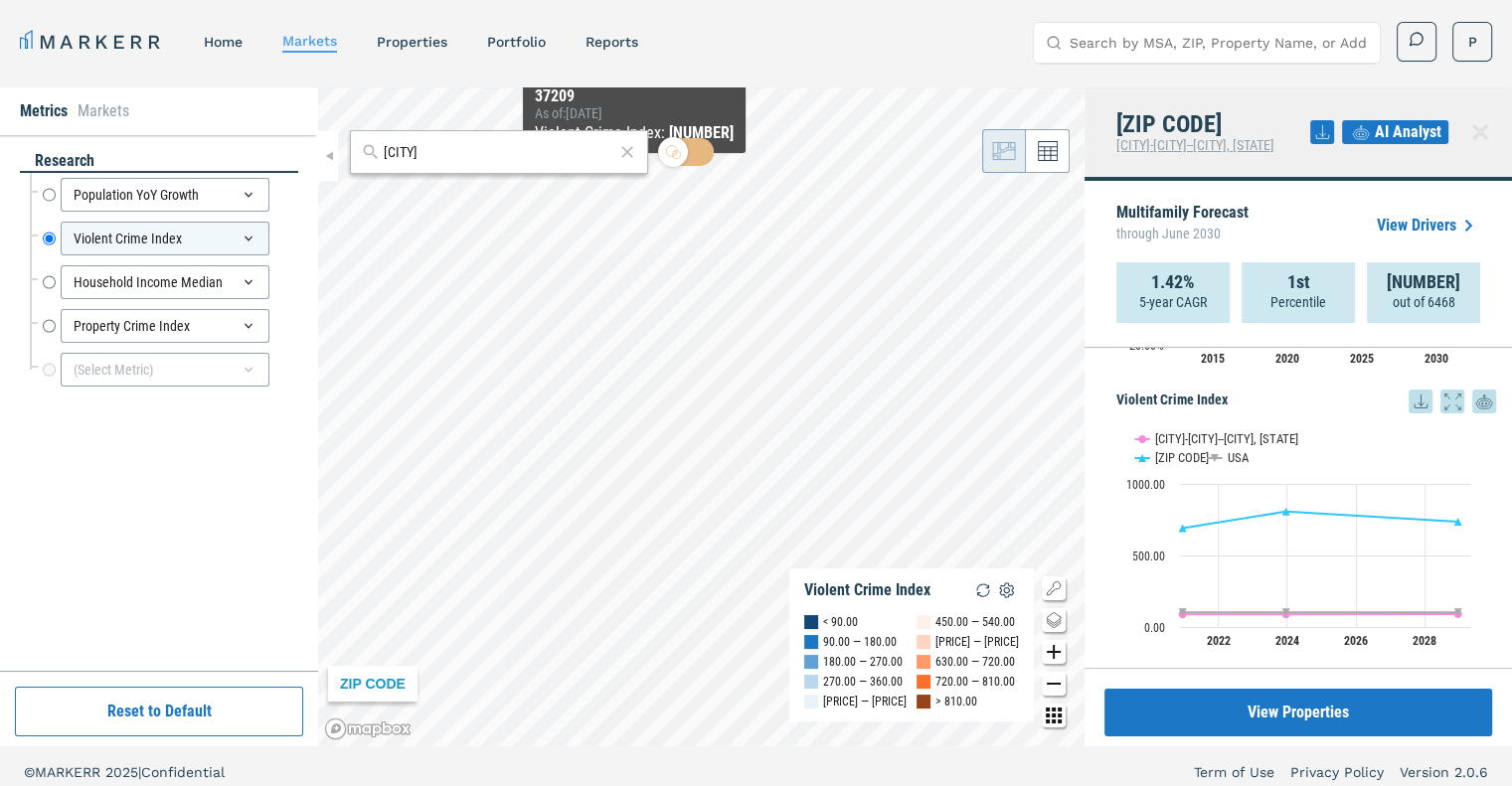 type on "[CITY]" 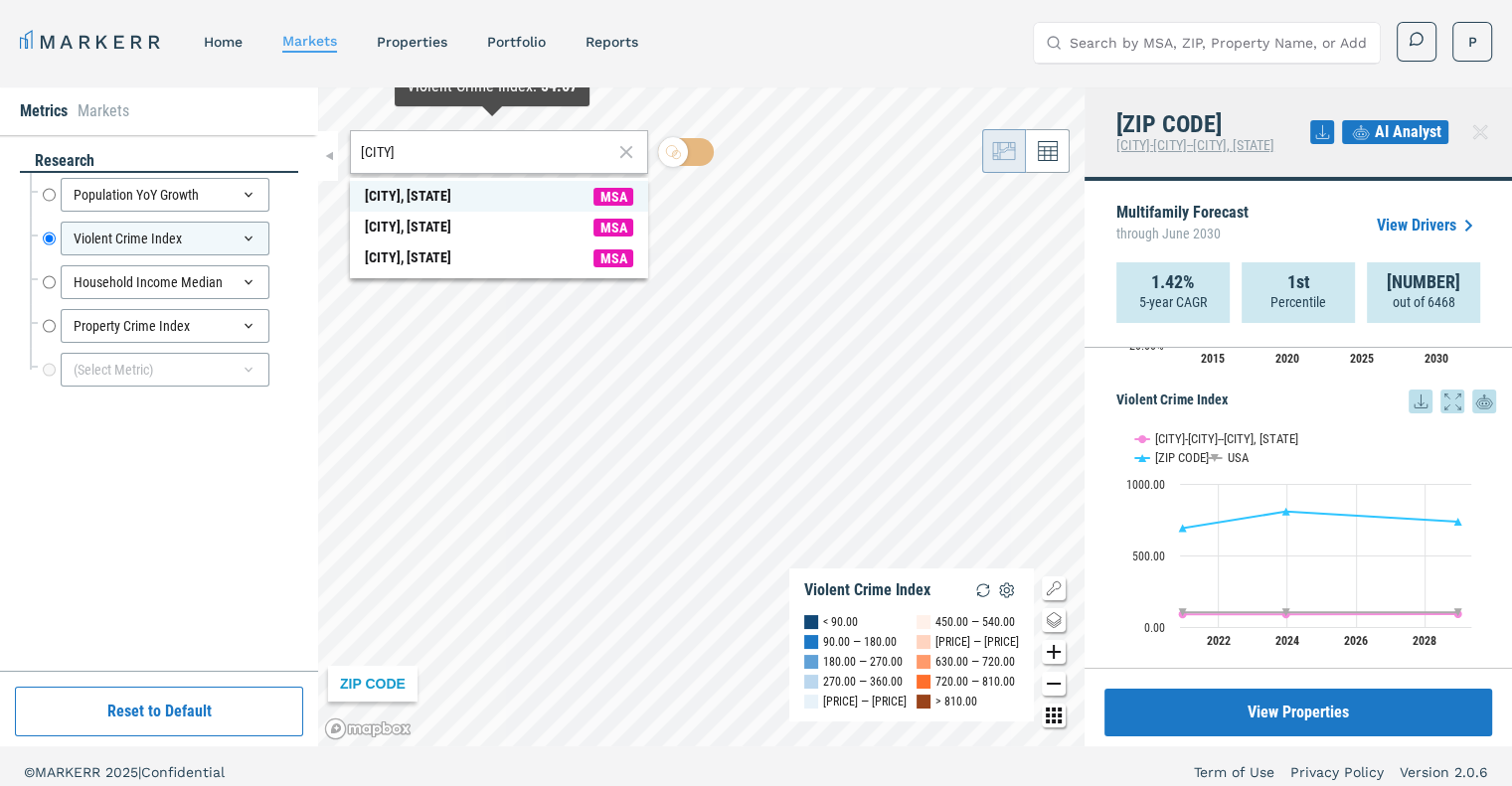 click on "[CITY], [STATE]" at bounding box center (408, 196) 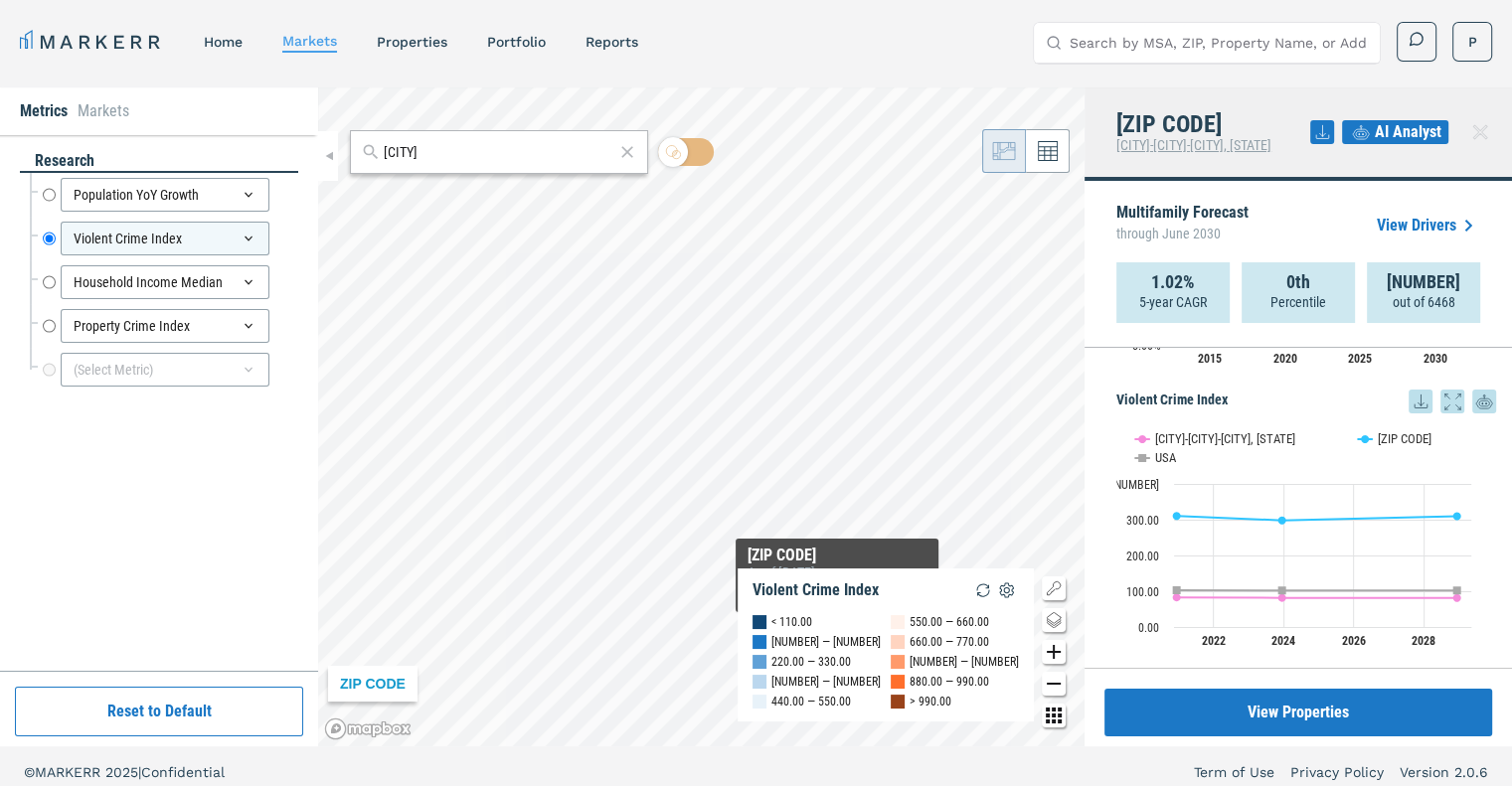 click on "ZIP CODE Violent Crime Index  < 110.00 110.00 — 220.00 220.00 — 330.00 330.00 — 440.00 440.00 — 550.00 550.00 — 660.00 660.00 — 770.00 770.00 — 880.00 880.00 — 990.00 > 990.00 [ZIP] As of :  12/31/2023 Violent Crime Index :   298.32" at bounding box center (701, 416) 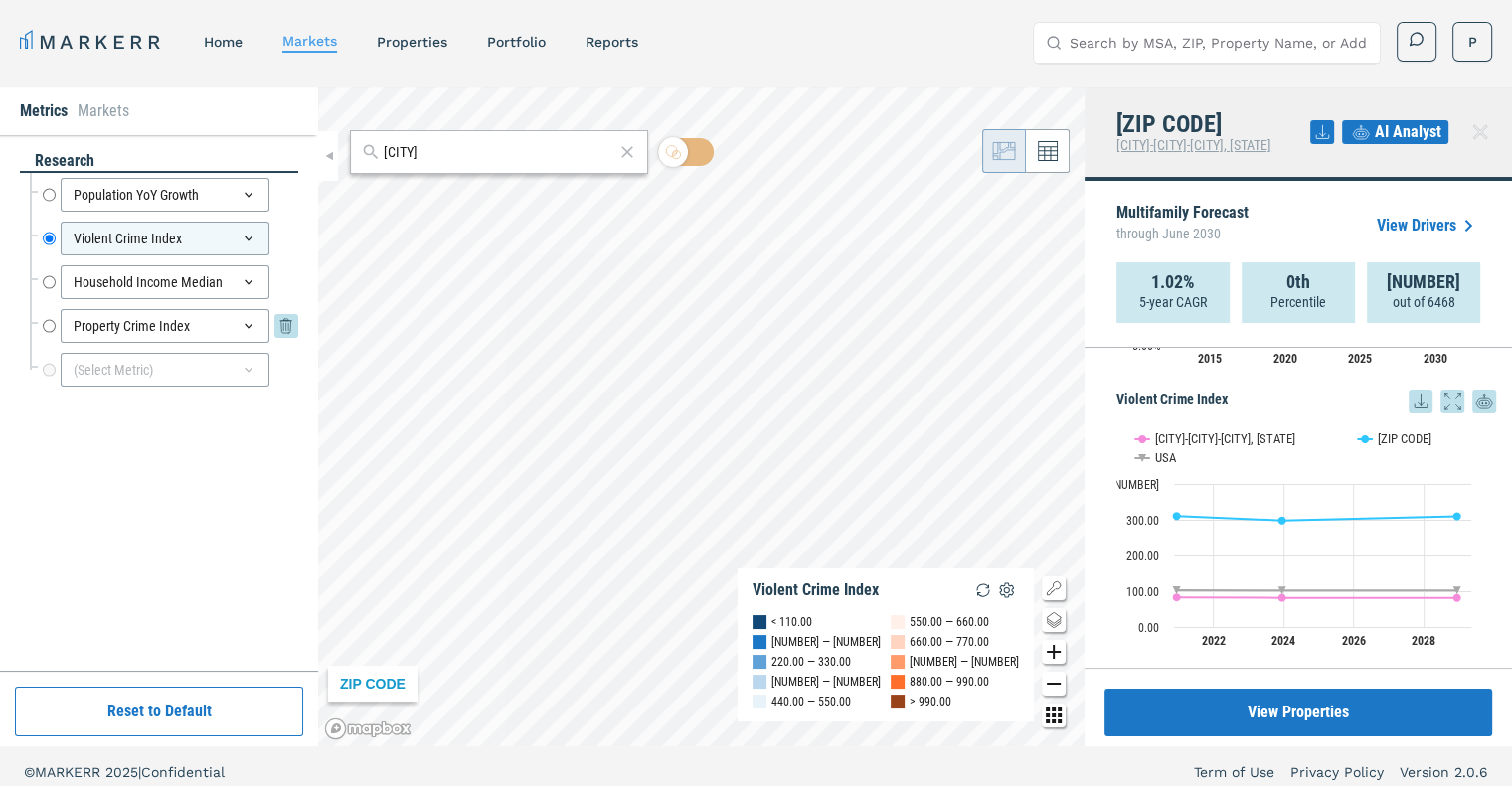 click on "Property Crime Index" at bounding box center (49, 326) 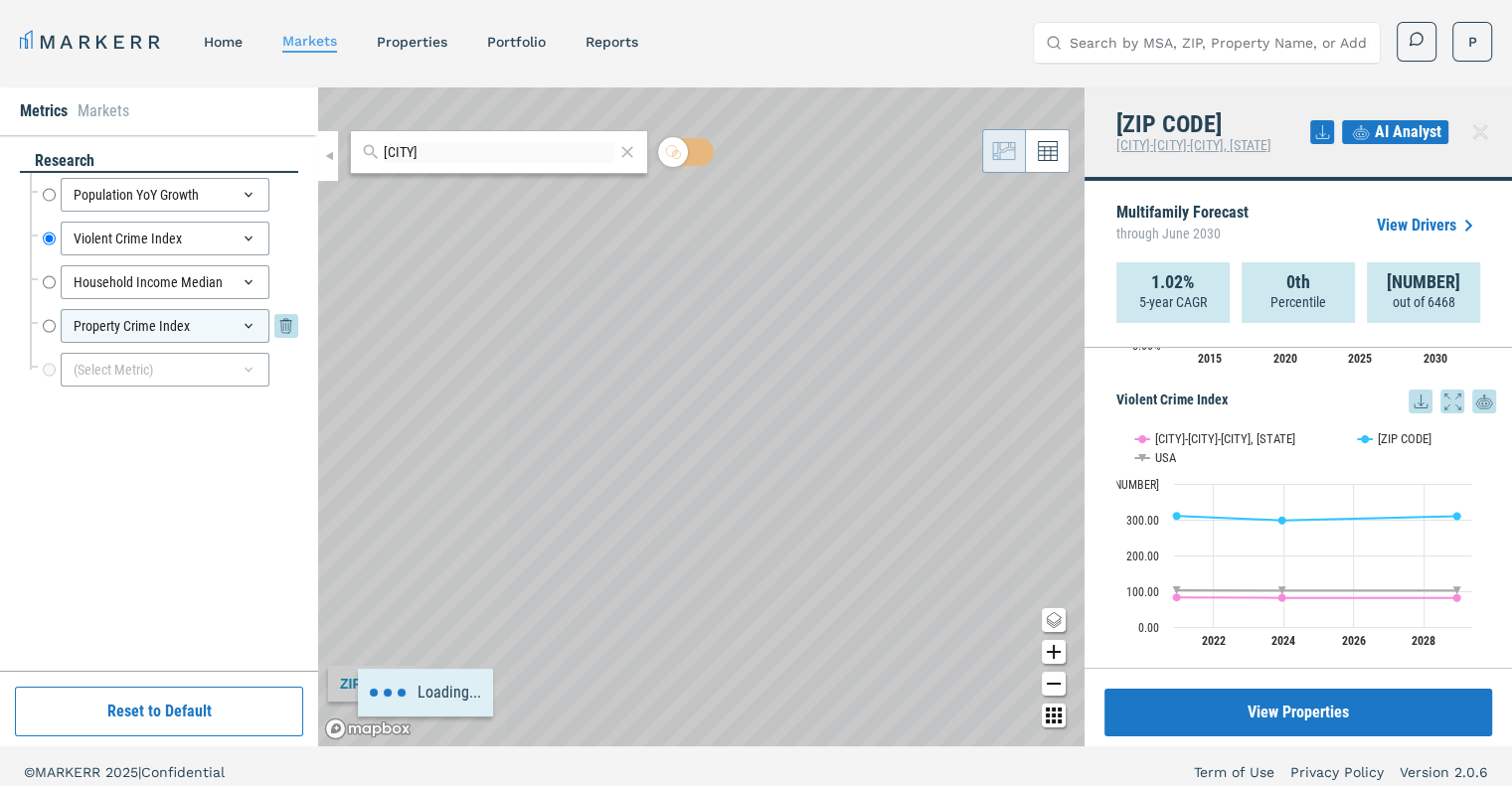 radio on "false" 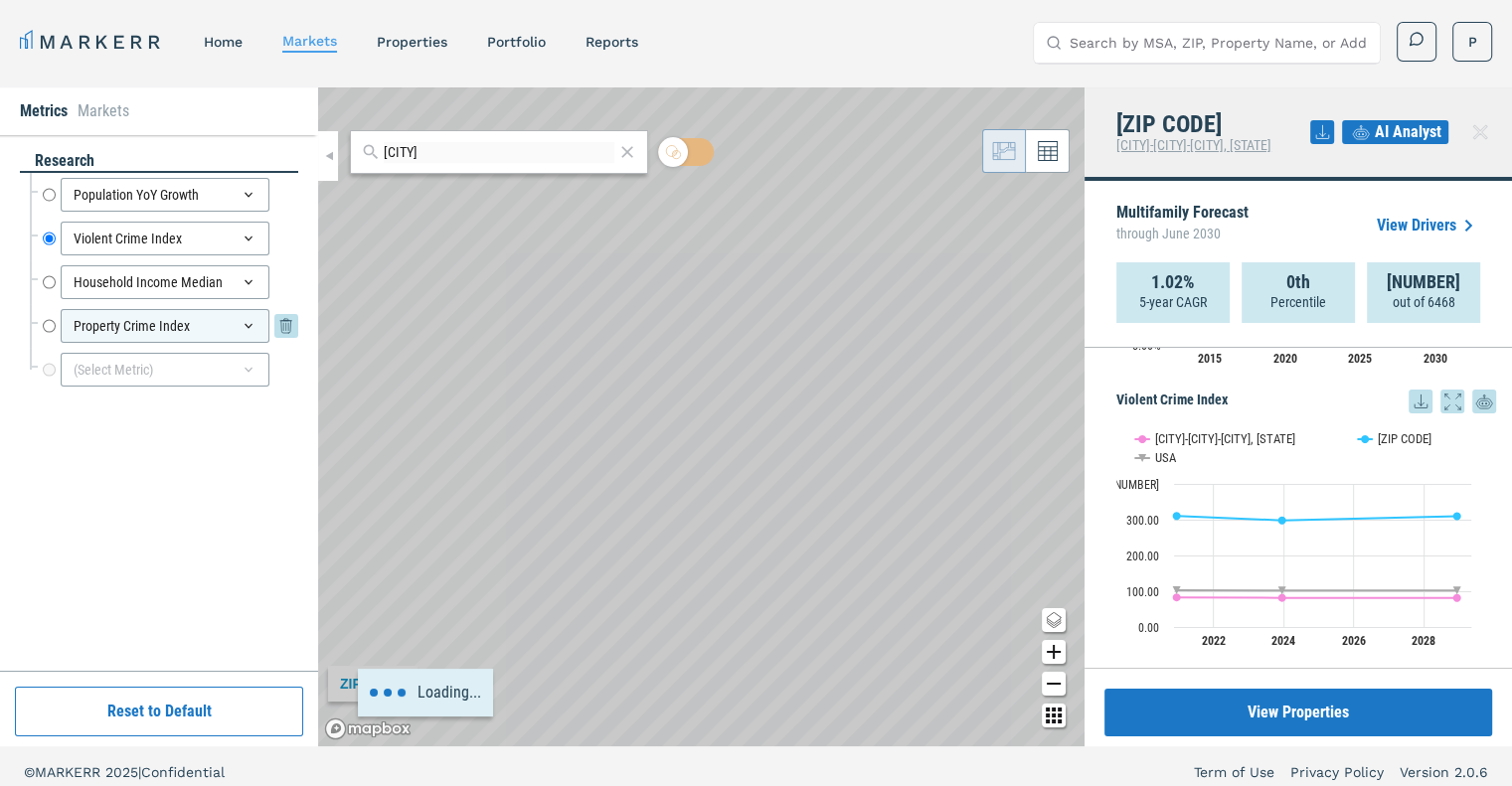 radio on "true" 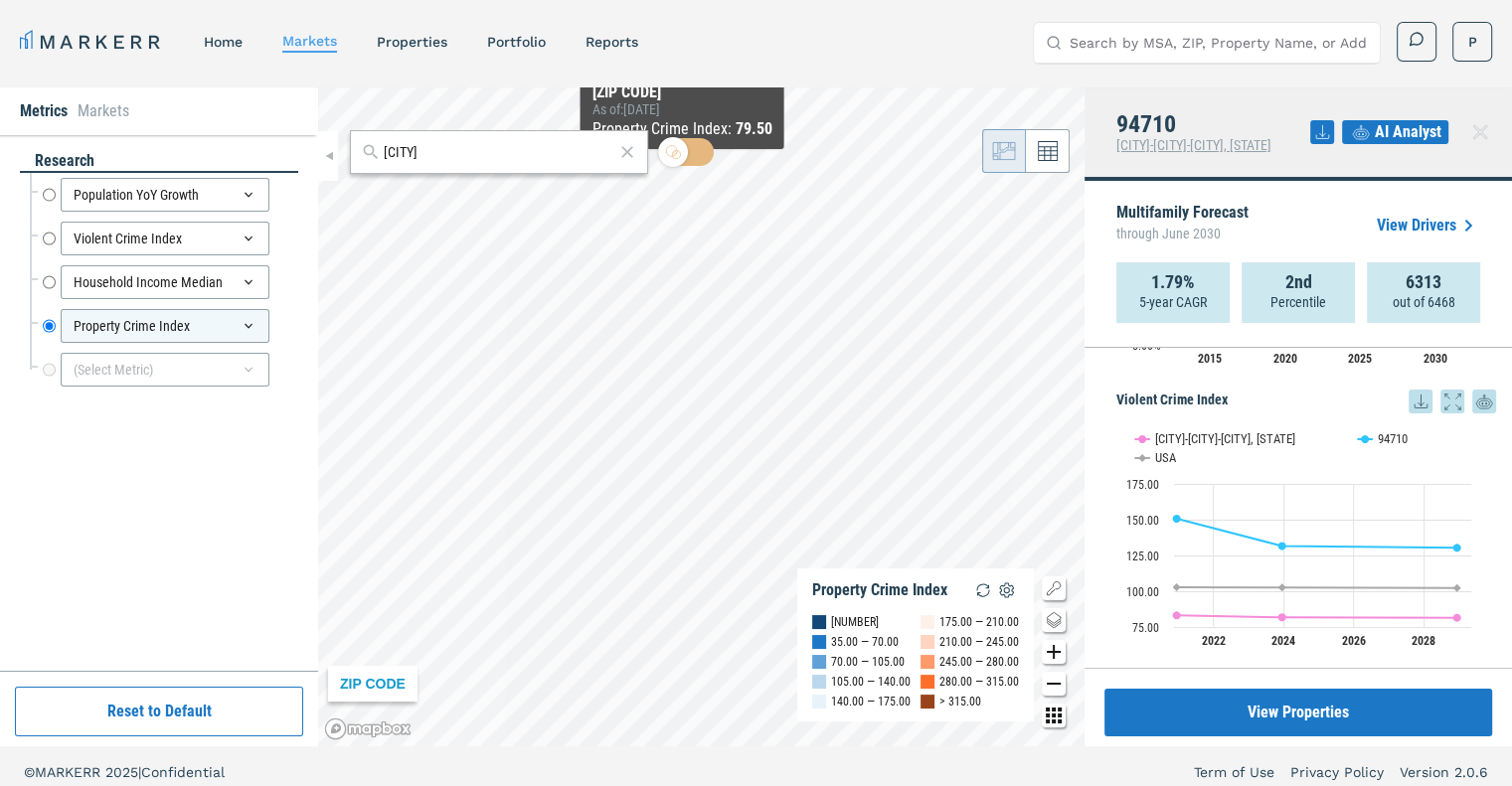 click on "[CITY] [ZIP CODE] [CATEGORY]  < 35.00 35.00 — 70.00 70.00 — 105.00 105.00 — 140.00 140.00 — 175.00 175.00 — 210.00 210.00 — 245.00 245.00 — 280.00 280.00 — 315.00 > 315.00 [ZIP CODE] As of :  12/31/2023 [CATEGORY] :   79.50" at bounding box center [701, 416] 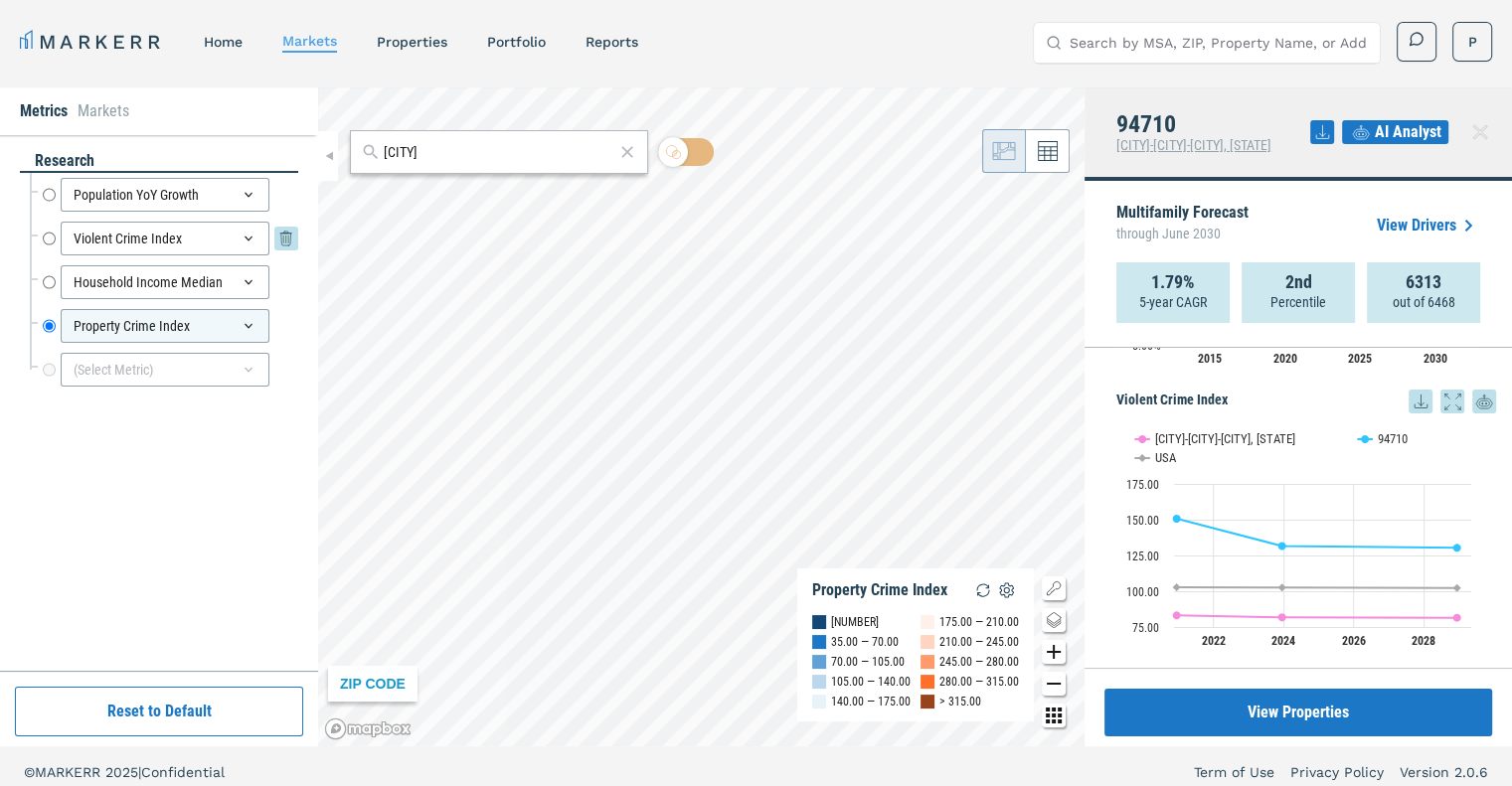 click on "Violent Crime Index" at bounding box center [49, 238] 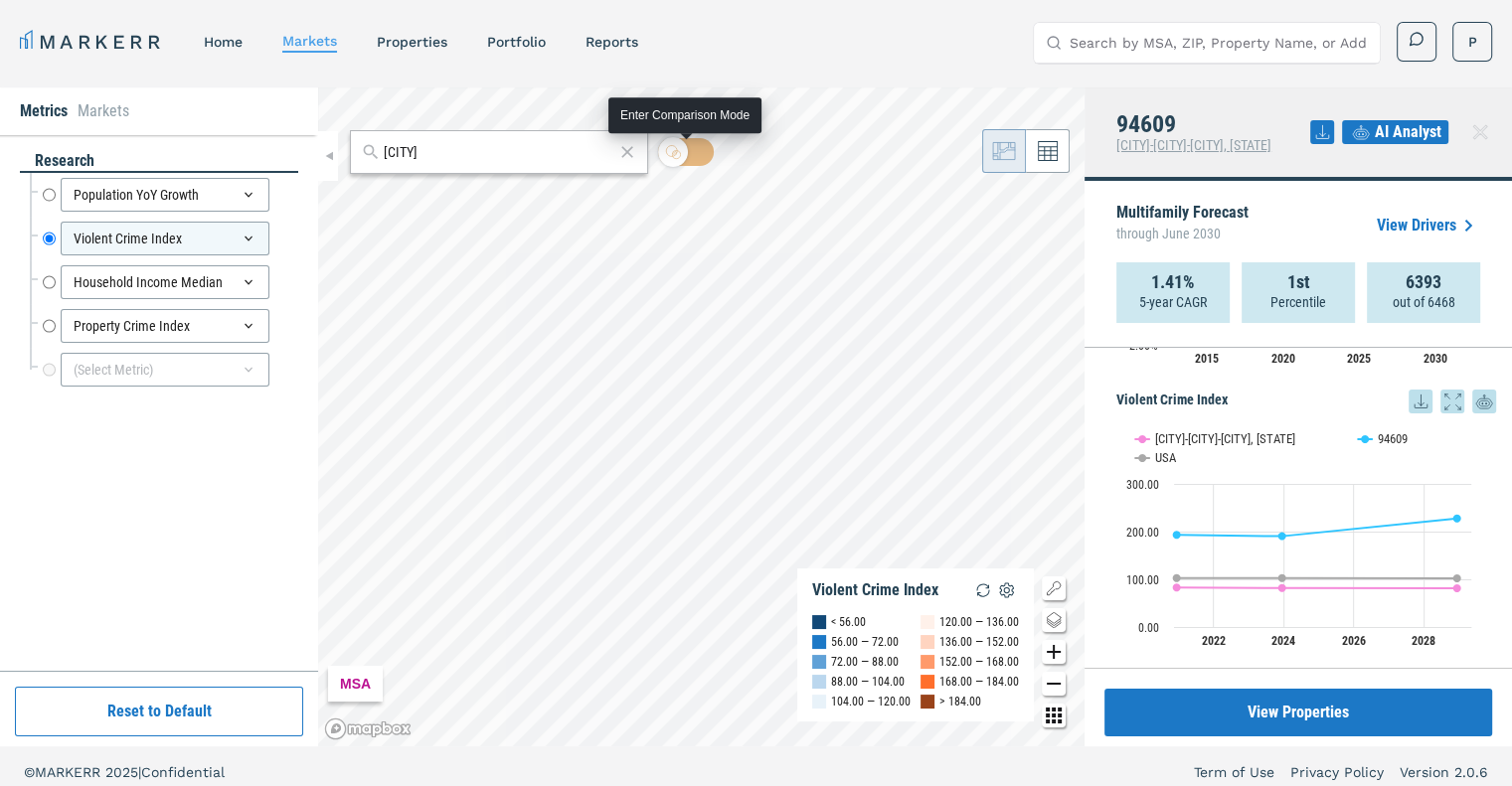 click on "[CITY] MSA Violent Crime Index  < 56.00 56.00 — 72.00 72.00 — 88.00 88.00 — 104.00 104.00 — 120.00 120.00 — 136.00 136.00 — 152.00 152.00 — 168.00 168.00 — 184.00 > 184.00" at bounding box center (701, 416) 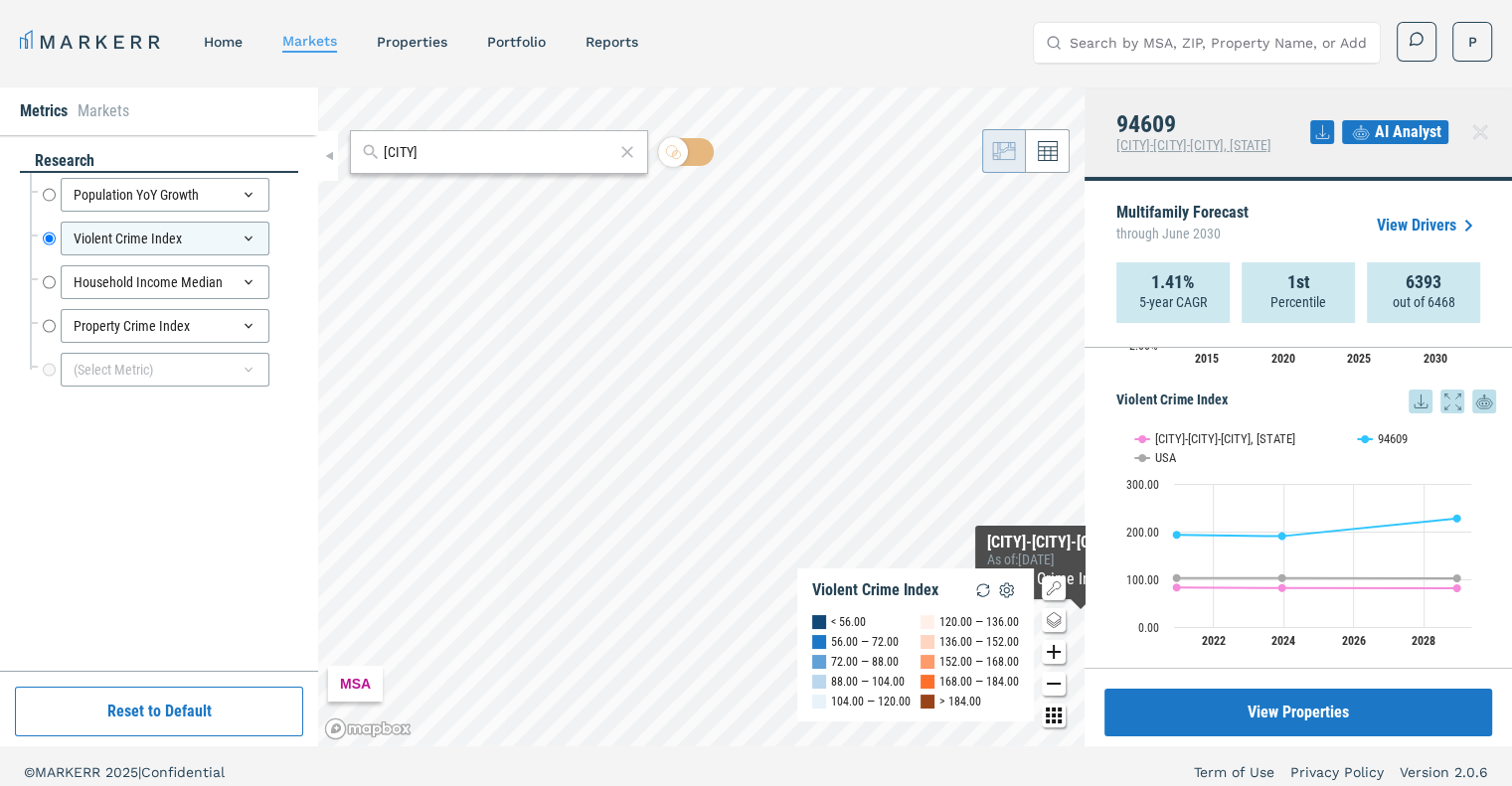 click on "MSA Violent Crime Index  < 56.00 56.00 — 72.00 72.00 — 88.00 88.00 — 104.00 104.00 — 120.00 120.00 — 136.00 136.00 — 152.00 152.00 — 168.00 168.00 — 184.00 > 184.00 Riverside-San Bernardino-Ontario, [STATE] As of :  12/31/2023 Violent Crime Index :   127.76" at bounding box center [701, 416] 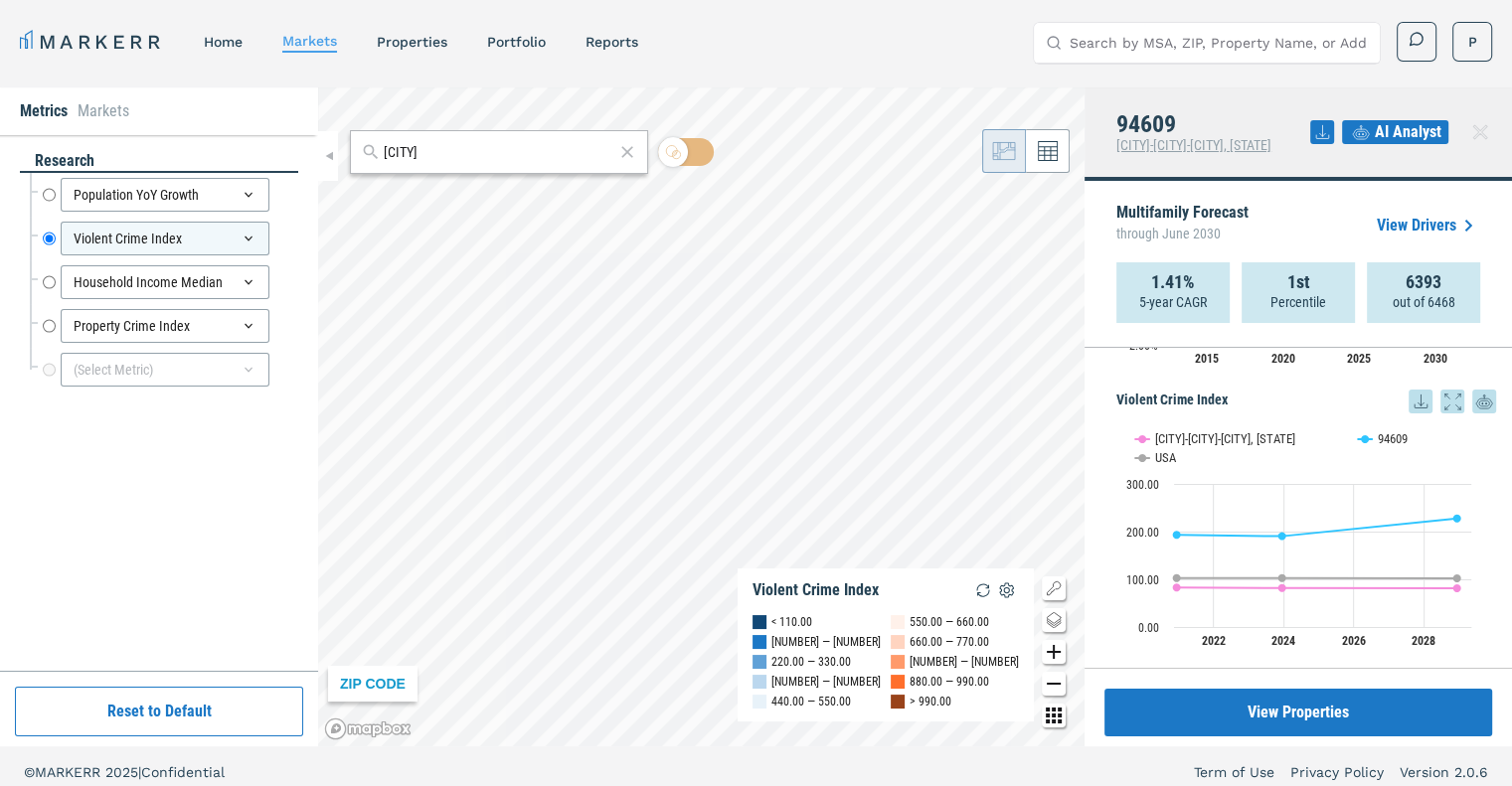 drag, startPoint x: 814, startPoint y: 300, endPoint x: 822, endPoint y: 657, distance: 357.0896 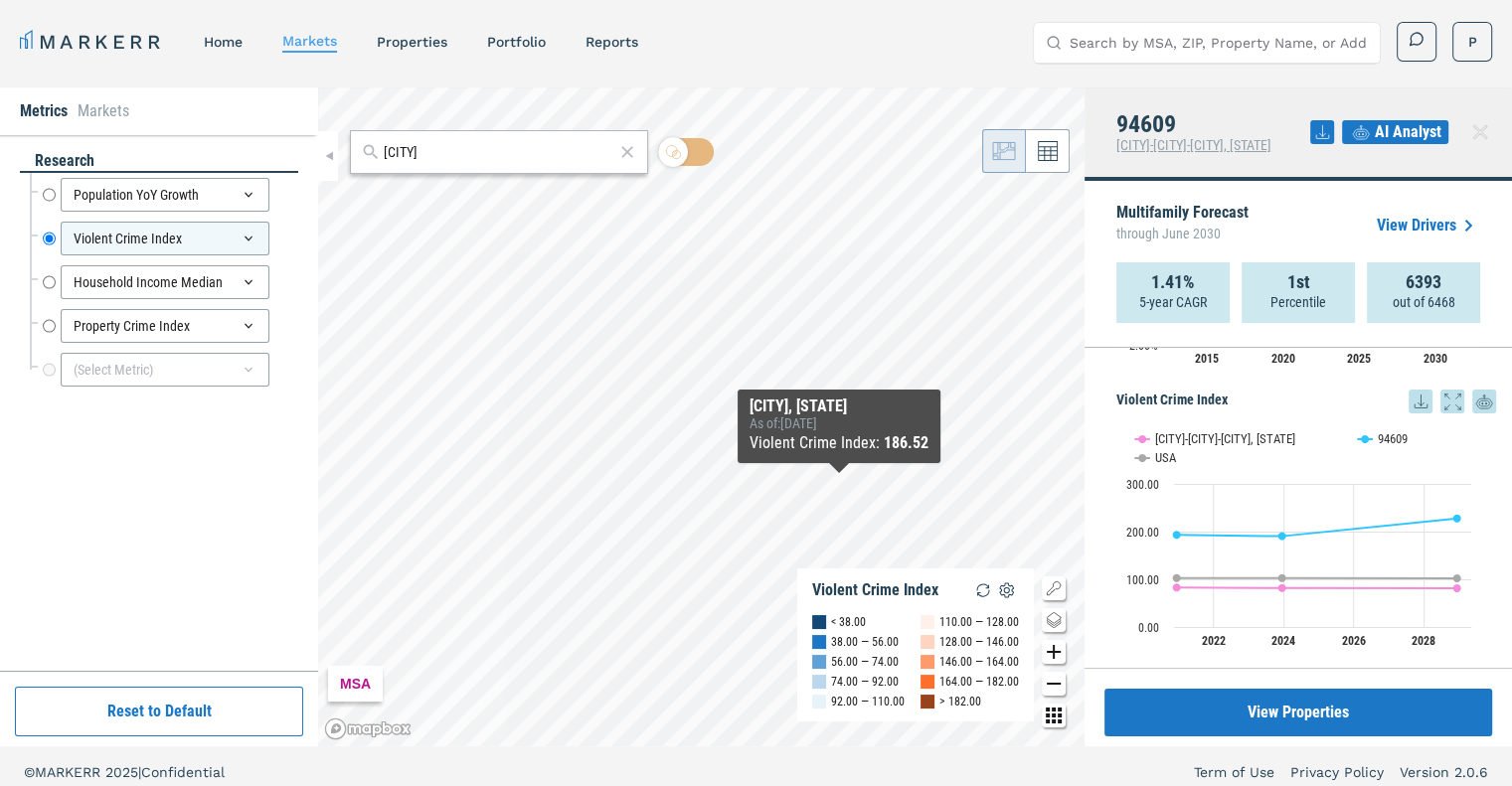 click on "Madera, CA" at bounding box center (701, 416) 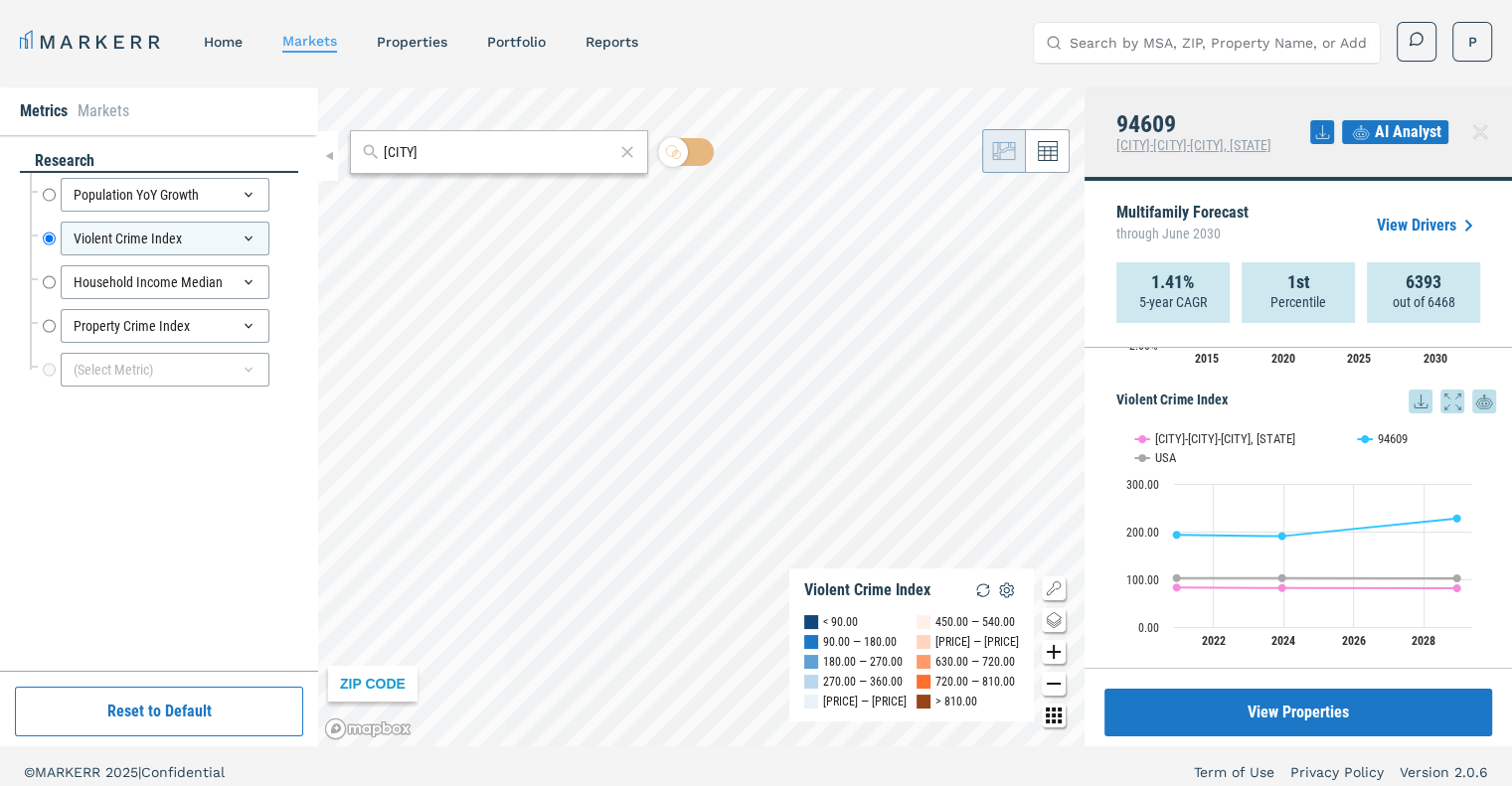 click on "san francisco ZIP CODE Violent Crime Index  < 90.00 90.00 — 180.00 180.00 — 270.00 270.00 — 360.00 360.00 — 450.00 450.00 — 540.00 540.00 — 630.00 630.00 — 720.00 720.00 — 810.00 > 810.00 [ZIP] San Francisco-Oakland-Hayward, [STATE] AI Analyst Multifamily Forecast through June 2030 View Drivers  1.41% 5-year CAGR 1st Percentile 6393 out of 6468 Rent Growth and 5-Year Forecast Rent Growth and 5-Year Forecast Line chart with 4 lines. View as data table, Rent Growth and 5-Year Forecast The chart has 1 Y axis displaying values. Data ranges from -63.29 to 14.97. [ZIP] 0%" at bounding box center (756, 398) 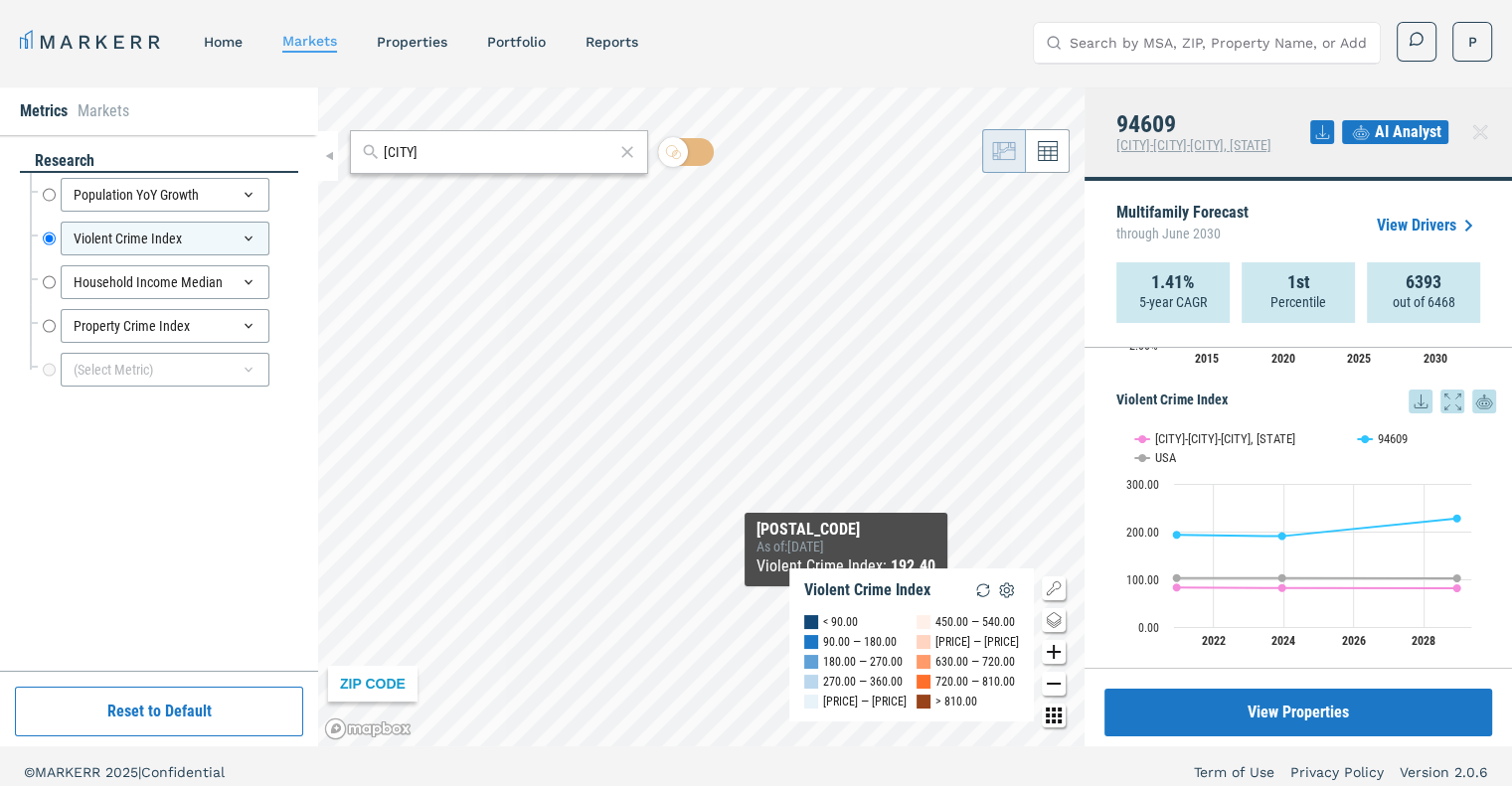 drag, startPoint x: 829, startPoint y: 342, endPoint x: 846, endPoint y: 607, distance: 265.54472 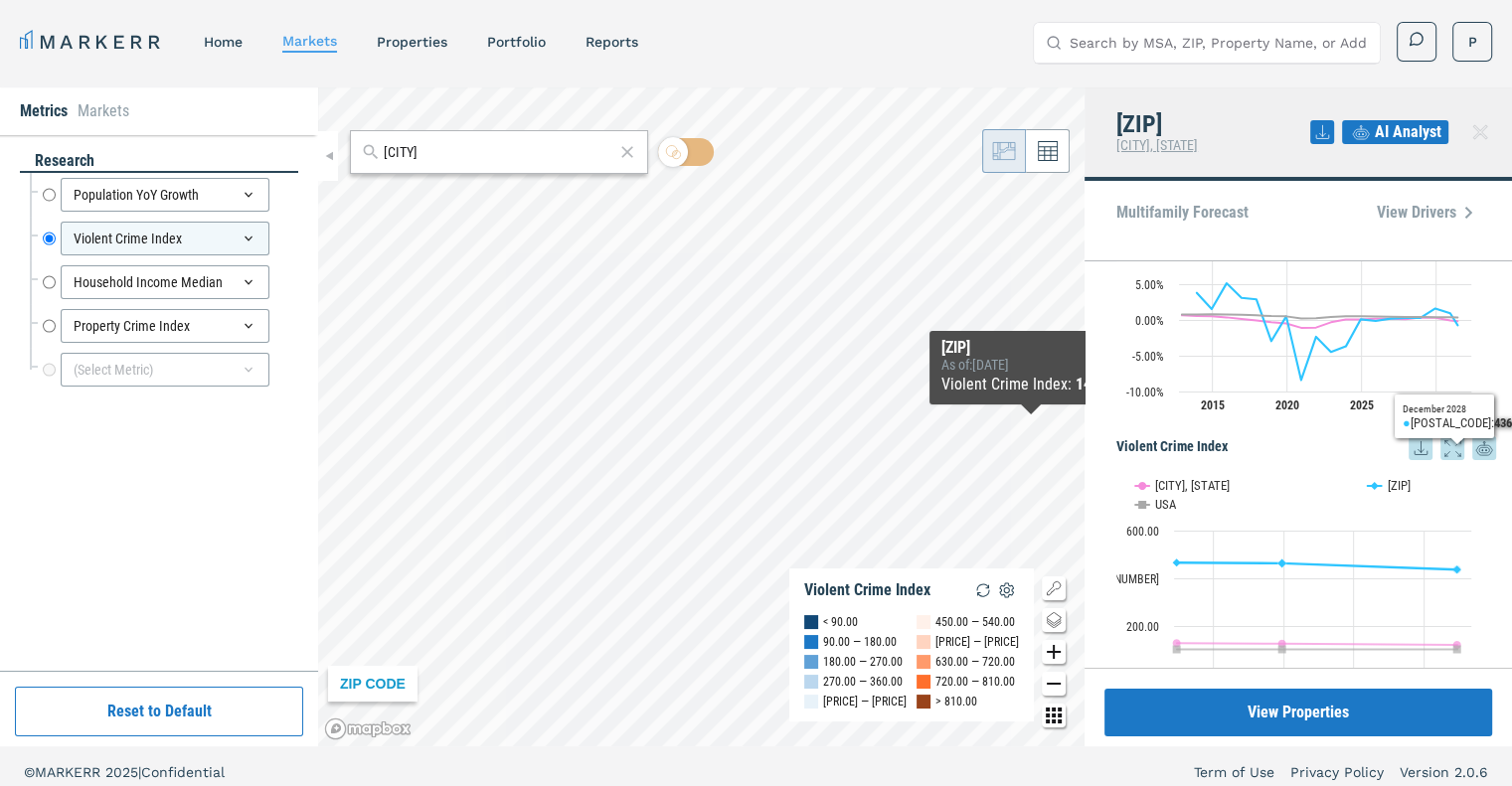 scroll, scrollTop: 0, scrollLeft: 0, axis: both 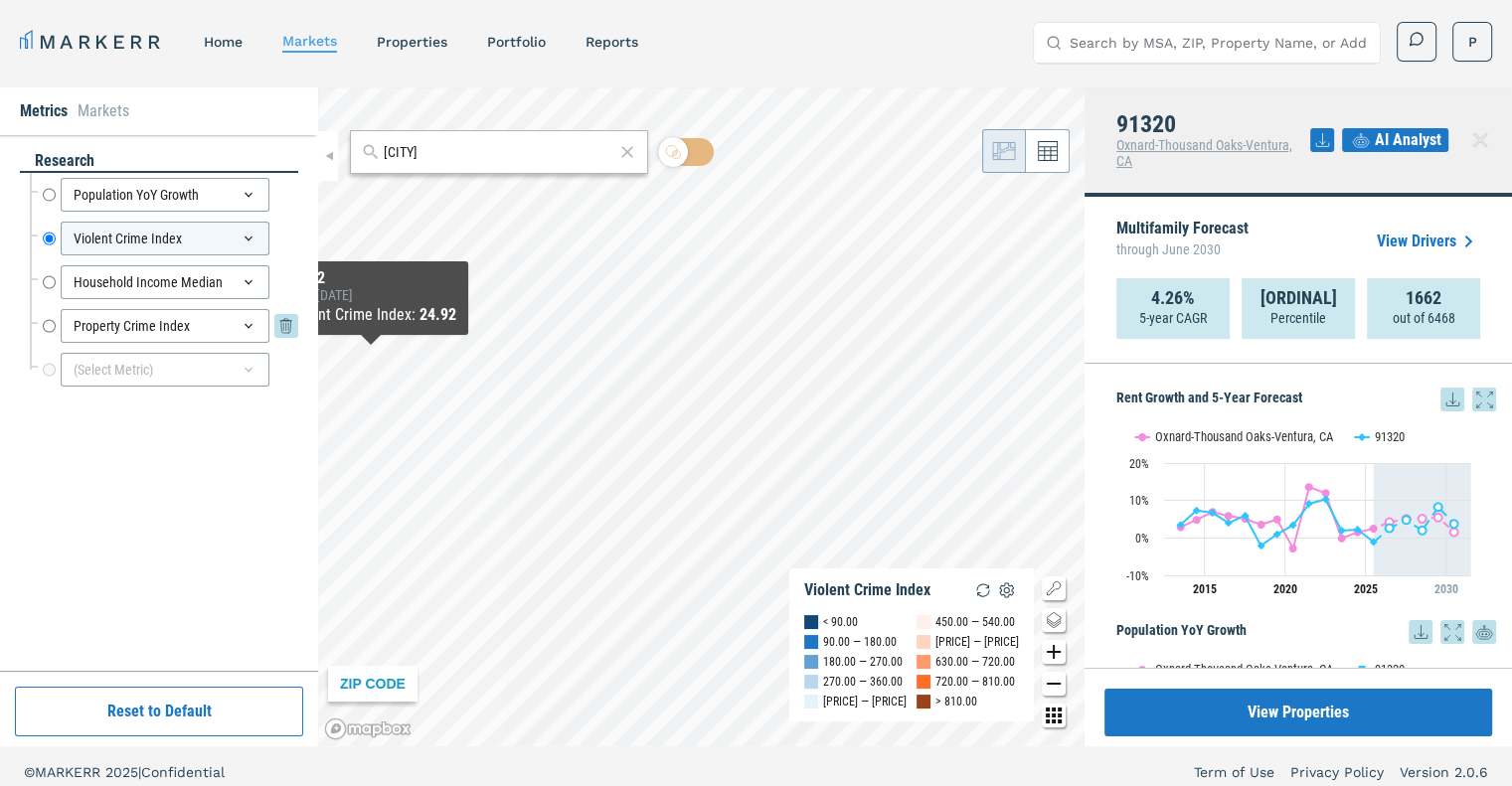 click on "Property Crime Index" at bounding box center (49, 326) 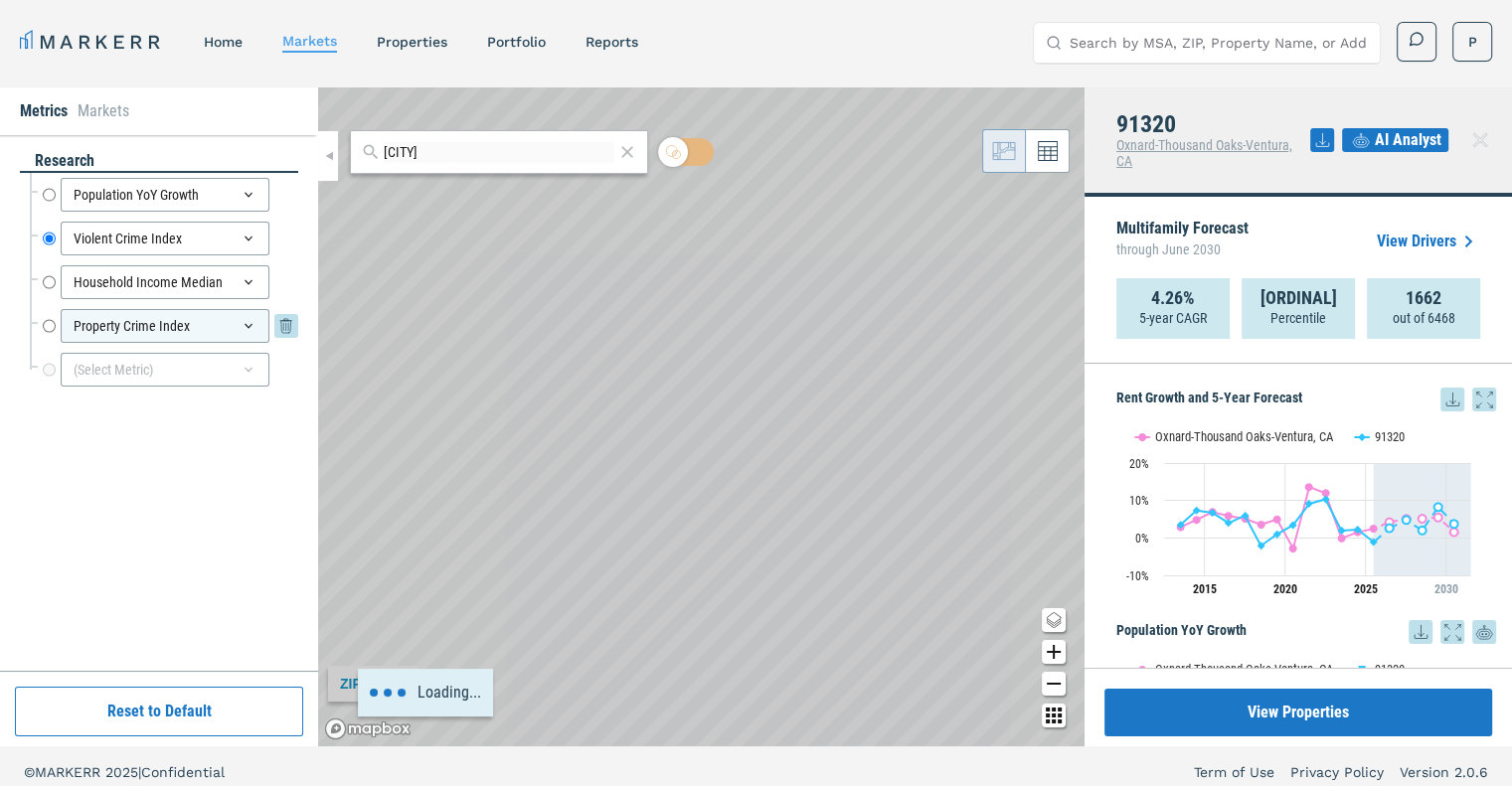 radio on "false" 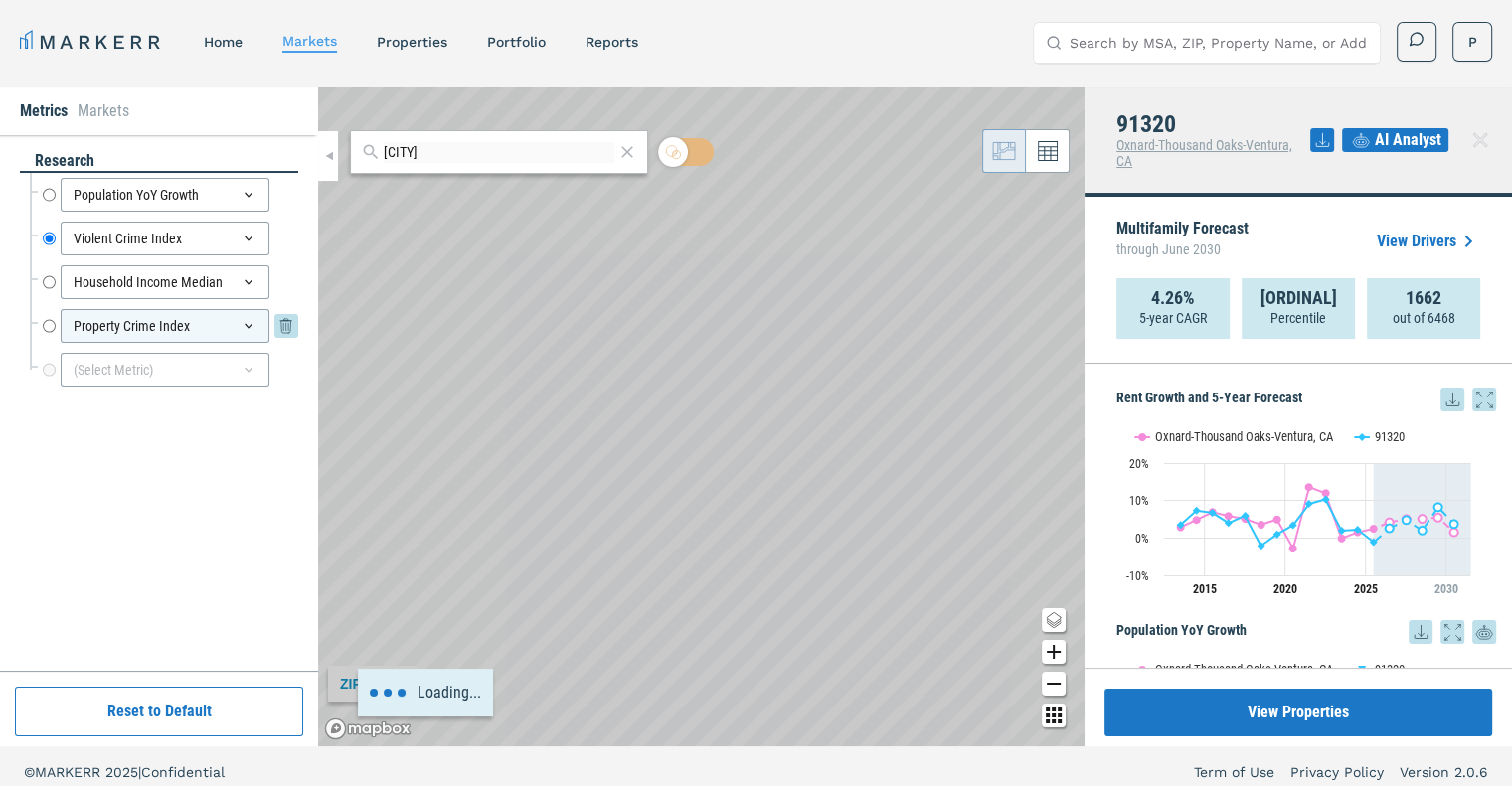radio on "true" 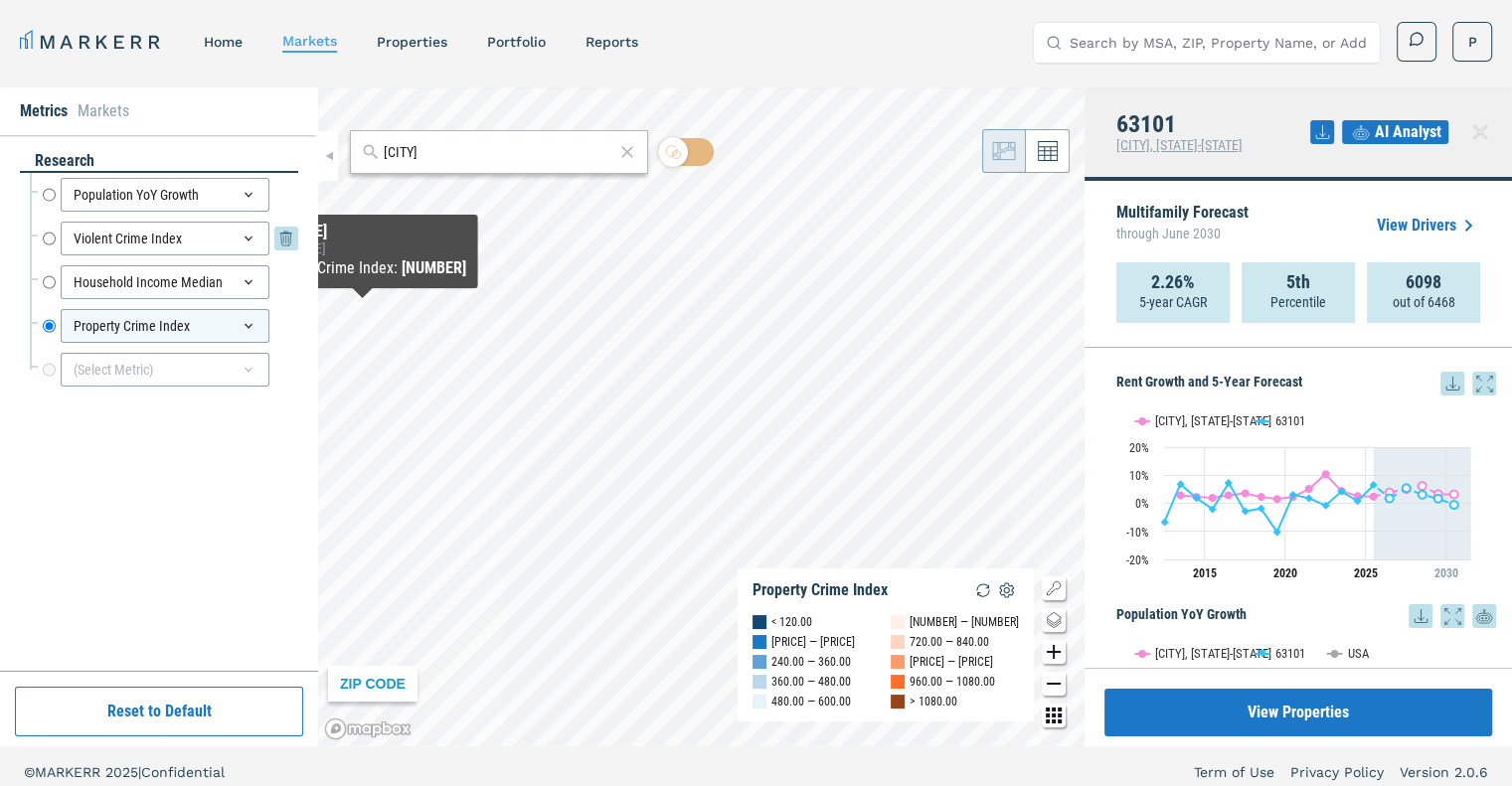 click on "Violent Crime Index" at bounding box center [49, 238] 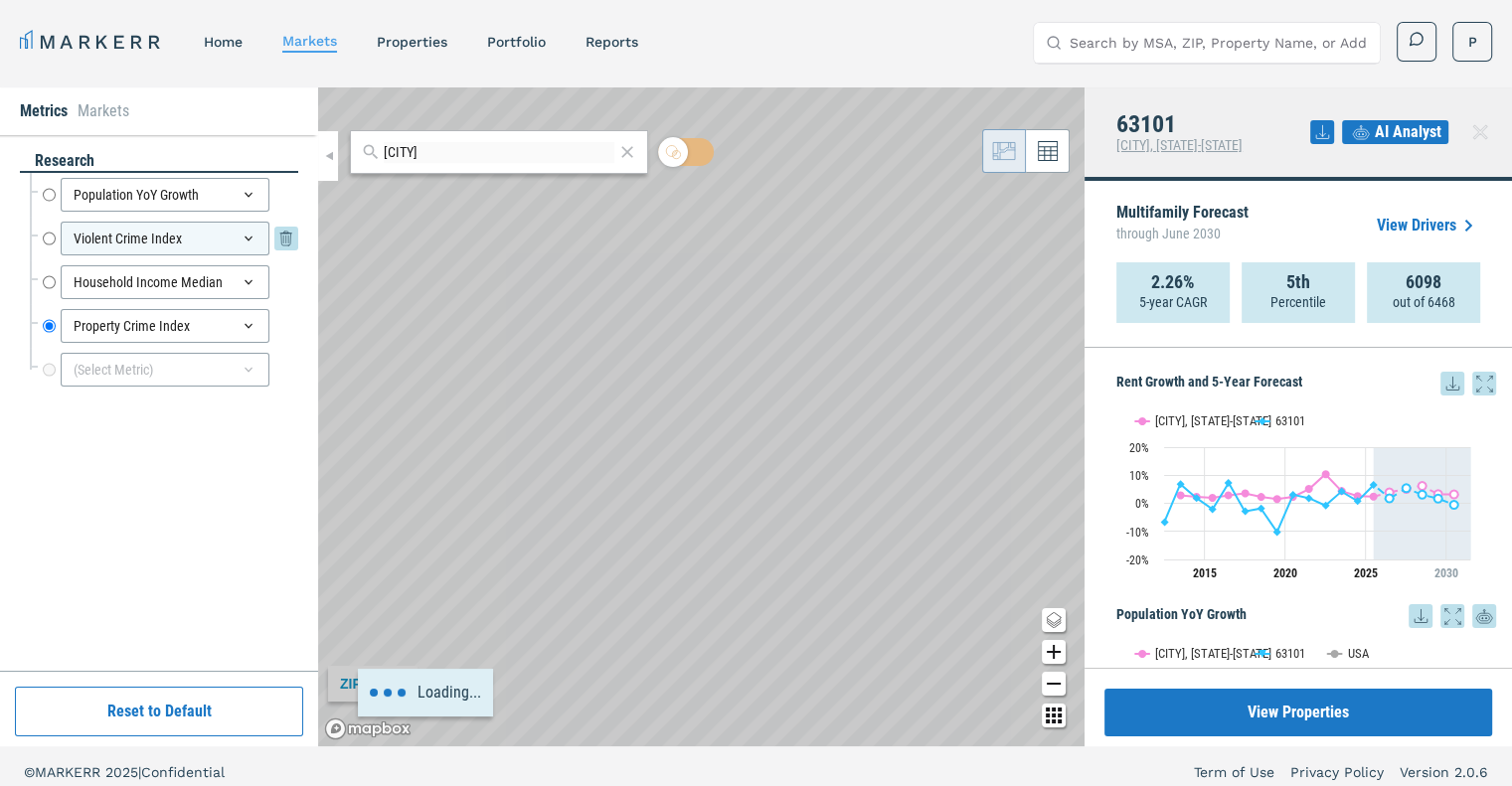 radio on "true" 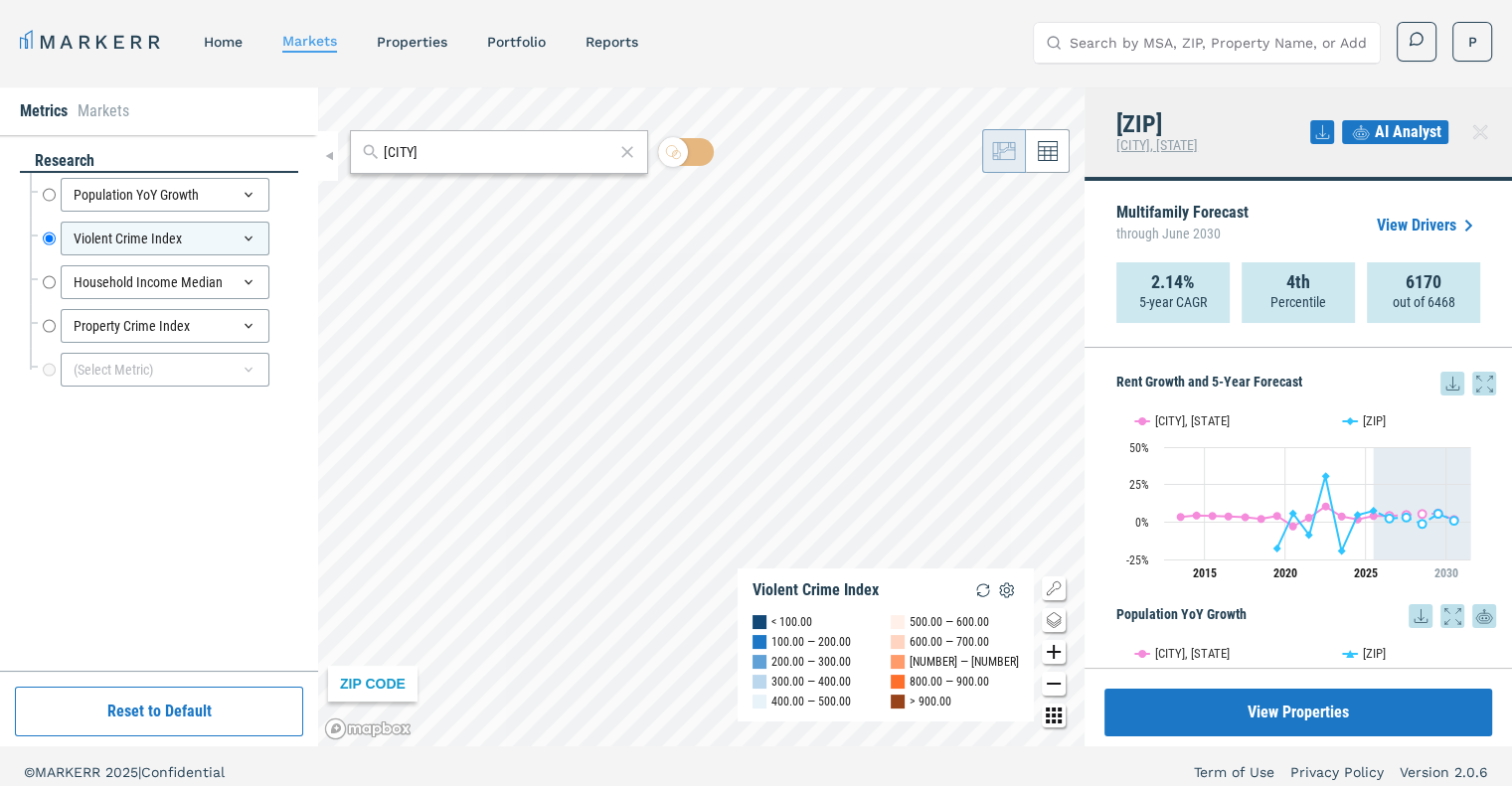 drag, startPoint x: 822, startPoint y: 240, endPoint x: 863, endPoint y: 614, distance: 376.24061 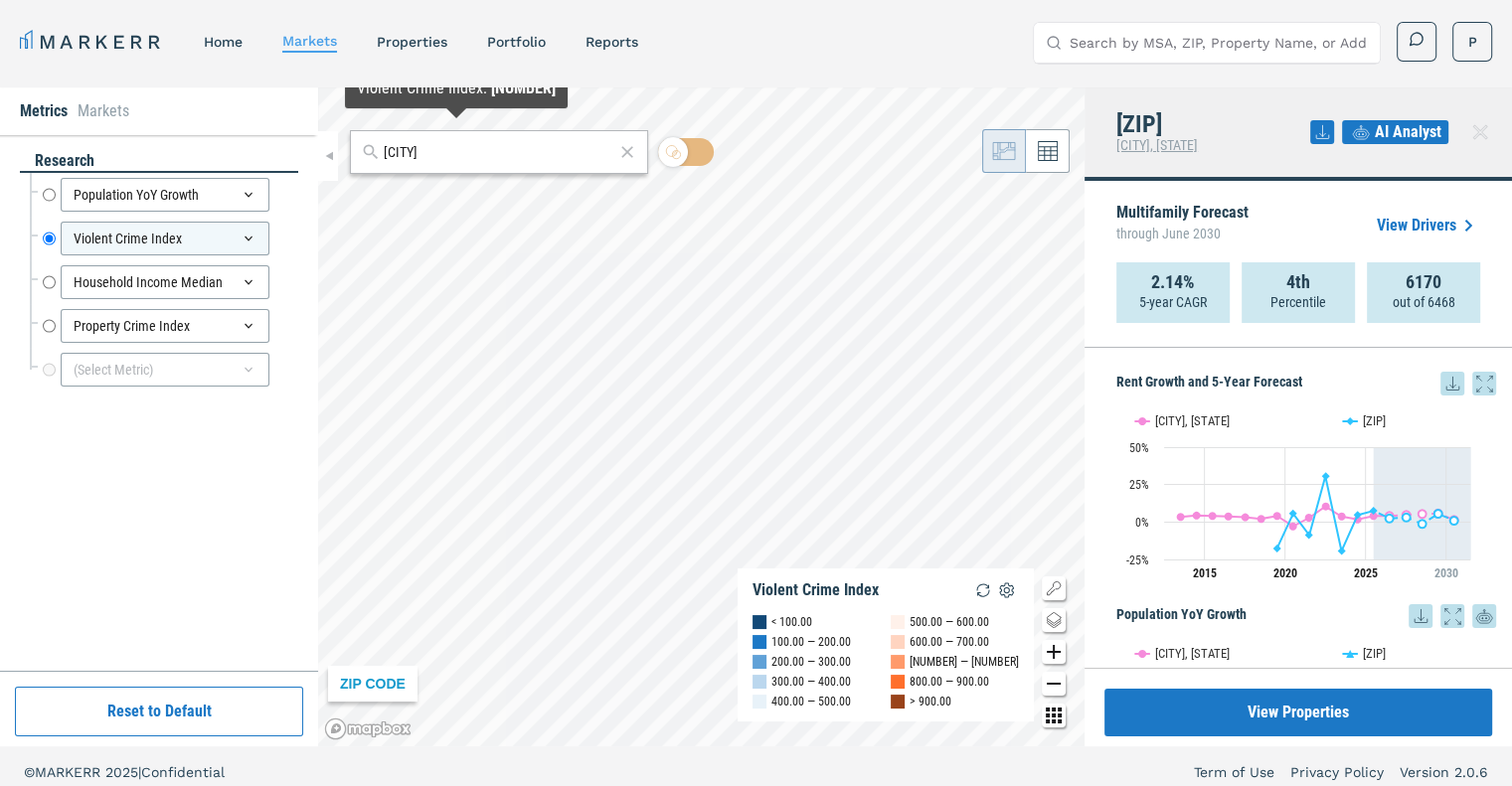 drag, startPoint x: 485, startPoint y: 153, endPoint x: 289, endPoint y: 167, distance: 196.49936 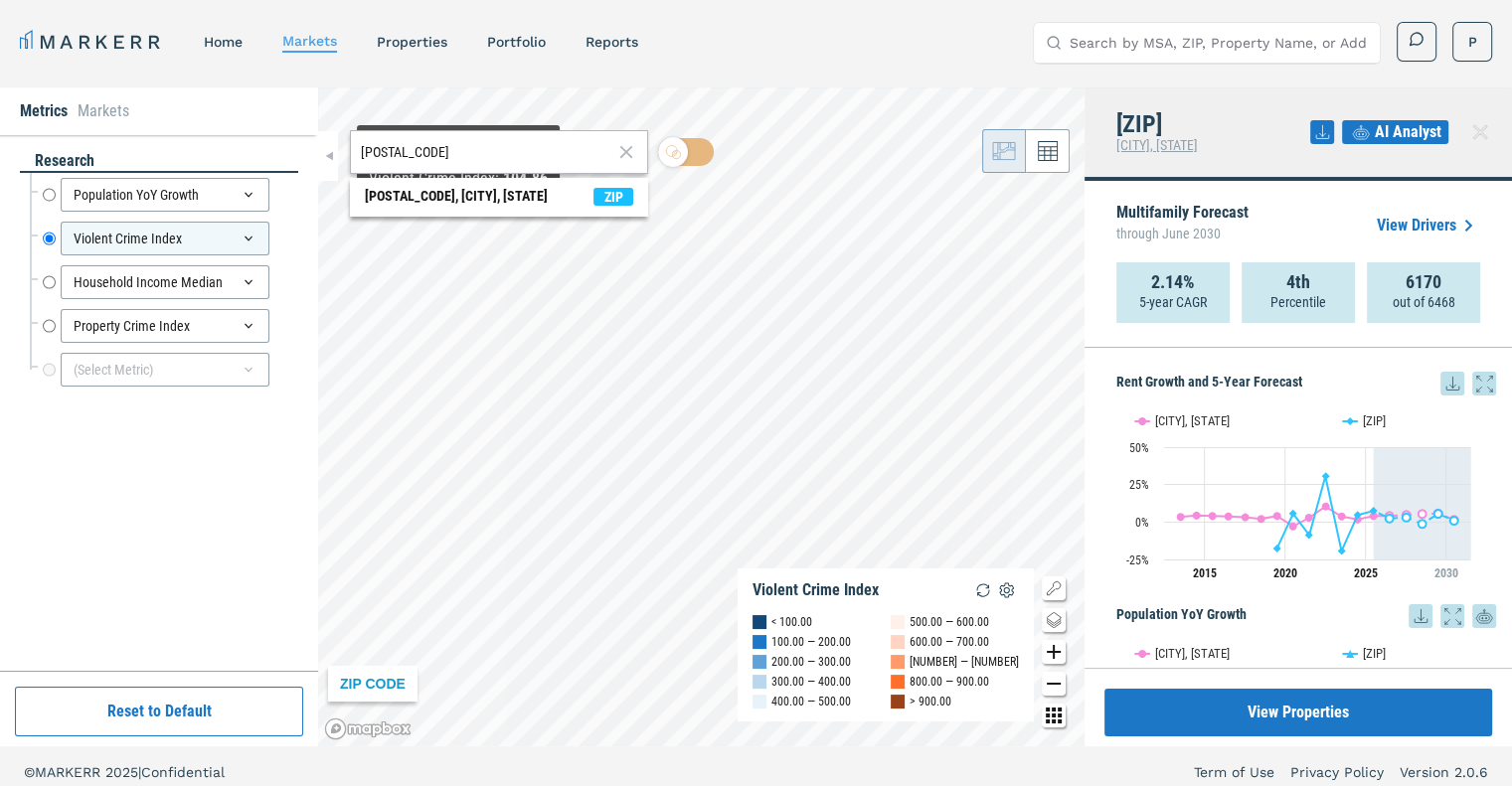 click on "[ZIP], [CITY], [STATE] ZIP" at bounding box center [499, 197] 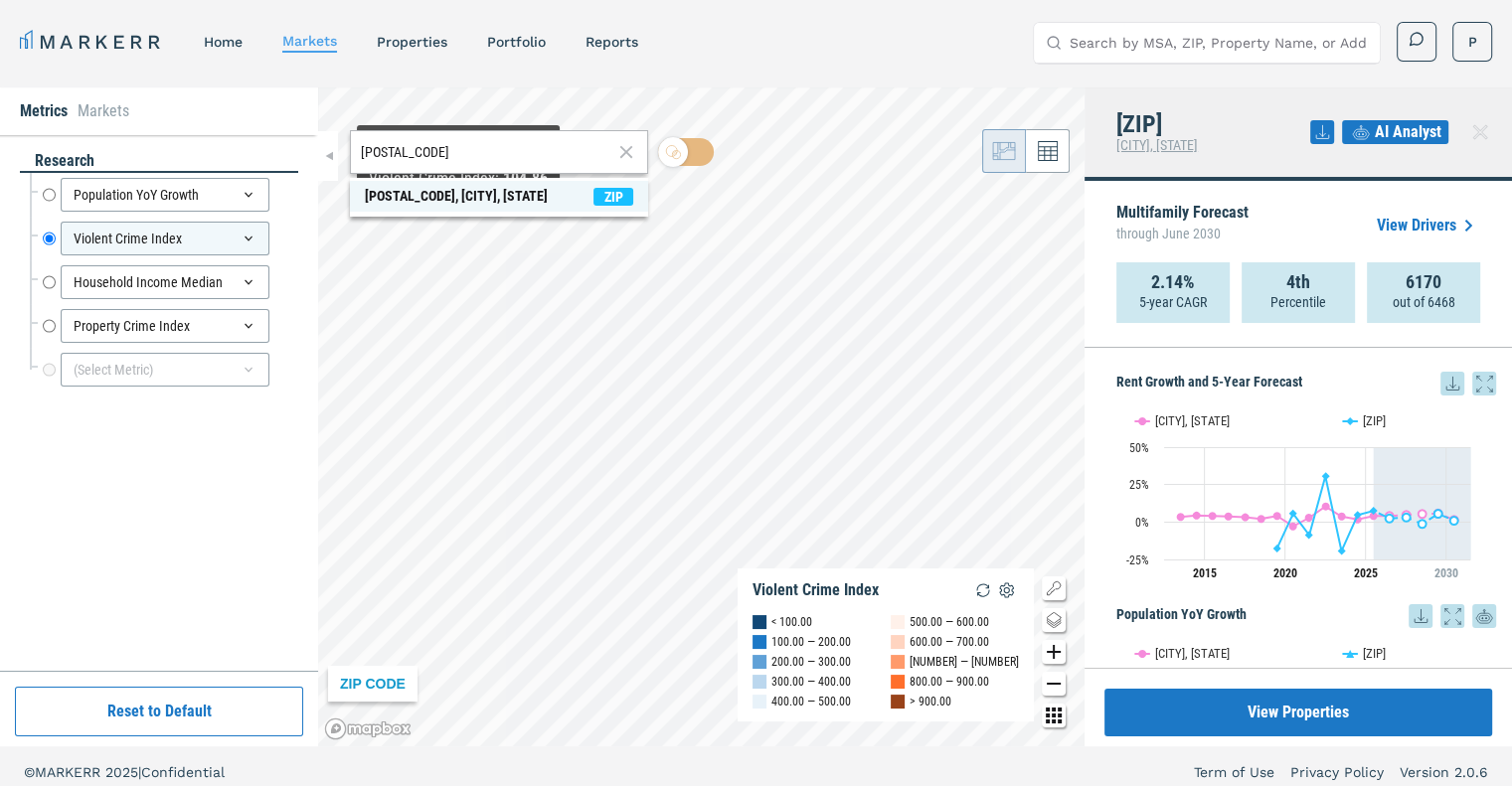 click on "[POSTAL_CODE], [CITY], [STATE]" at bounding box center (456, 196) 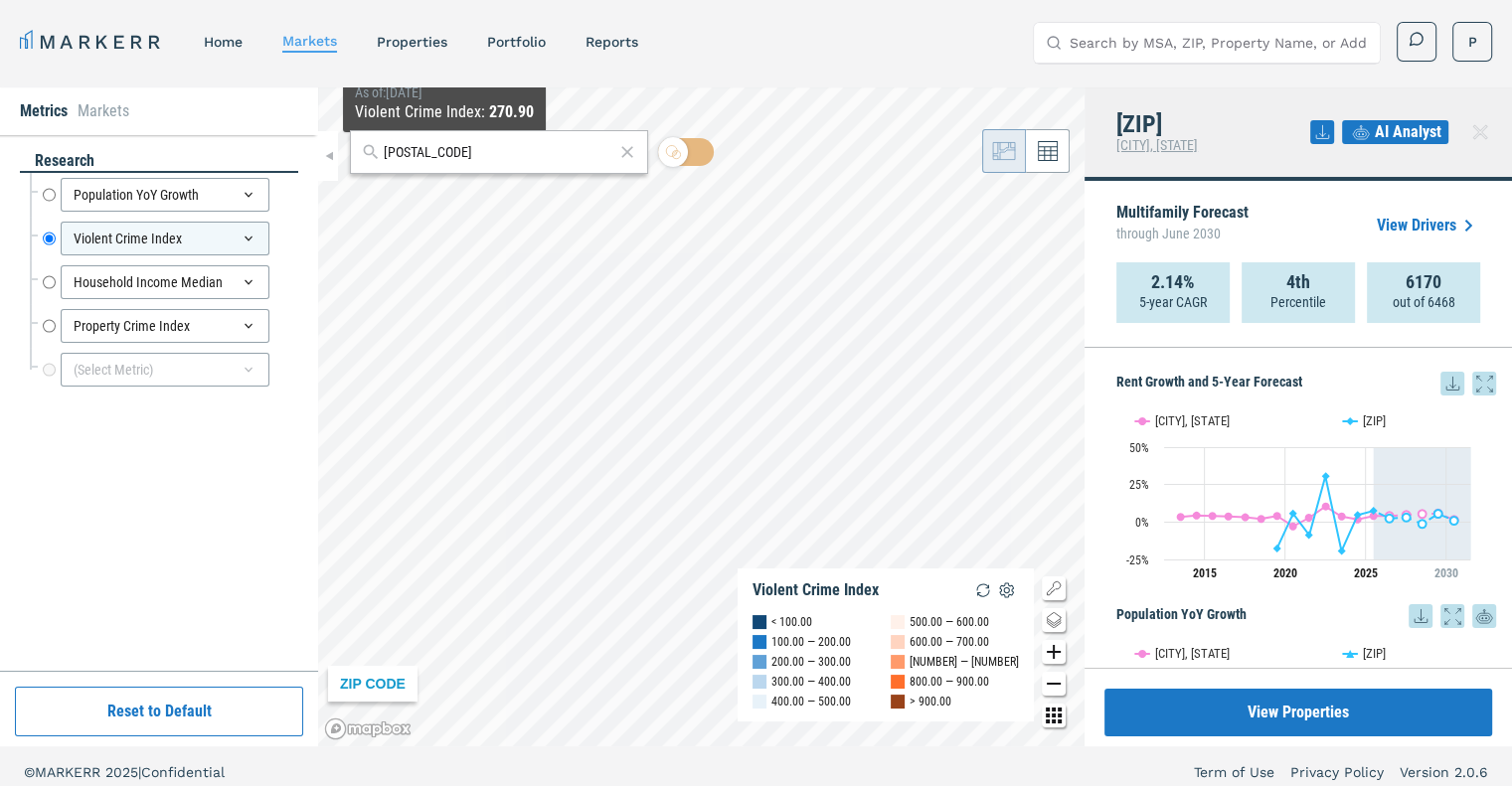 click on "[ZIP CODE] [CATEGORY]  < 100.00 100.00 — 200.00 200.00 — 300.00 300.00 — 400.00 400.00 — 500.00 500.00 — 600.00 600.00 — 700.00 700.00 — 800.00 800.00 — 900.00 > 900.00 [ZIP CODE] As of :  12/31/2023 [CATEGORY] :   270.90" at bounding box center [701, 416] 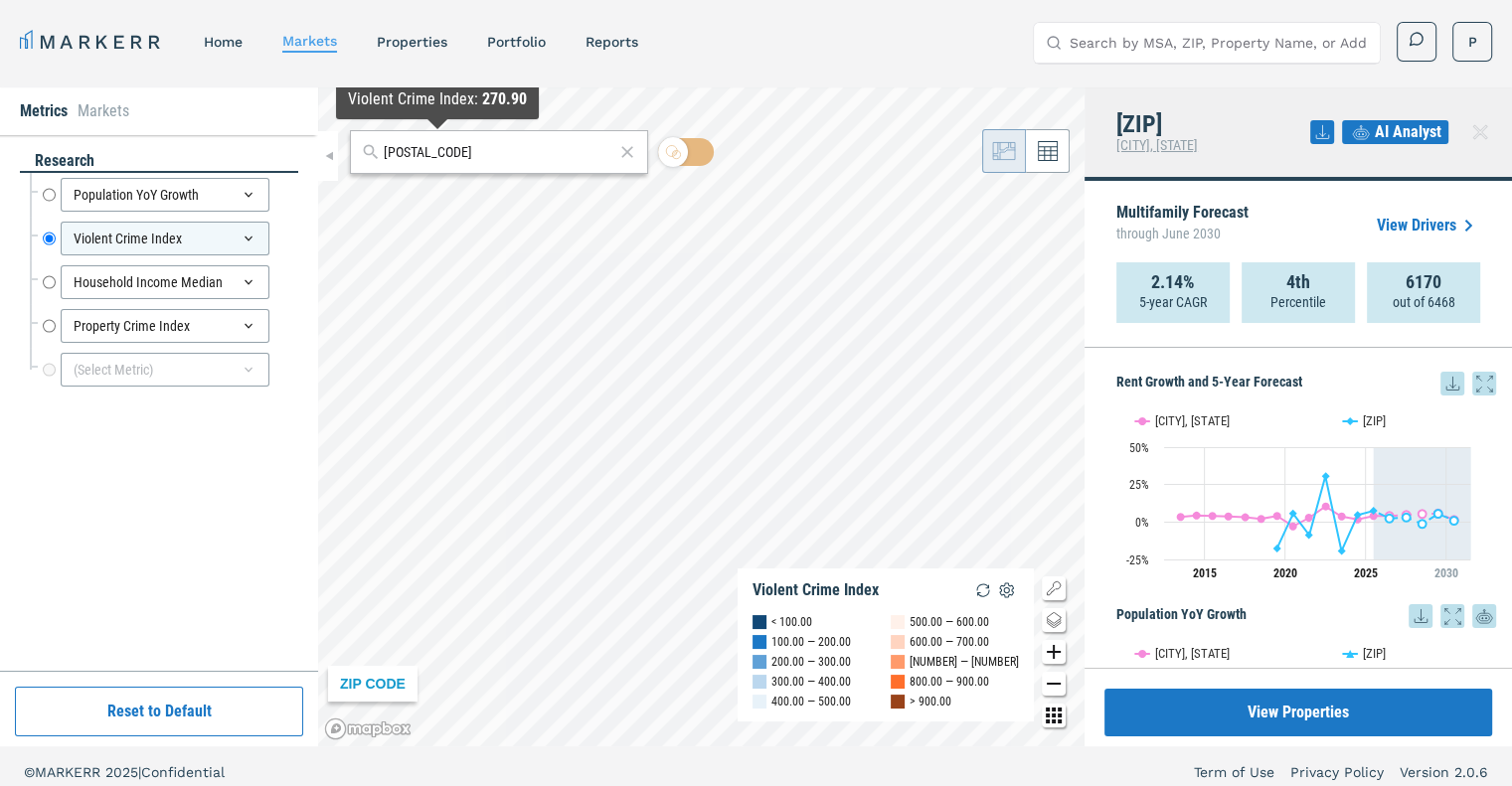 drag, startPoint x: 420, startPoint y: 153, endPoint x: 295, endPoint y: 153, distance: 125 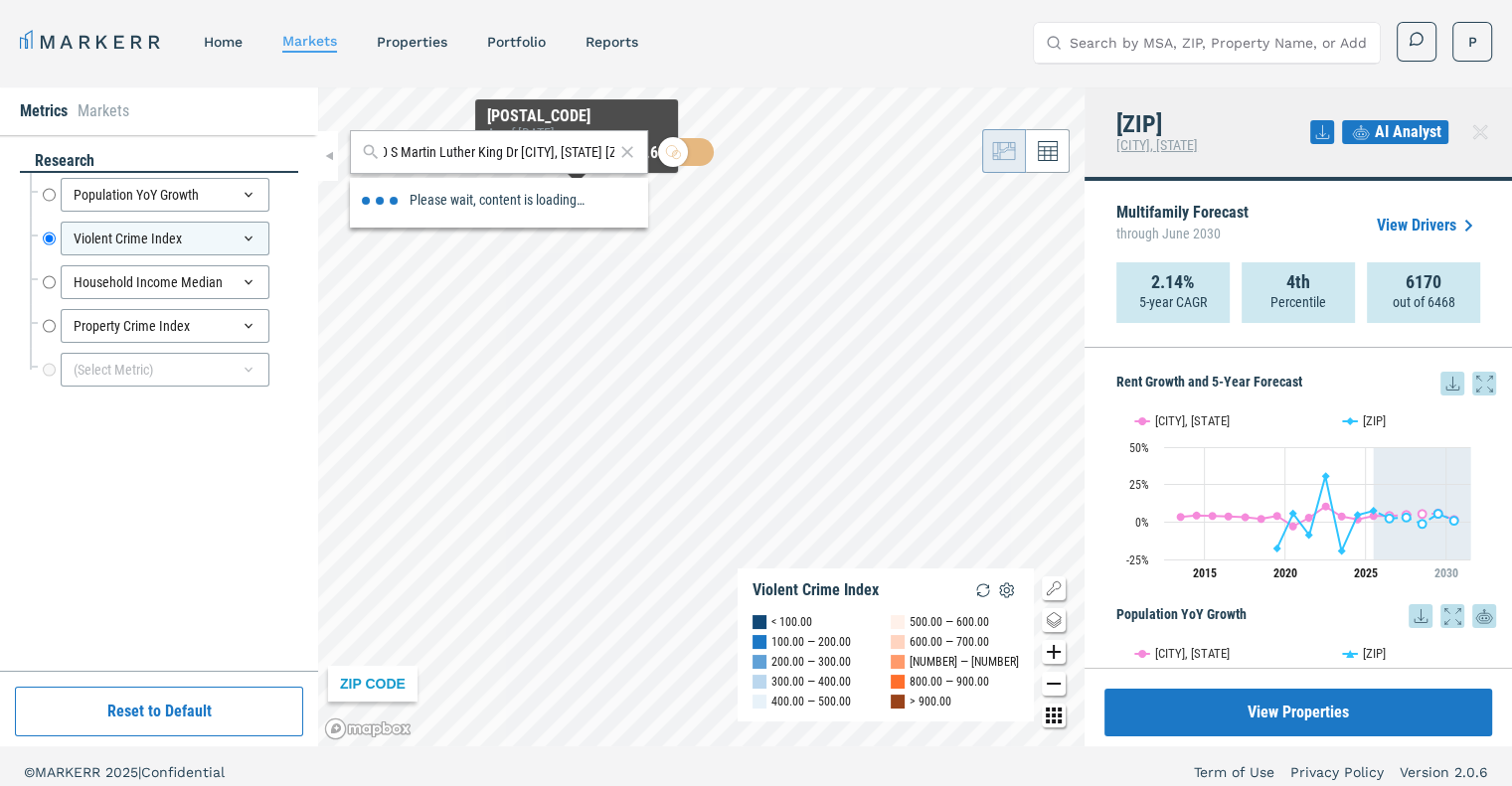 scroll, scrollTop: 0, scrollLeft: 4, axis: horizontal 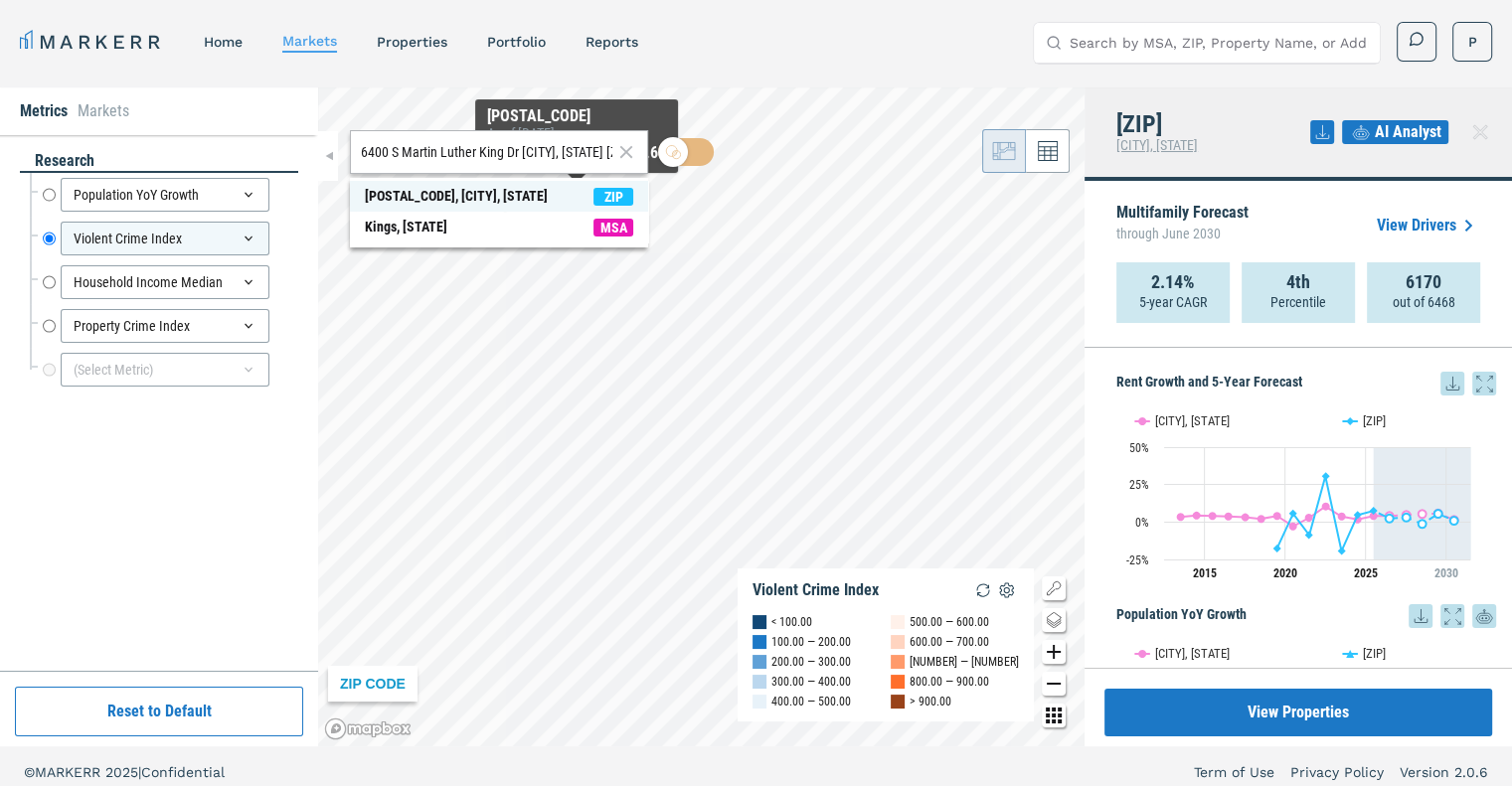 click on "[ZIP], [CITY], [STATE] ZIP" at bounding box center [499, 196] 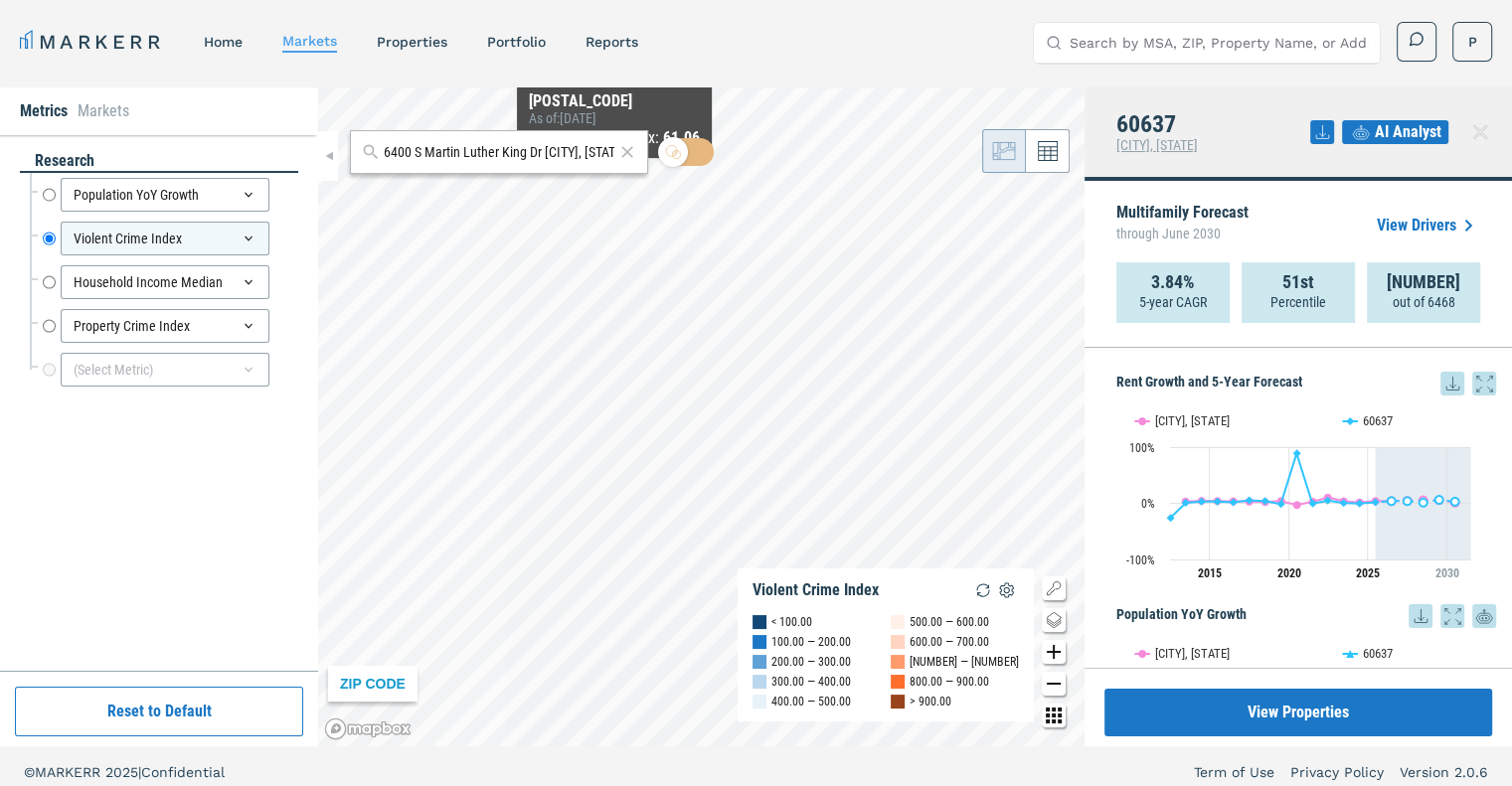 click on "6400 S Martin Luther King Dr [CITY], [STATE] [ZIP]" at bounding box center [499, 152] 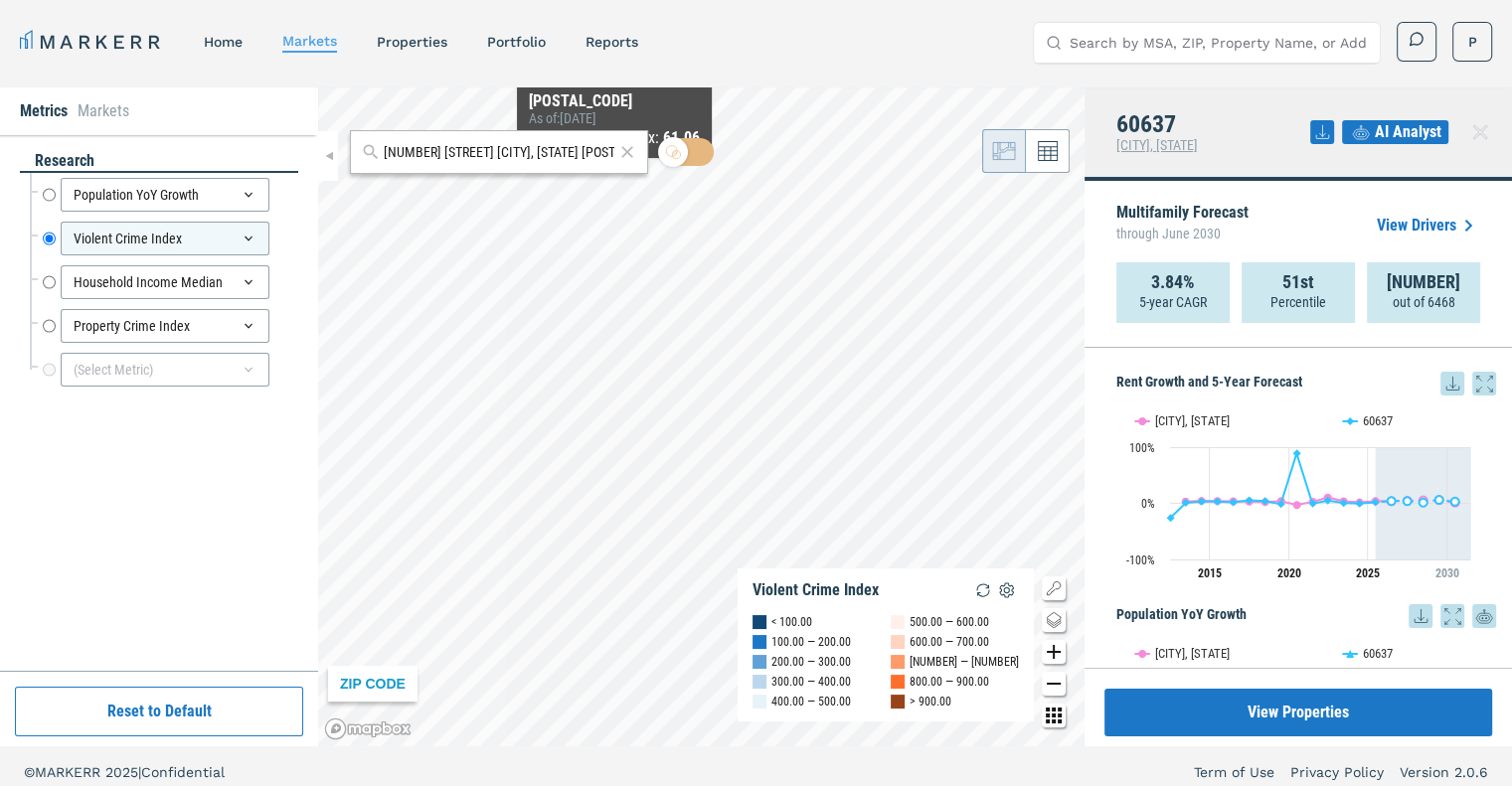 type on "[NUMBER] [STREET] [CITY], [STATE] [POSTAL_CODE]" 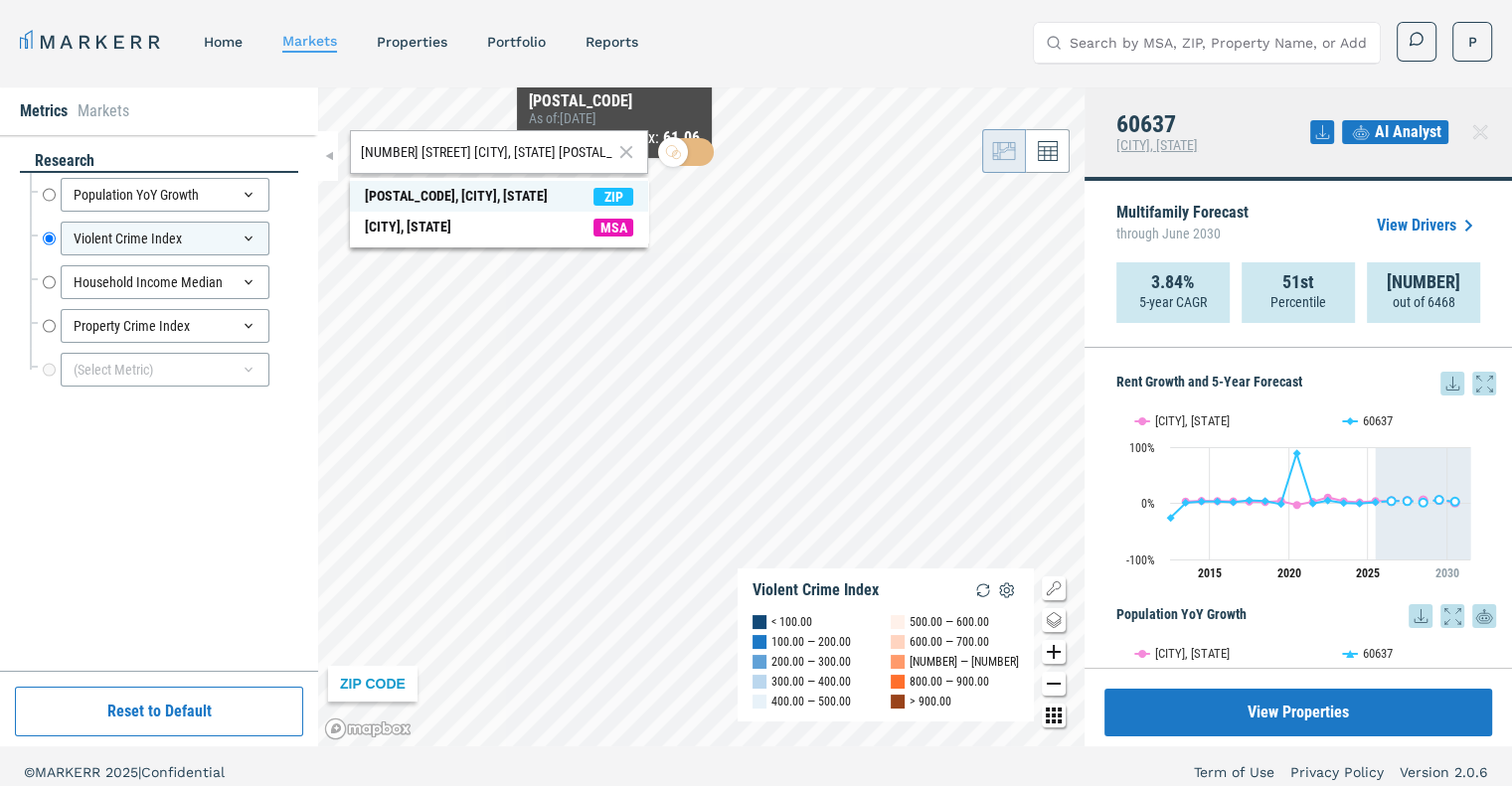 click on "[ZIP], [CITY], [STATE] ZIP" at bounding box center (499, 196) 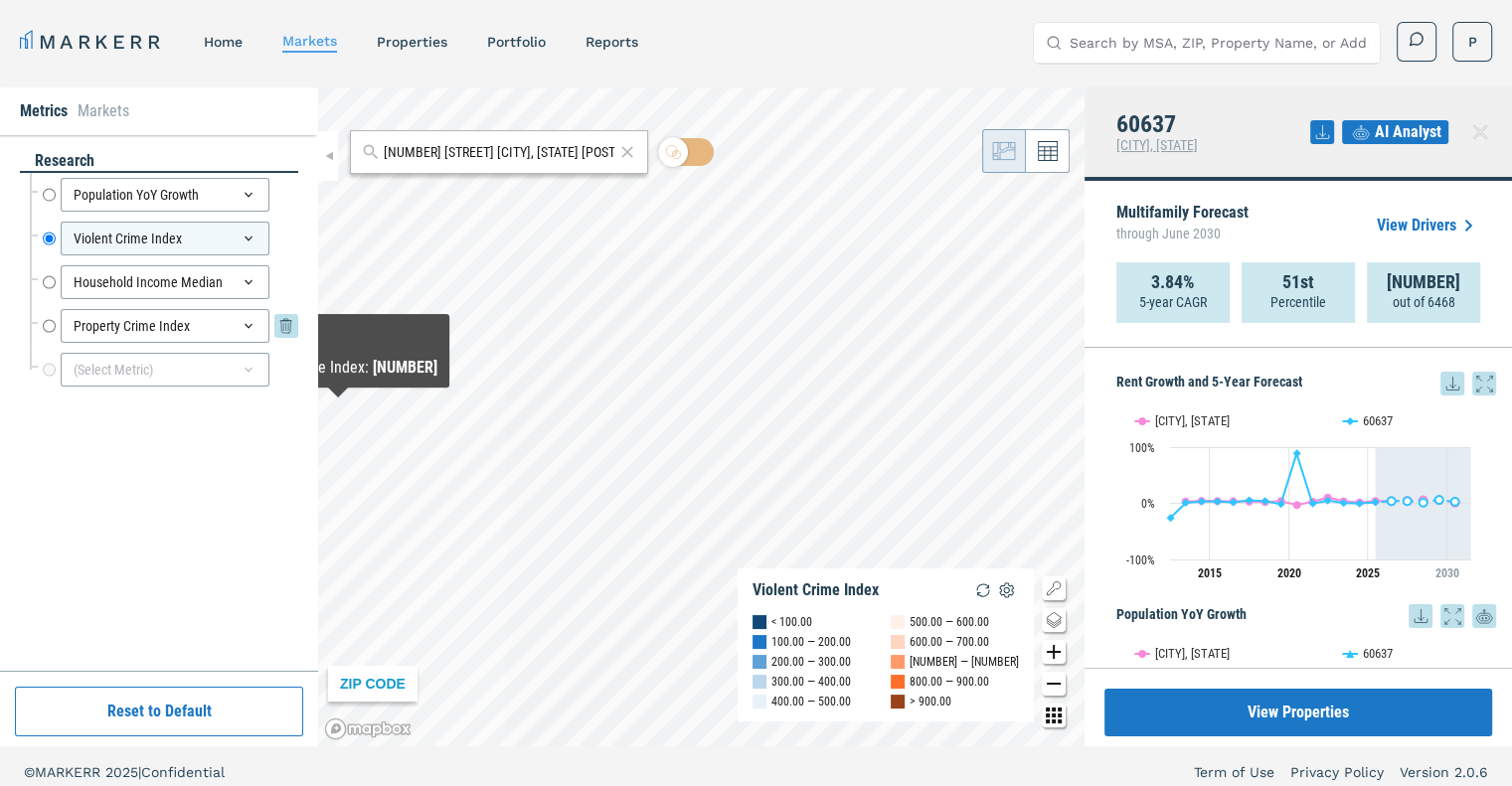 click on "Property Crime Index" at bounding box center [49, 326] 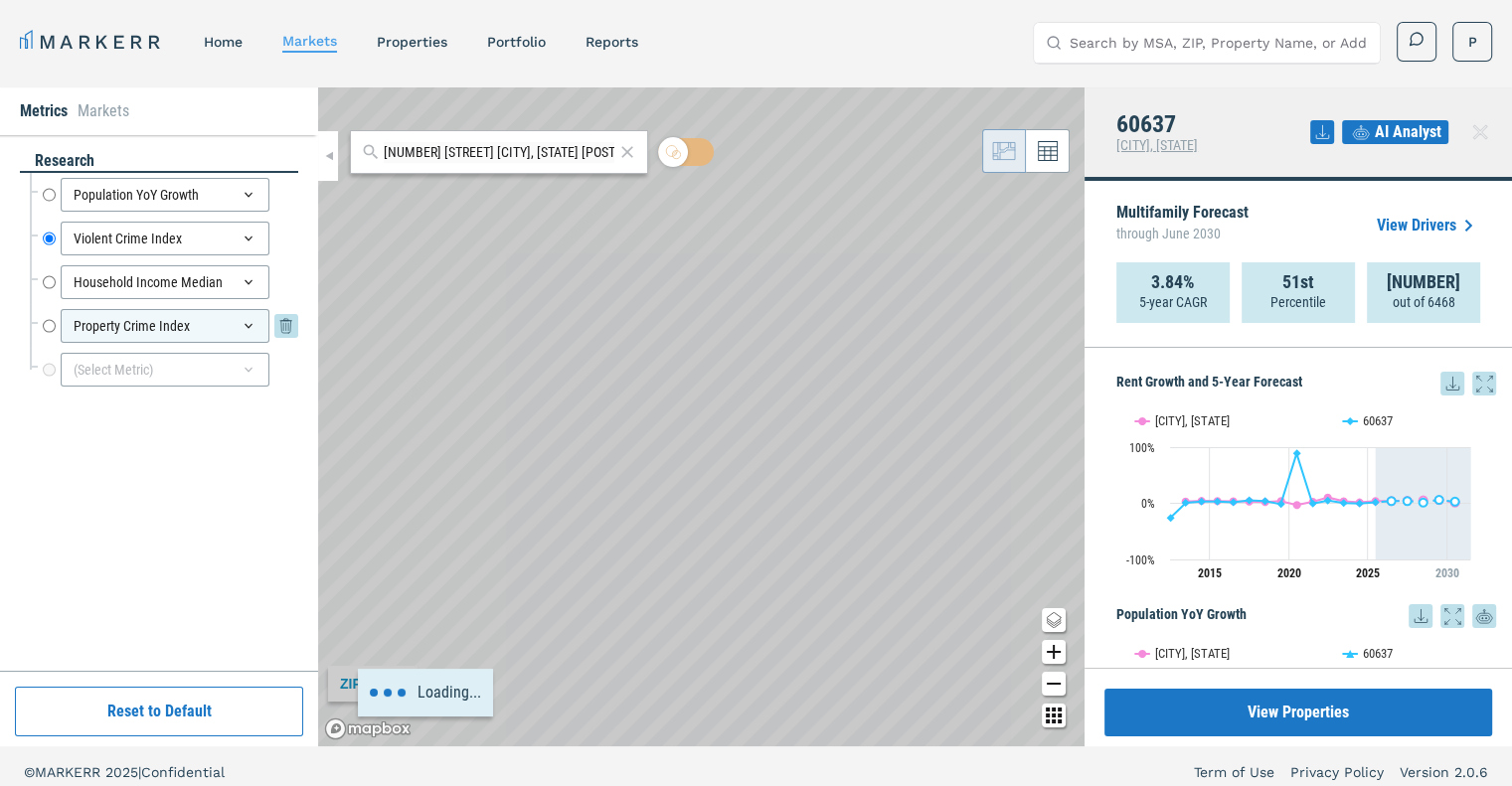 radio on "false" 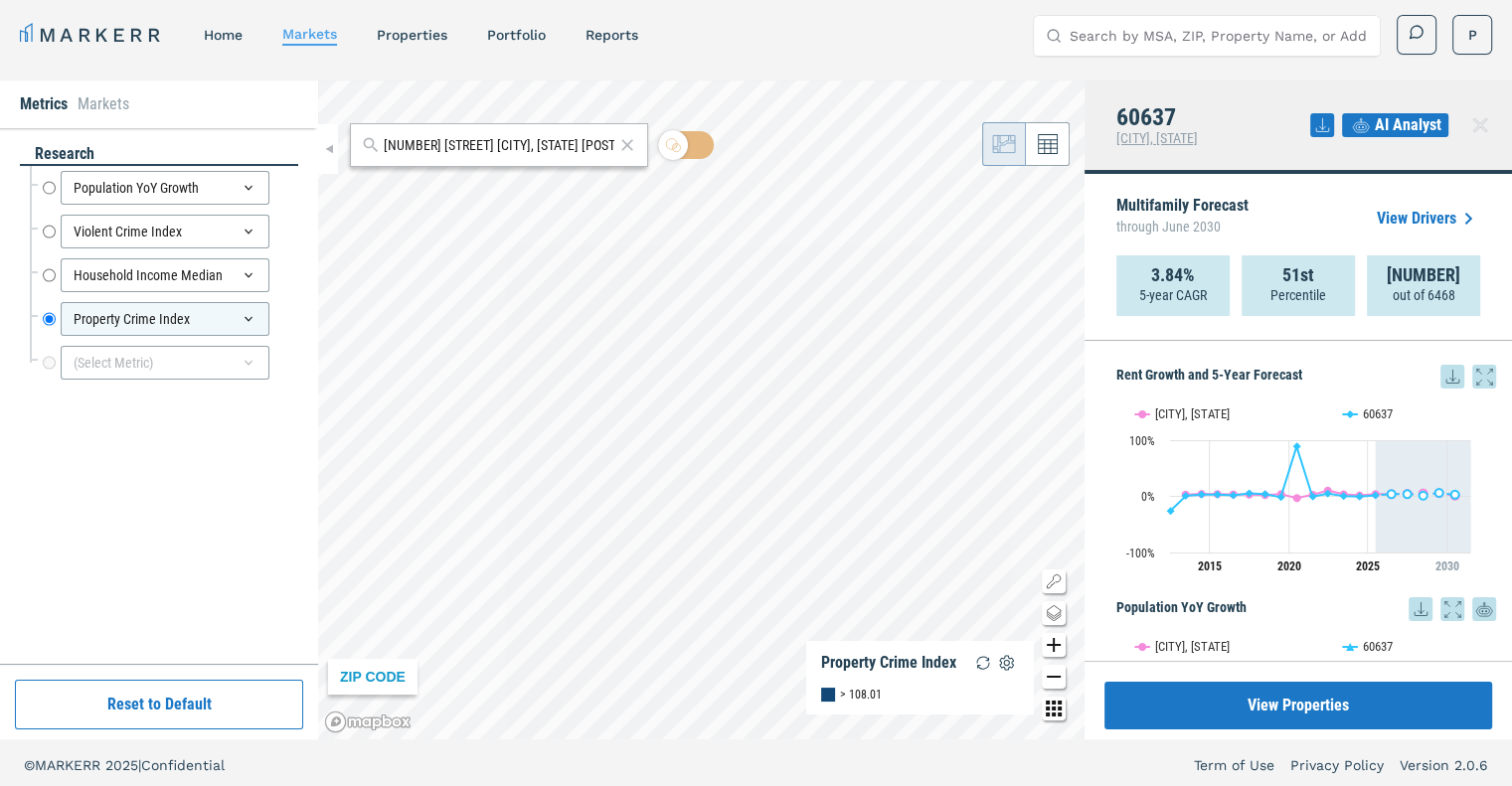 scroll, scrollTop: 12, scrollLeft: 0, axis: vertical 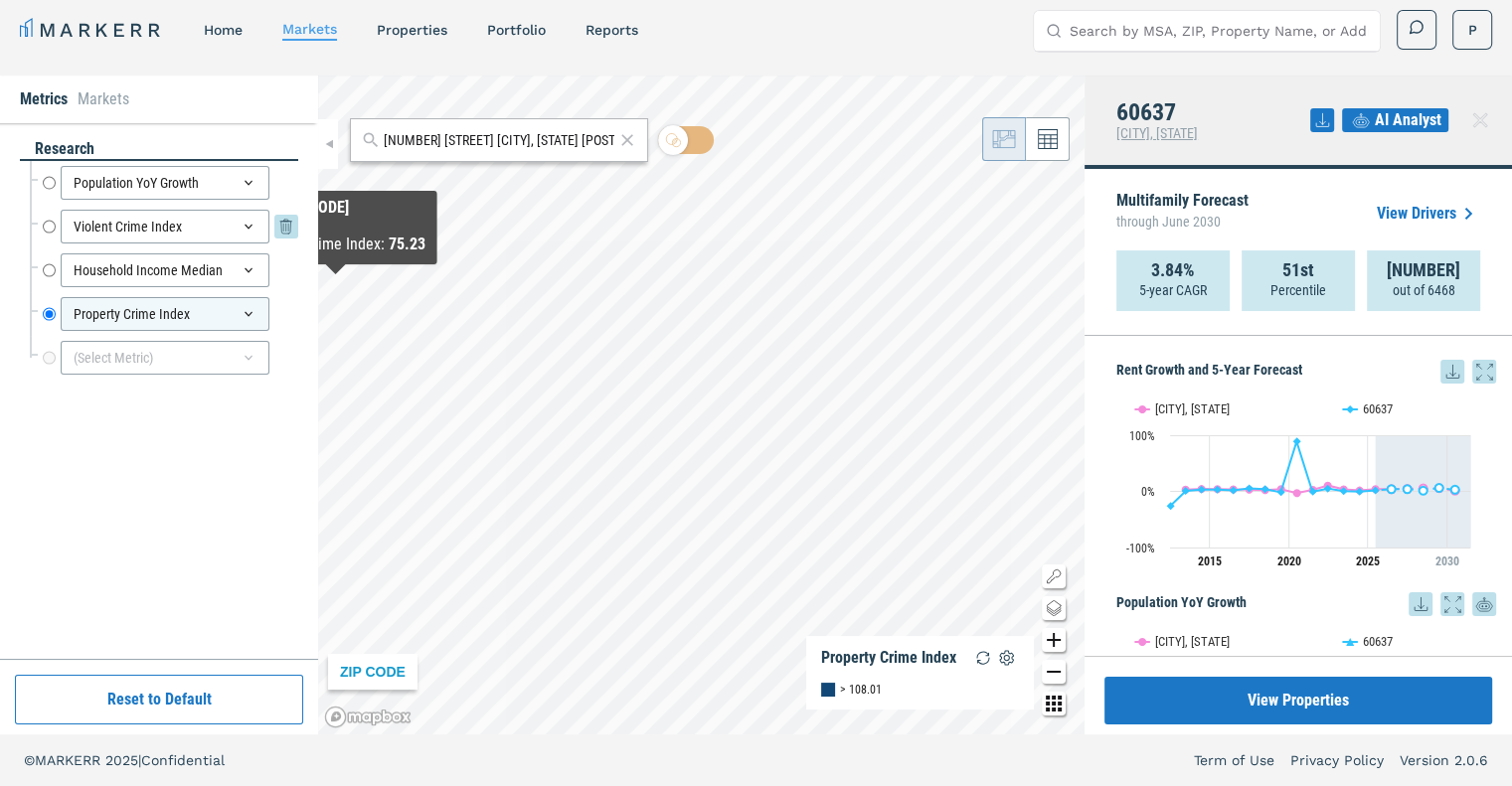 click on "Violent Crime Index" at bounding box center (49, 227) 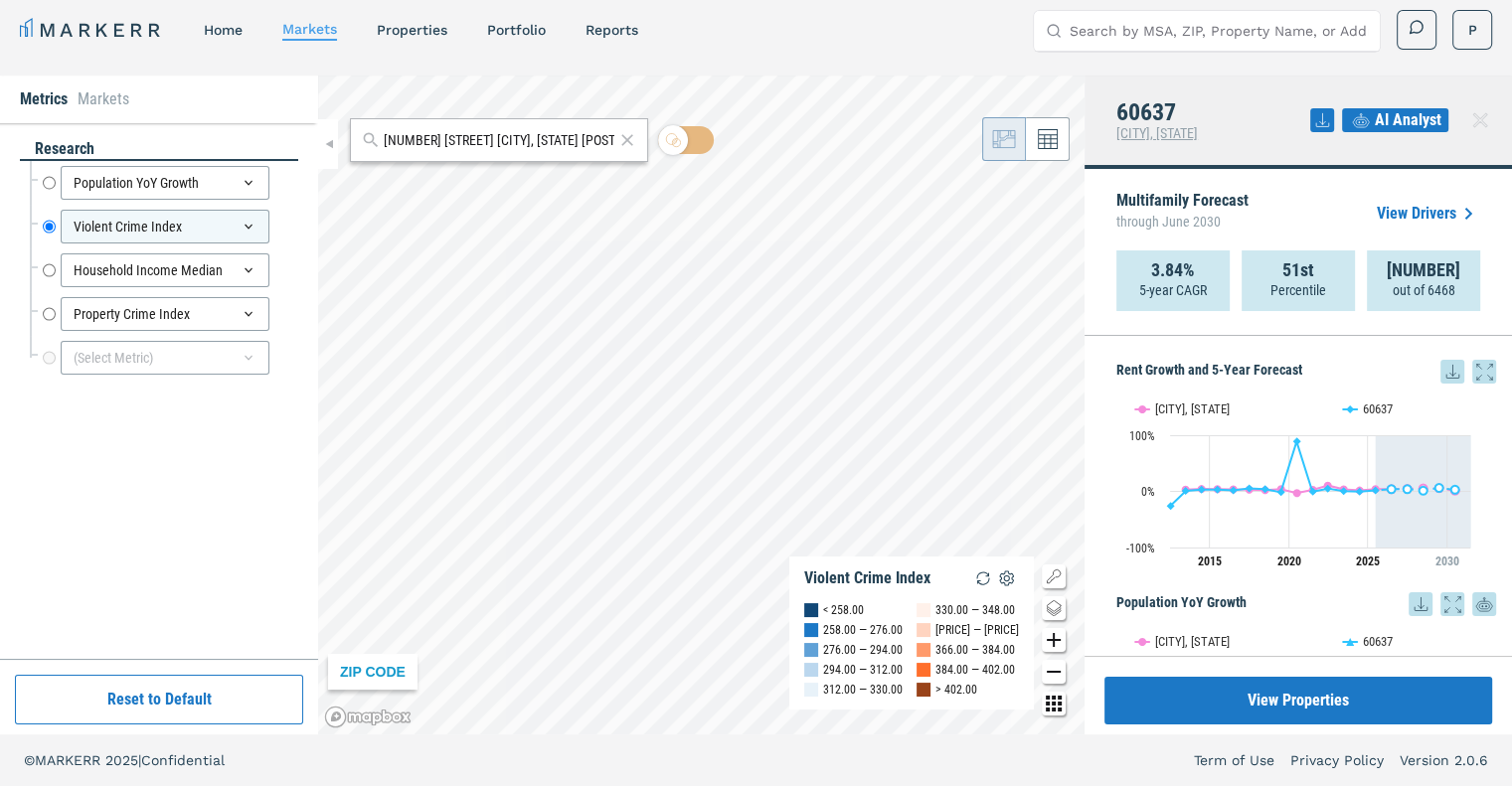 click on "6400 S Martin Luther King Dr [CITY], [STATE] [ZIP] ZIP CODE Violent Crime Index  < 258.00 258.00 — 276.00 276.00 — 294.00 294.00 — 312.00 312.00 — 330.00 330.00 — 348.00 348.00 — 366.00 366.00 — 384.00 384.00 — 402.00 > 402.00 [ZIP] [CITY], [STATE] AI Analyst Multifamily Forecast through June 2030 View Drivers  3.84% 5-year CAGR 51st Percentile 3080 out of 6468 Rent Growth and 5-Year Forecast Rent Growth and 5-Year Forecast Line chart with 4 lines. View as data table, Rent Growth and 5-Year Forecast The chart has 1 X axis displaying Time. Data ranges from 2012-06-28 18:00:00 to 2030-06-28 18:00:00. The chart has 1 Y axis displaying values. Data ranges from -25.86 to 88.85. Created with Highcharts 11.4.8 Rent Growth and 5-Year Forecast [ZIP] 2015 2020" at bounding box center (756, 404) 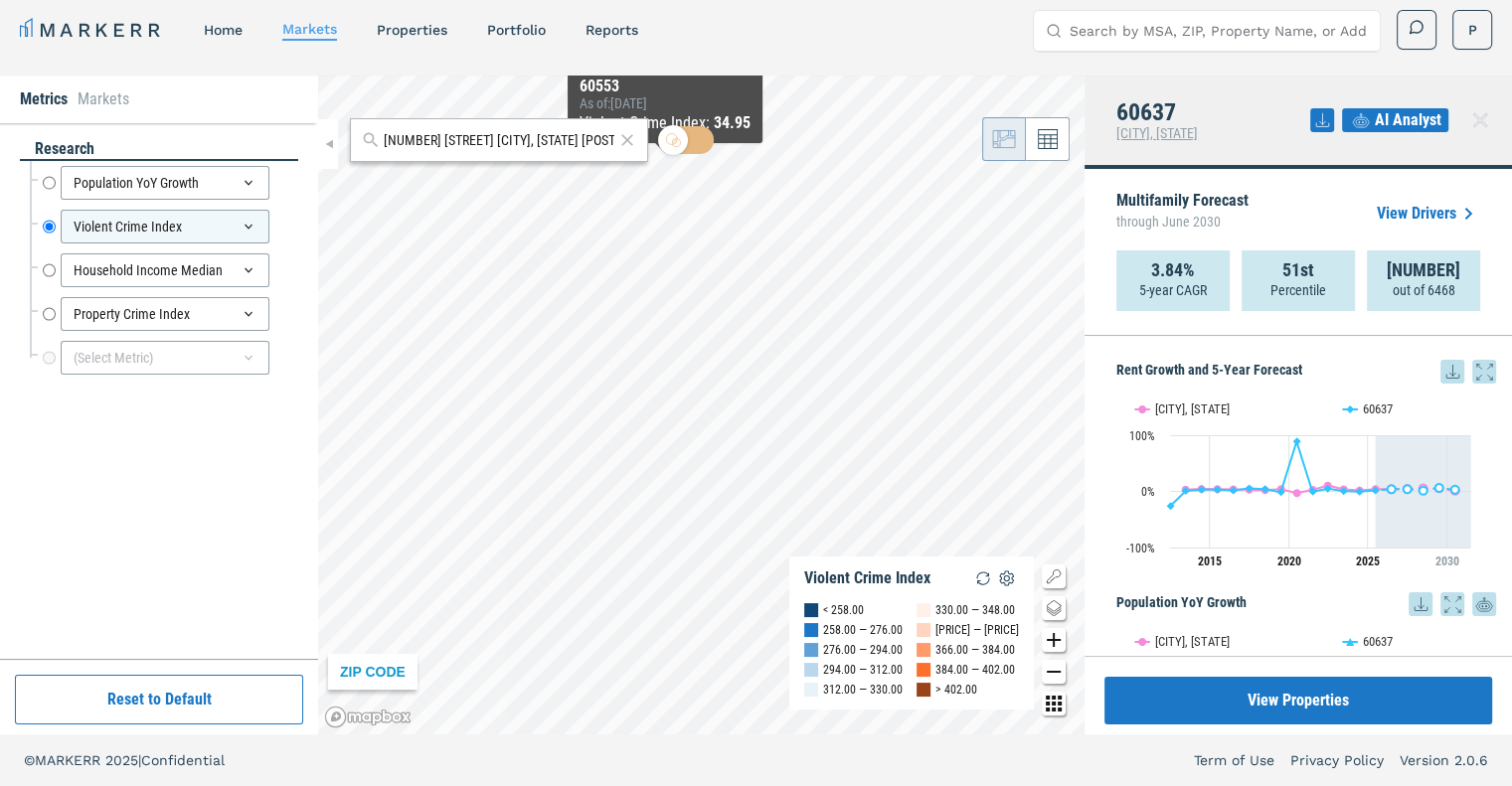 click 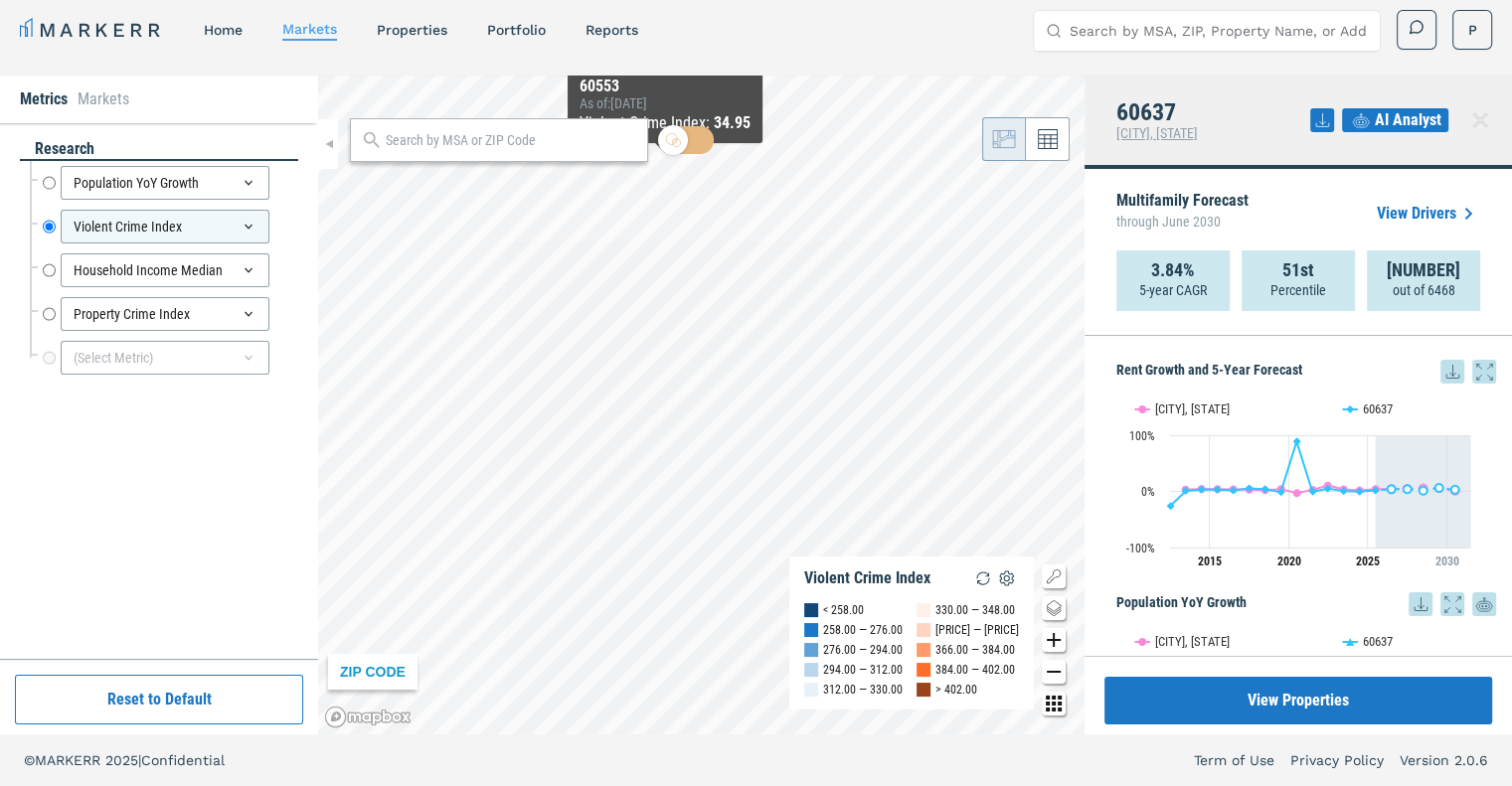 click at bounding box center [511, 140] 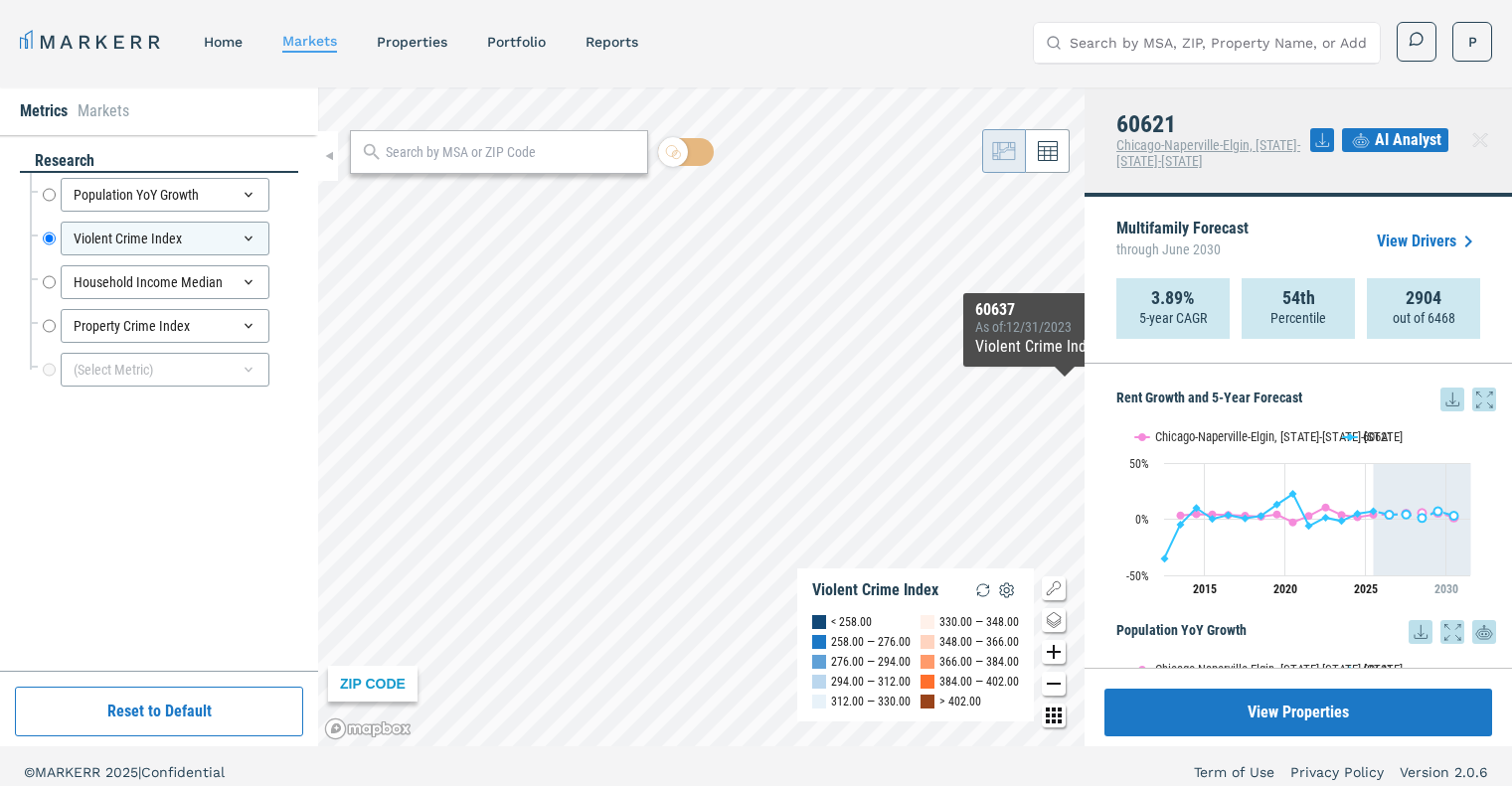 scroll, scrollTop: 12, scrollLeft: 0, axis: vertical 